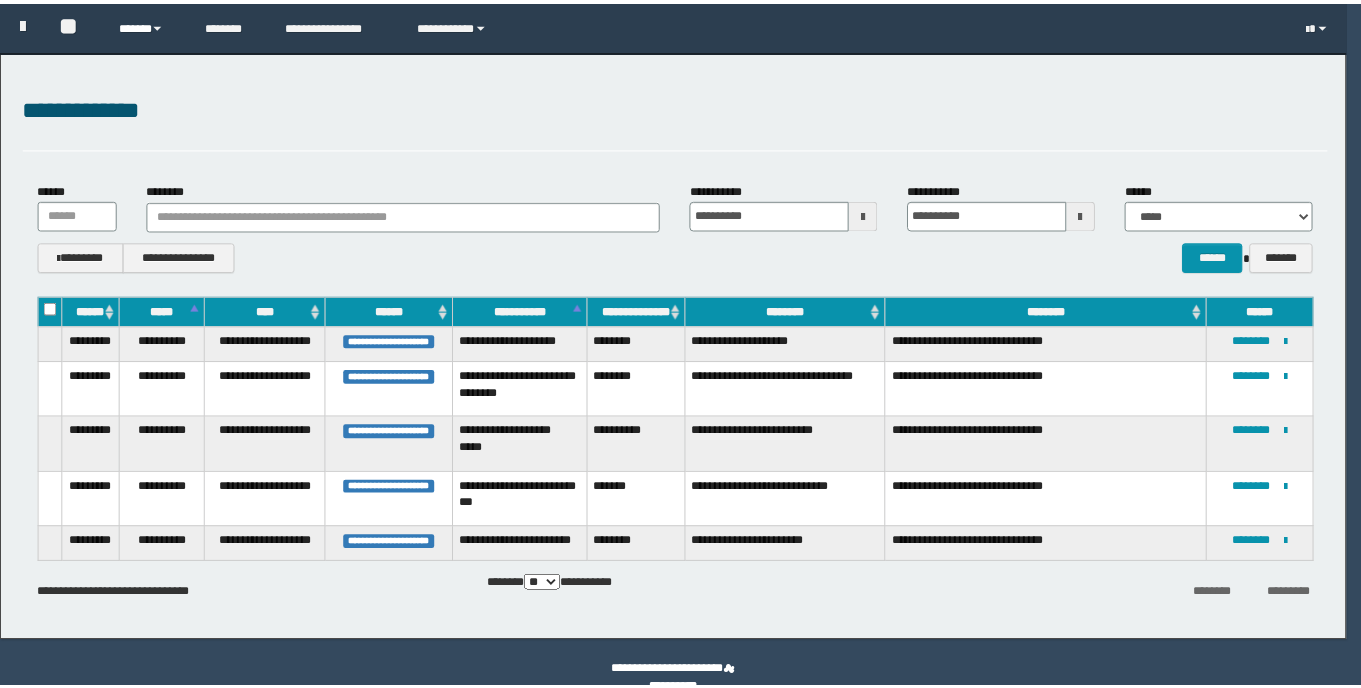 scroll, scrollTop: 0, scrollLeft: 0, axis: both 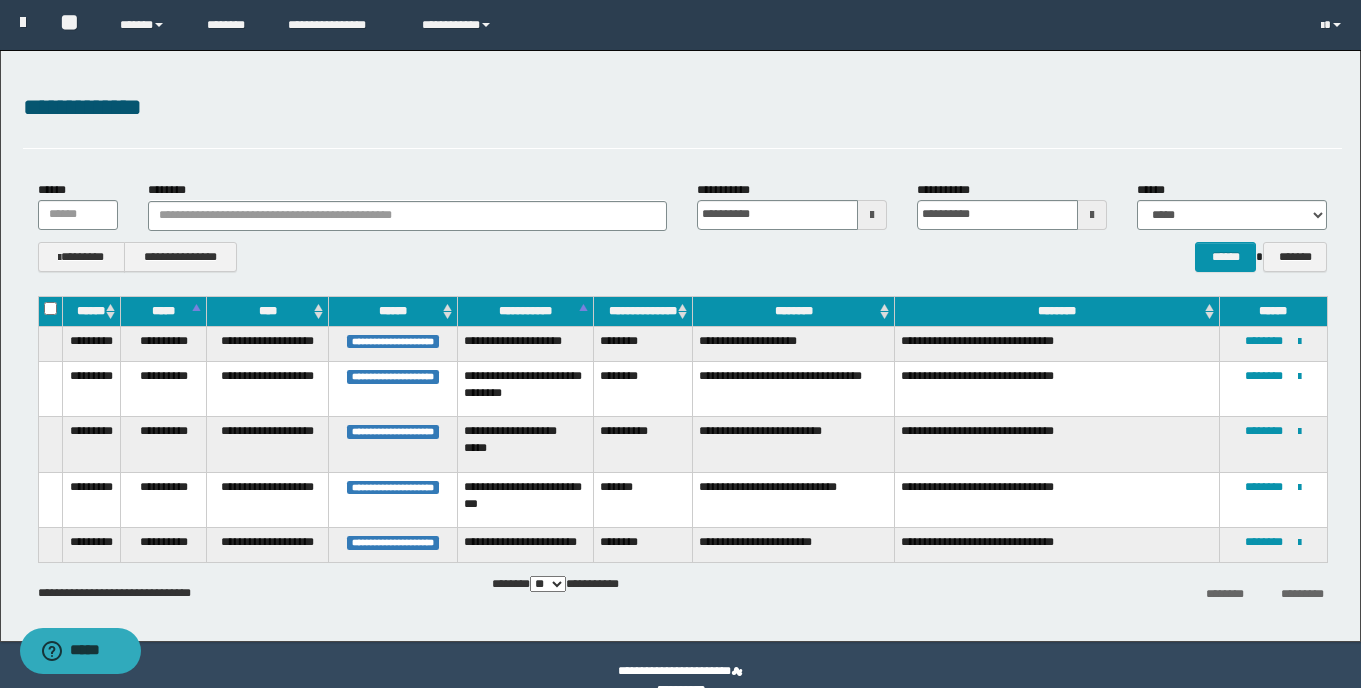 click on "*******" at bounding box center (642, 499) 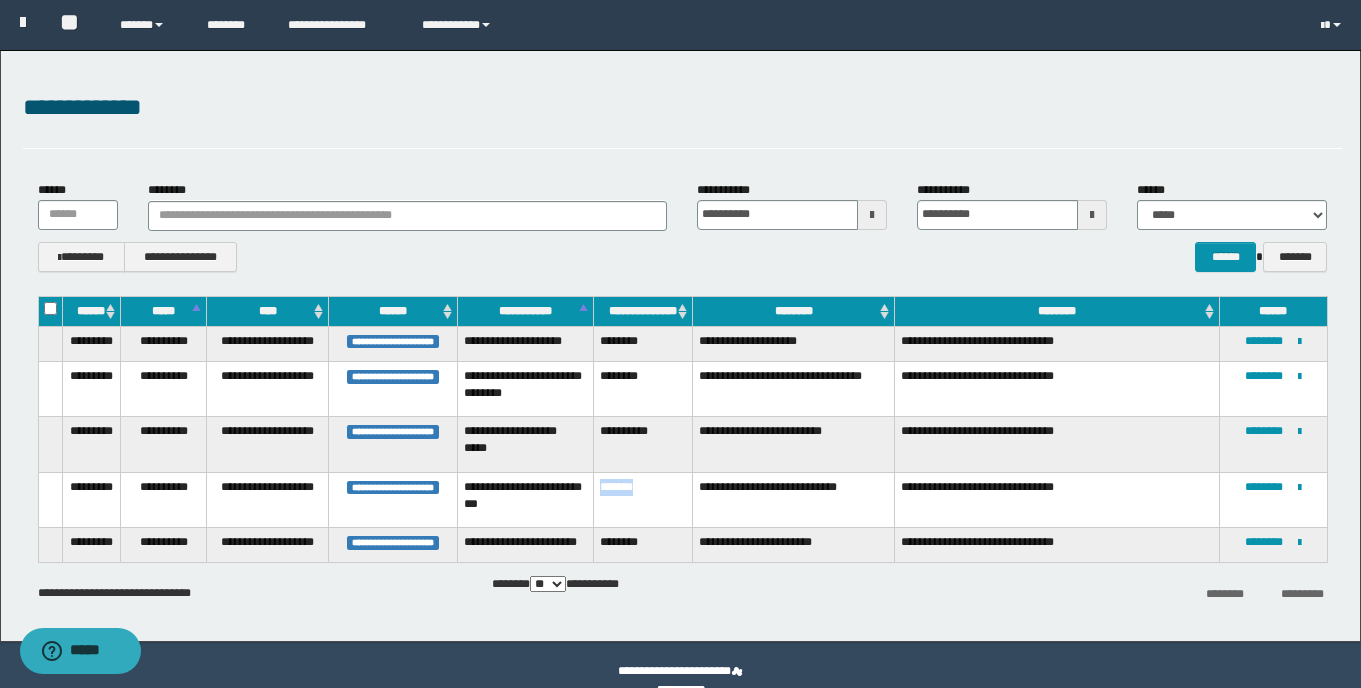 click on "*******" at bounding box center [642, 499] 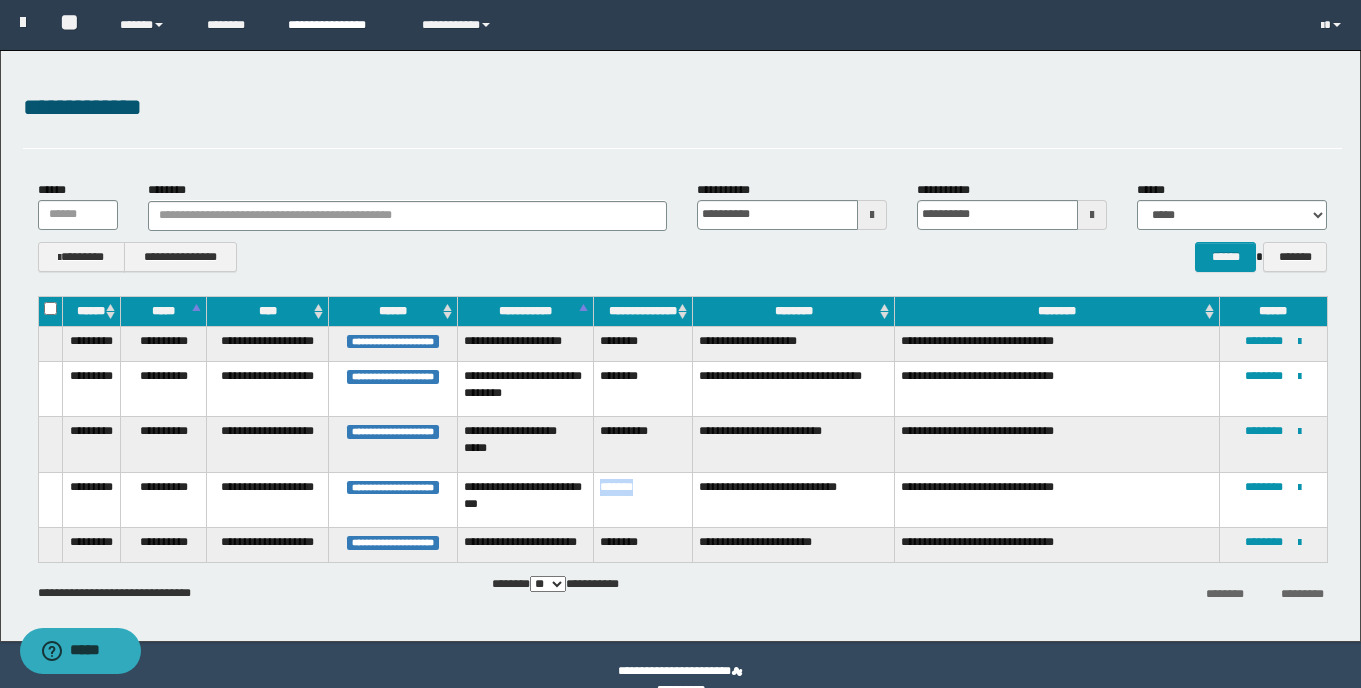click on "**********" at bounding box center (339, 25) 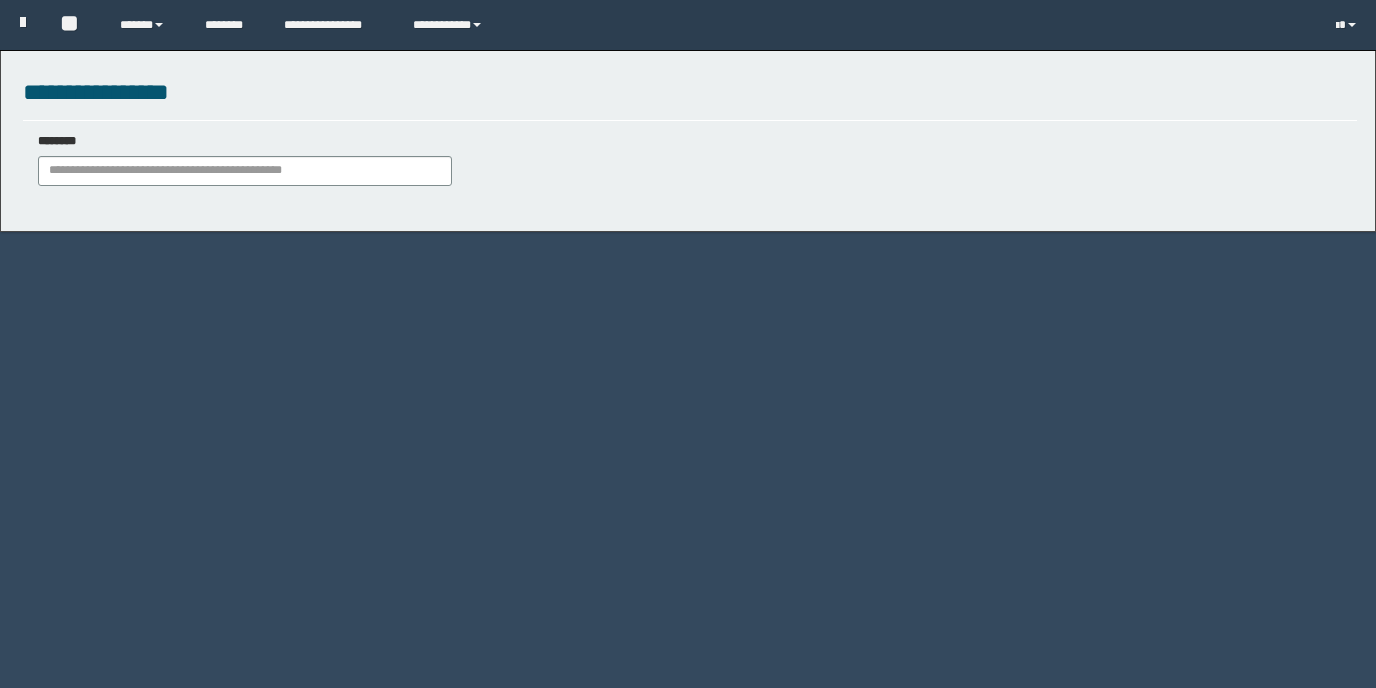 scroll, scrollTop: 0, scrollLeft: 0, axis: both 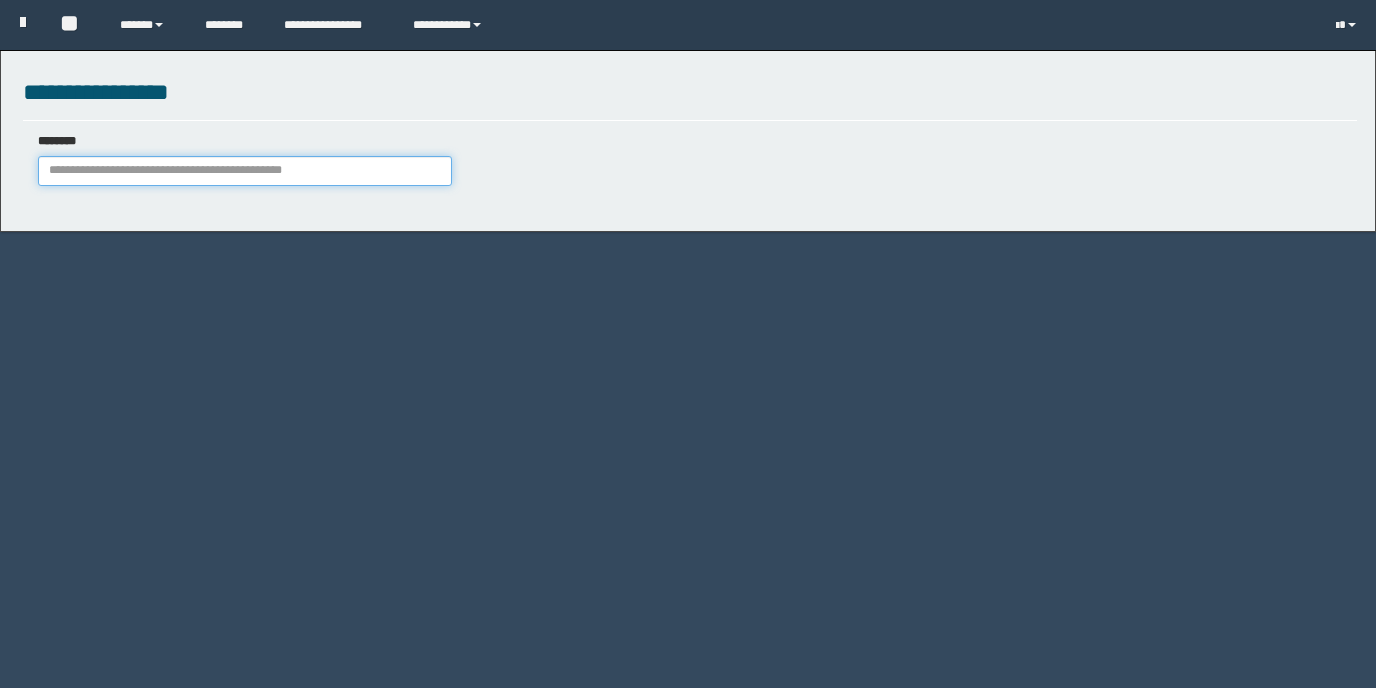 click on "********" at bounding box center (245, 171) 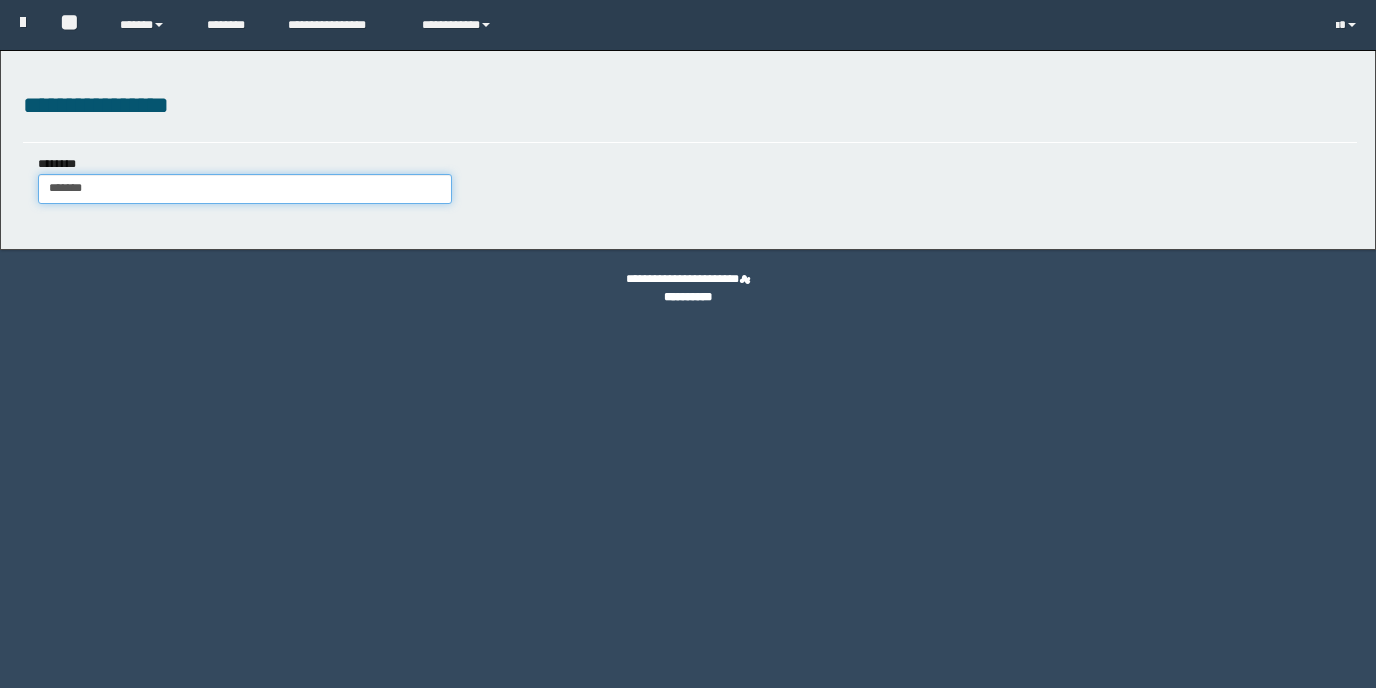 type on "*******" 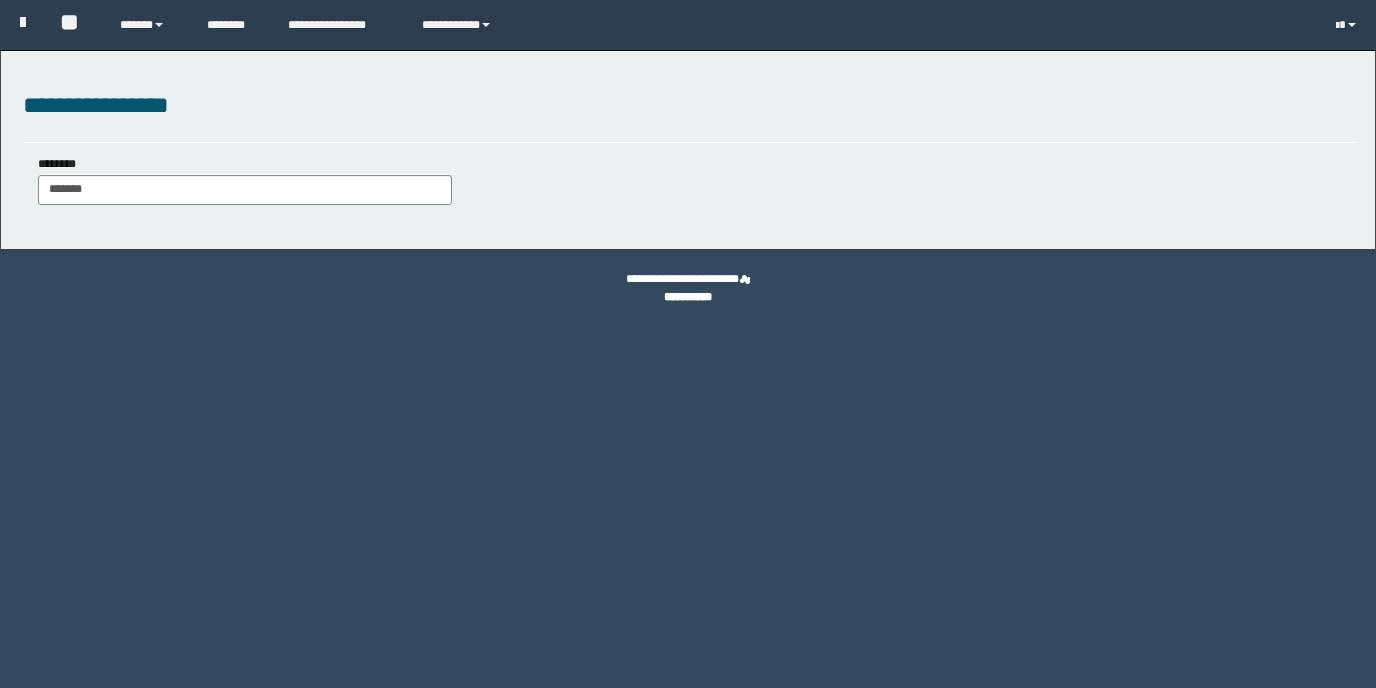 scroll, scrollTop: 0, scrollLeft: 0, axis: both 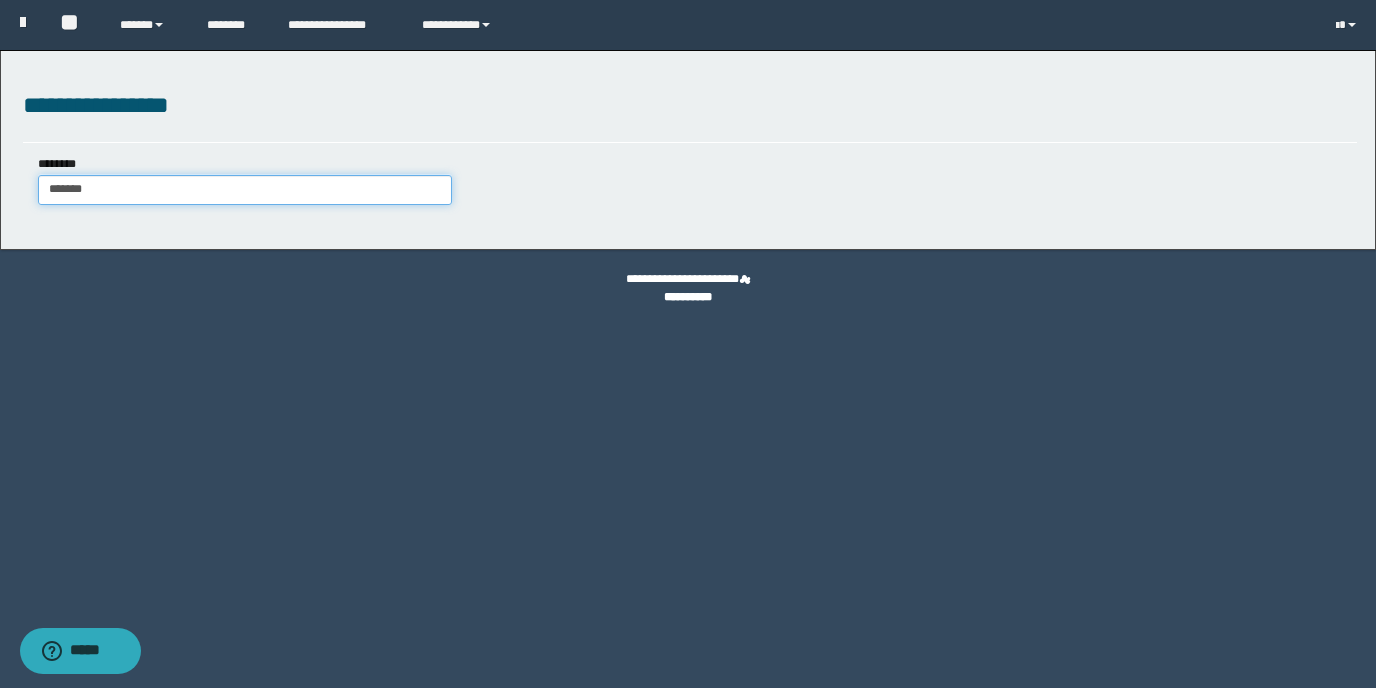 click on "*******" at bounding box center [245, 190] 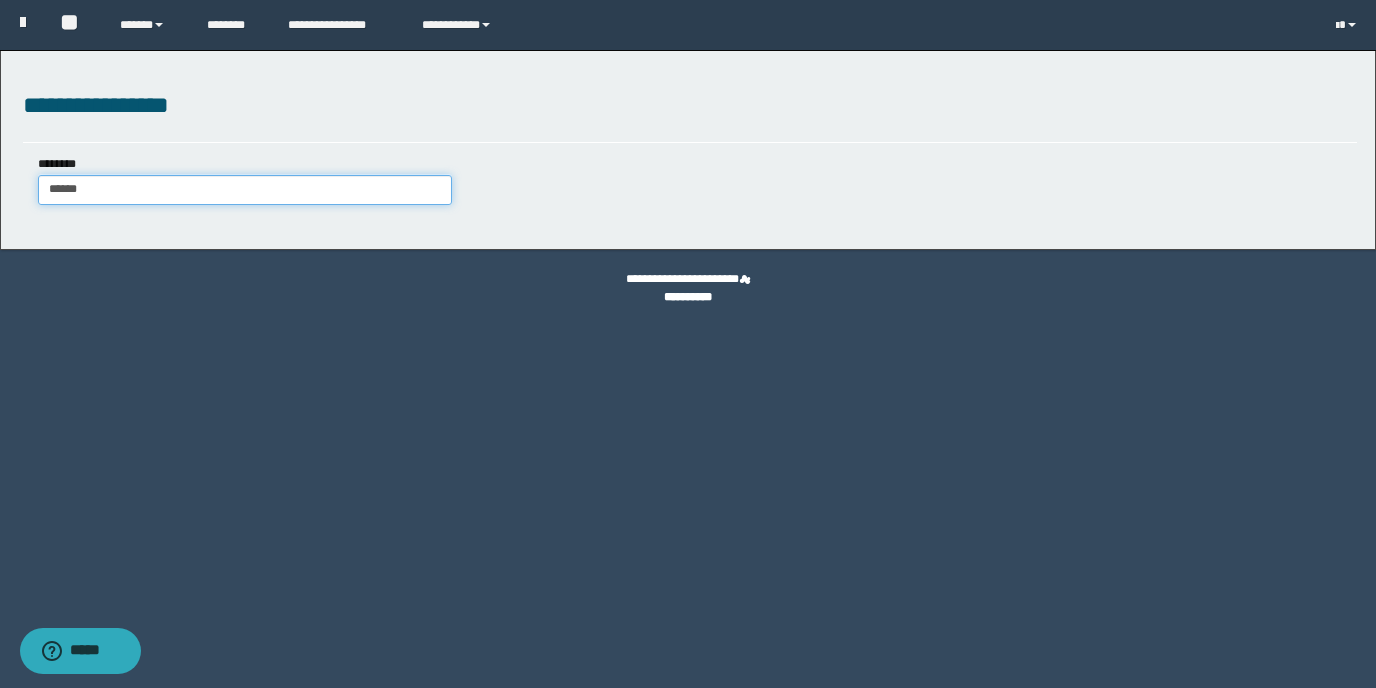 type on "******" 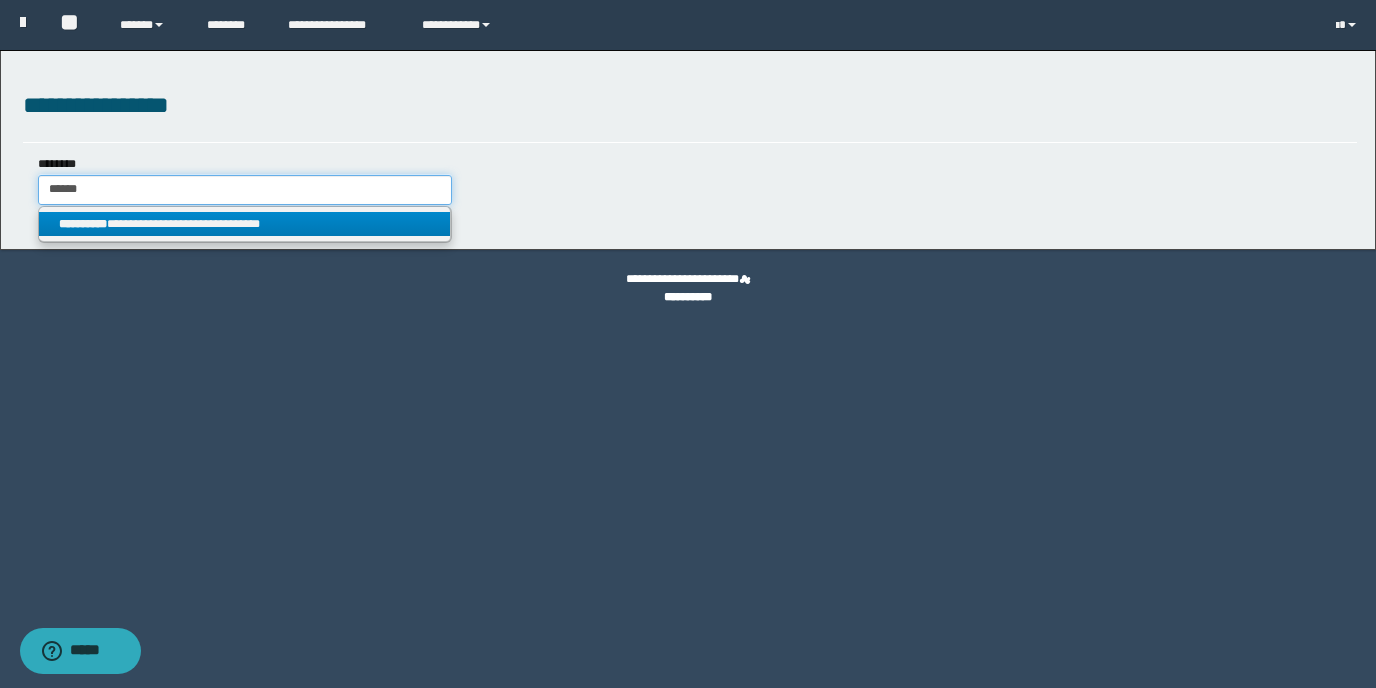 type on "******" 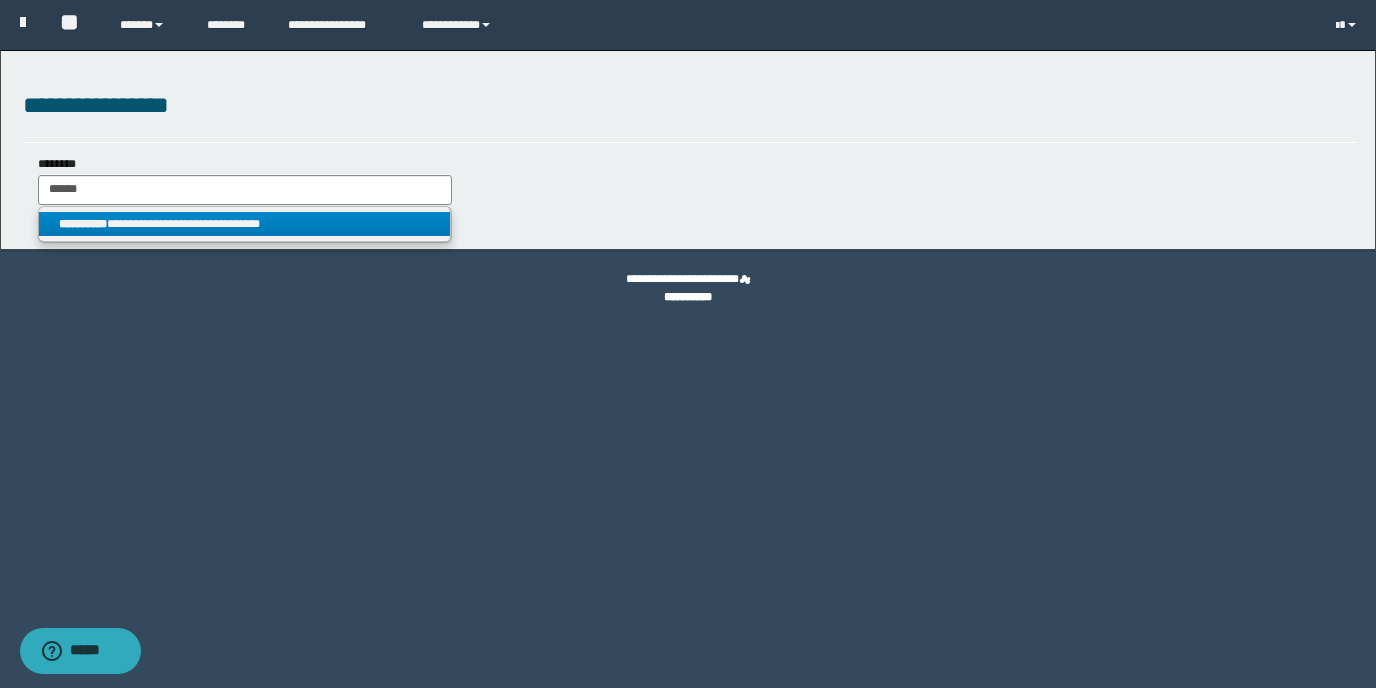 click on "**********" at bounding box center (245, 224) 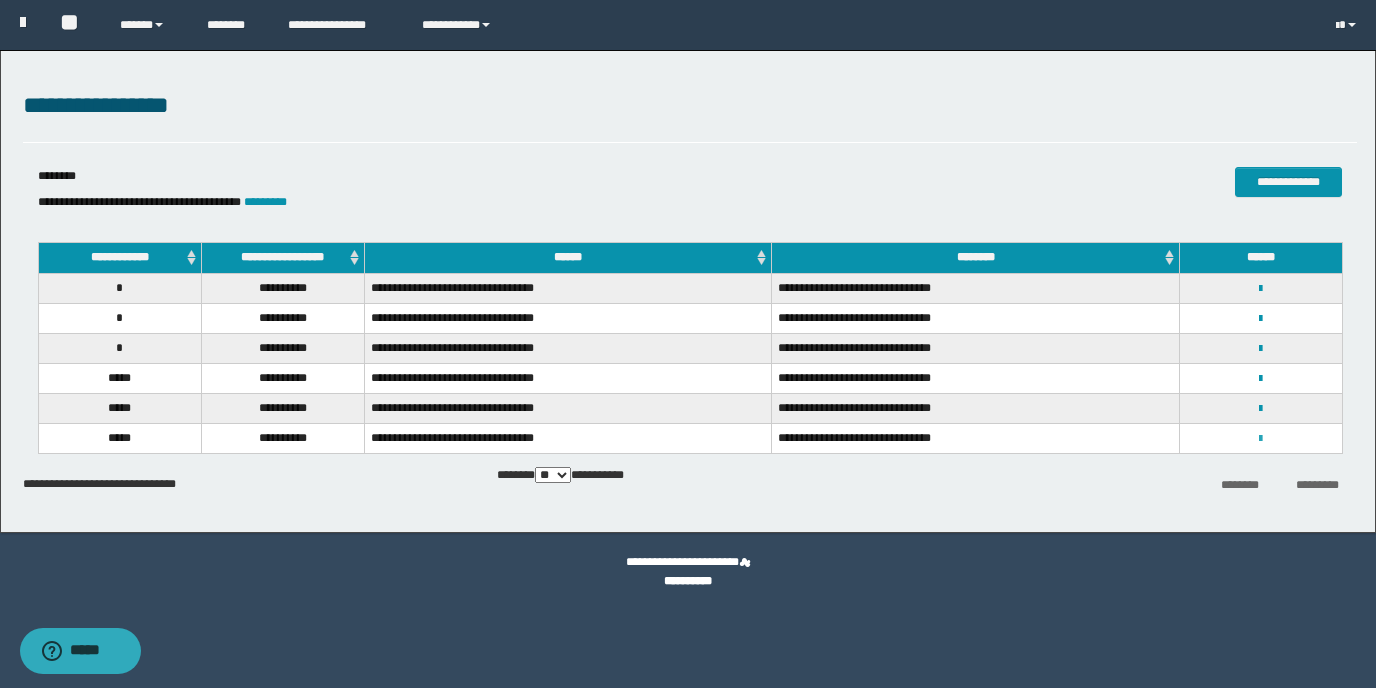 click at bounding box center [1260, 439] 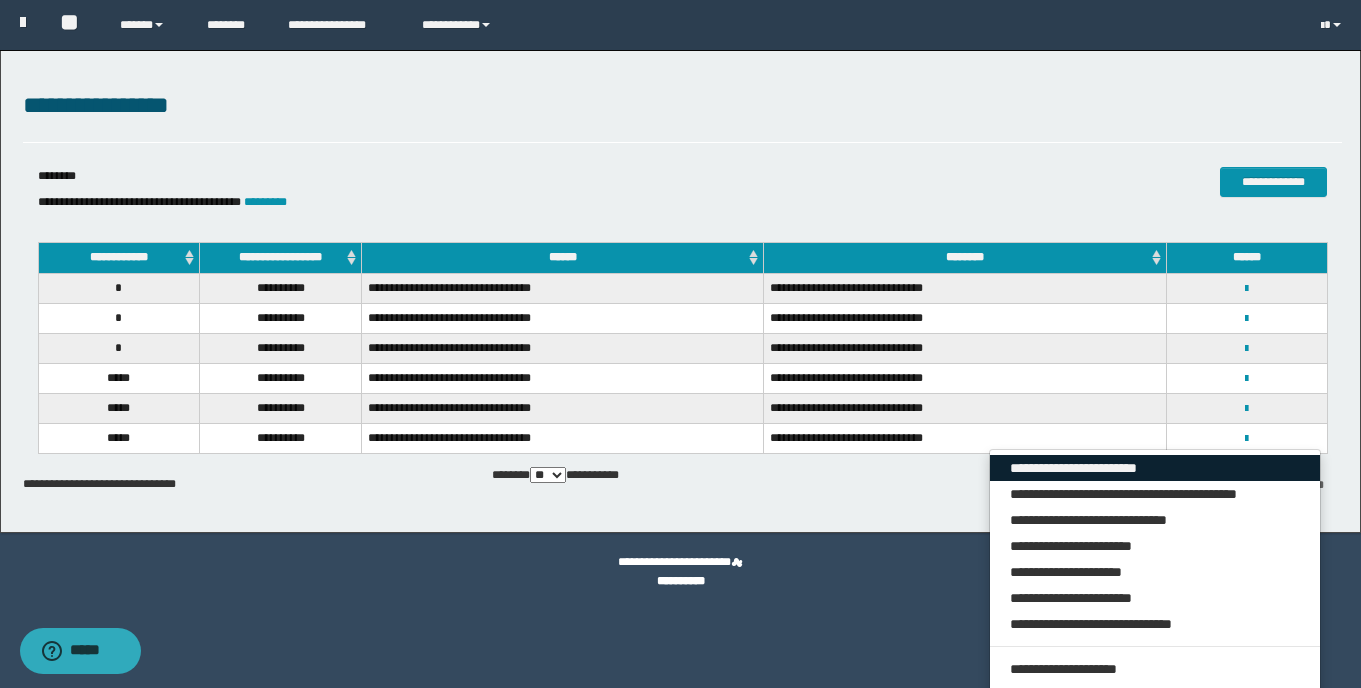click on "**********" at bounding box center (1155, 468) 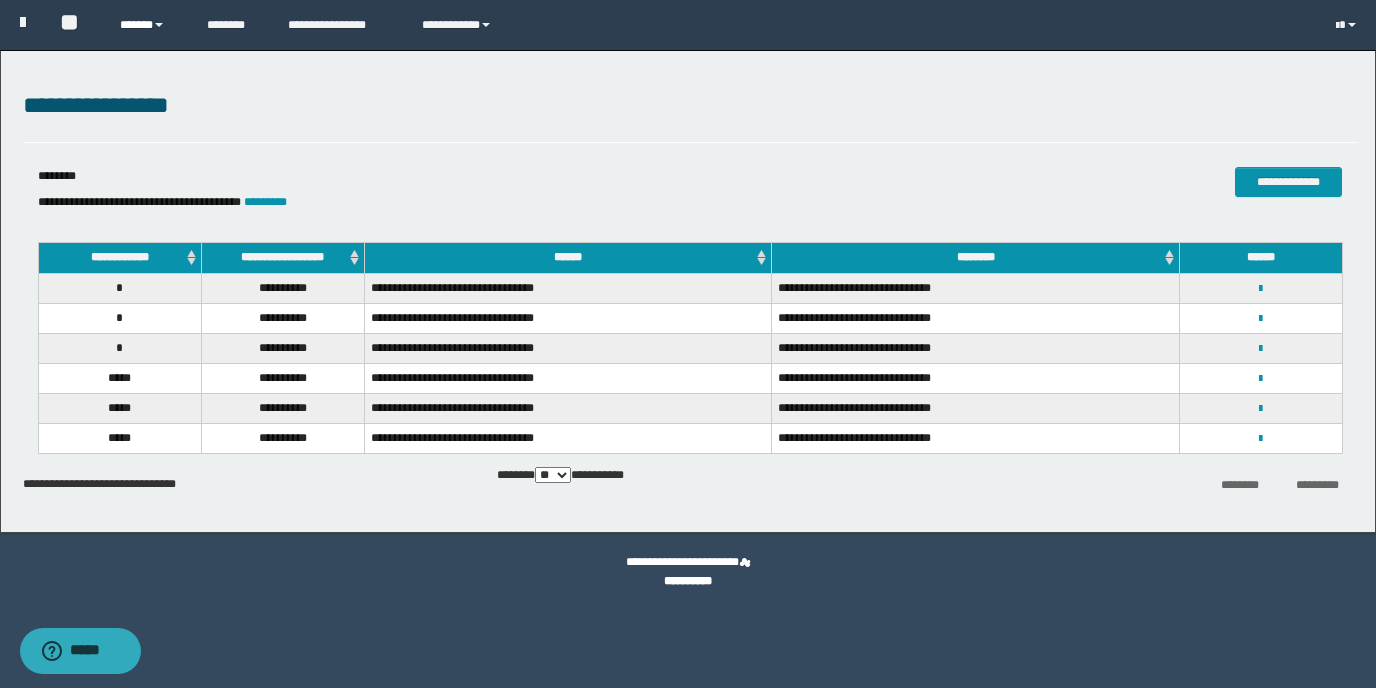 click on "******" at bounding box center (148, 25) 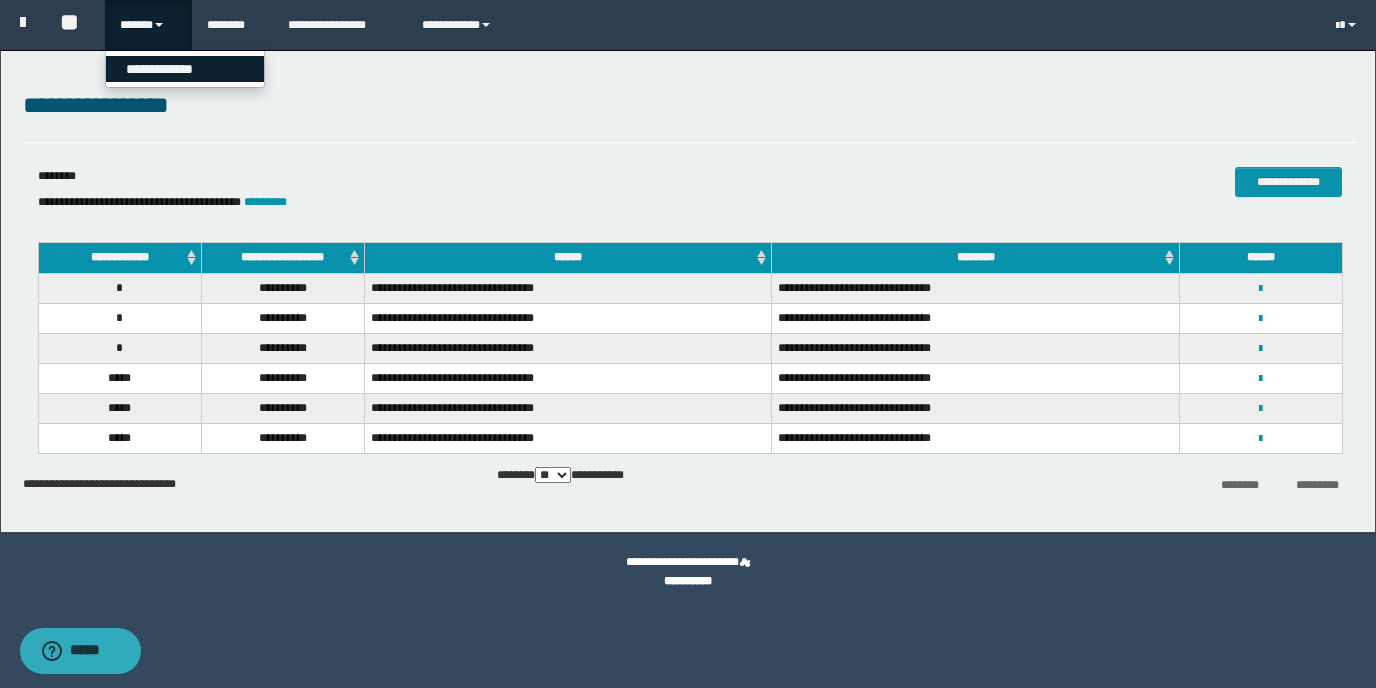 click on "**********" at bounding box center [185, 69] 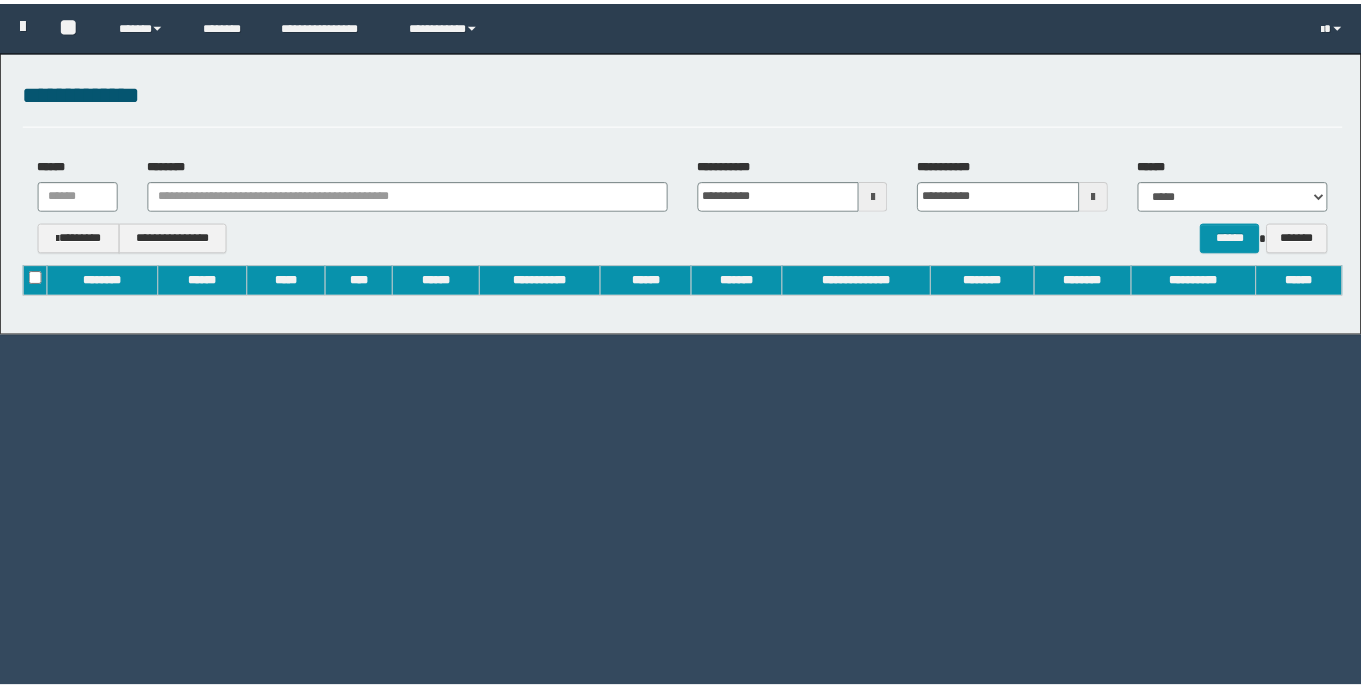 scroll, scrollTop: 0, scrollLeft: 0, axis: both 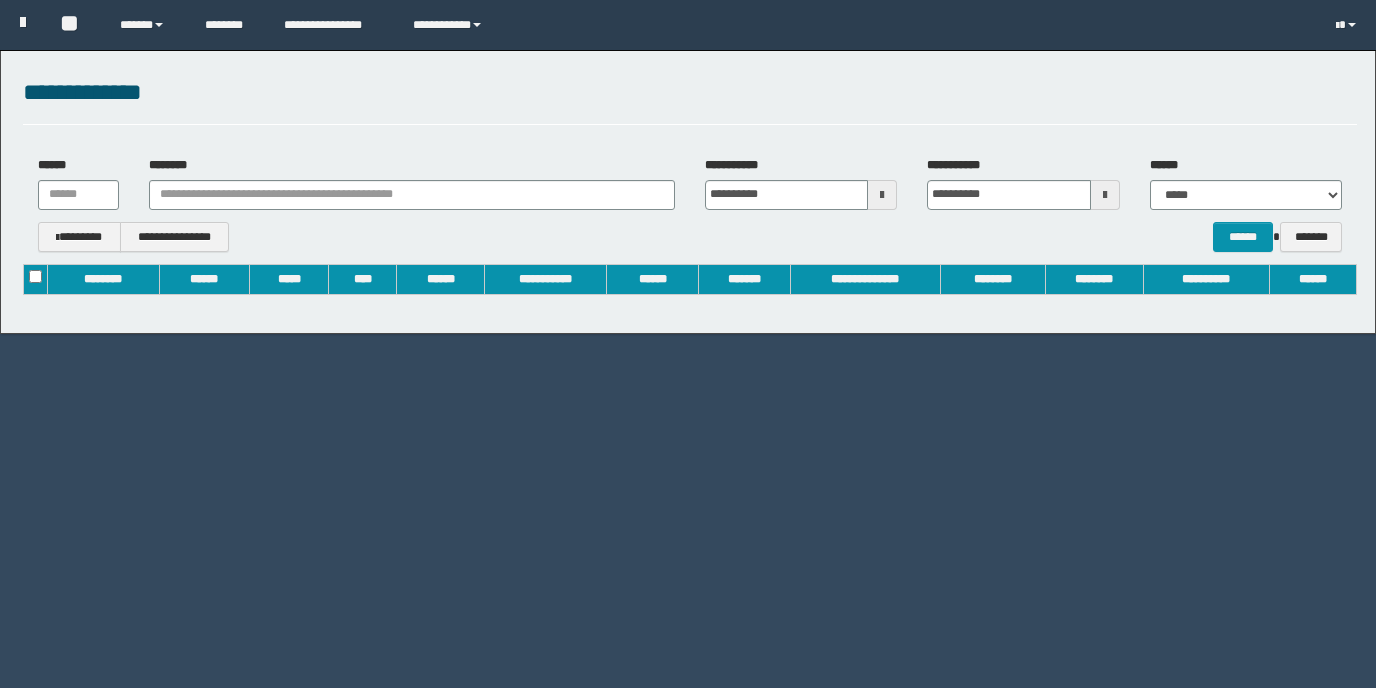 type on "**********" 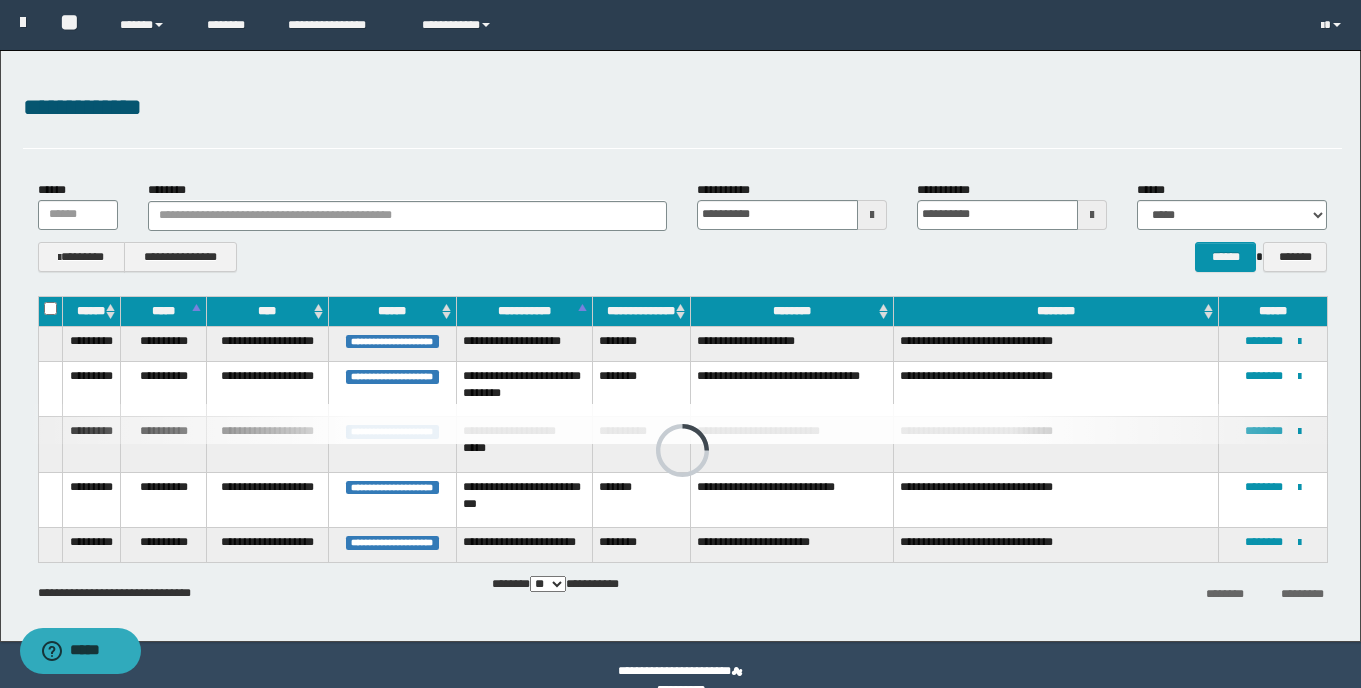 scroll, scrollTop: 0, scrollLeft: 0, axis: both 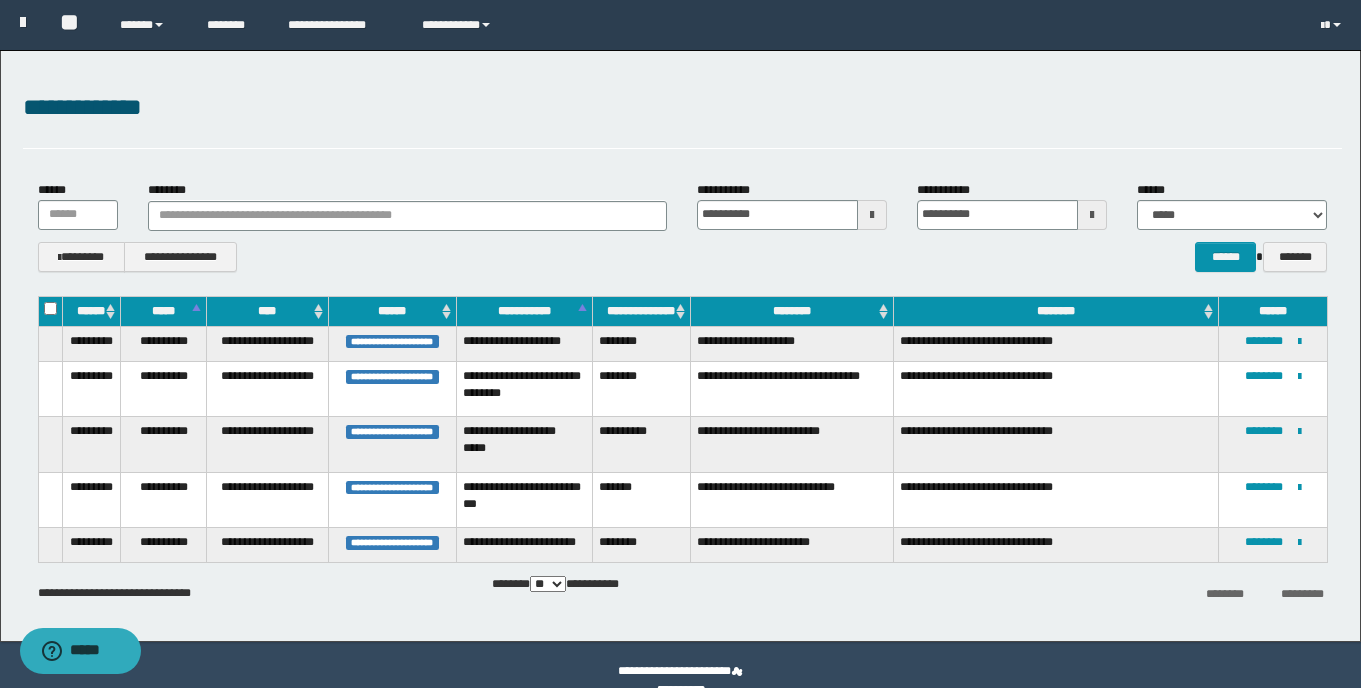 click on "*******" at bounding box center (641, 499) 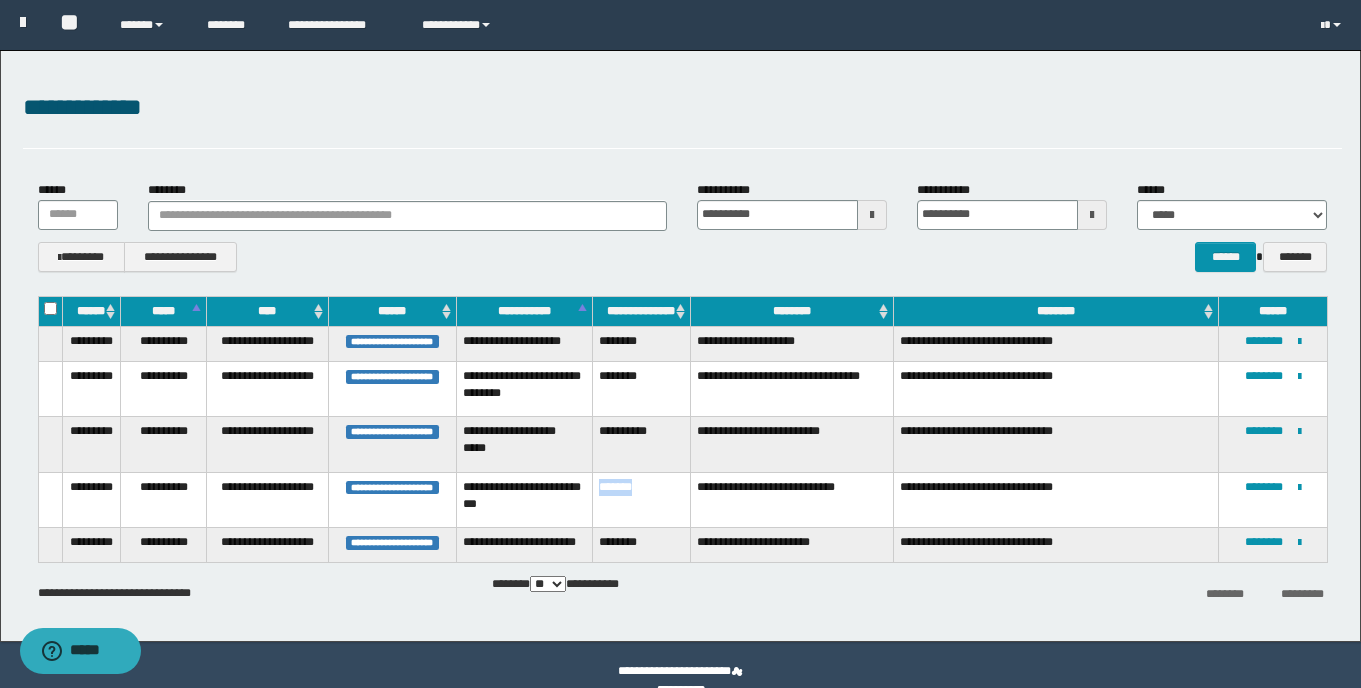 click on "*******" at bounding box center [641, 499] 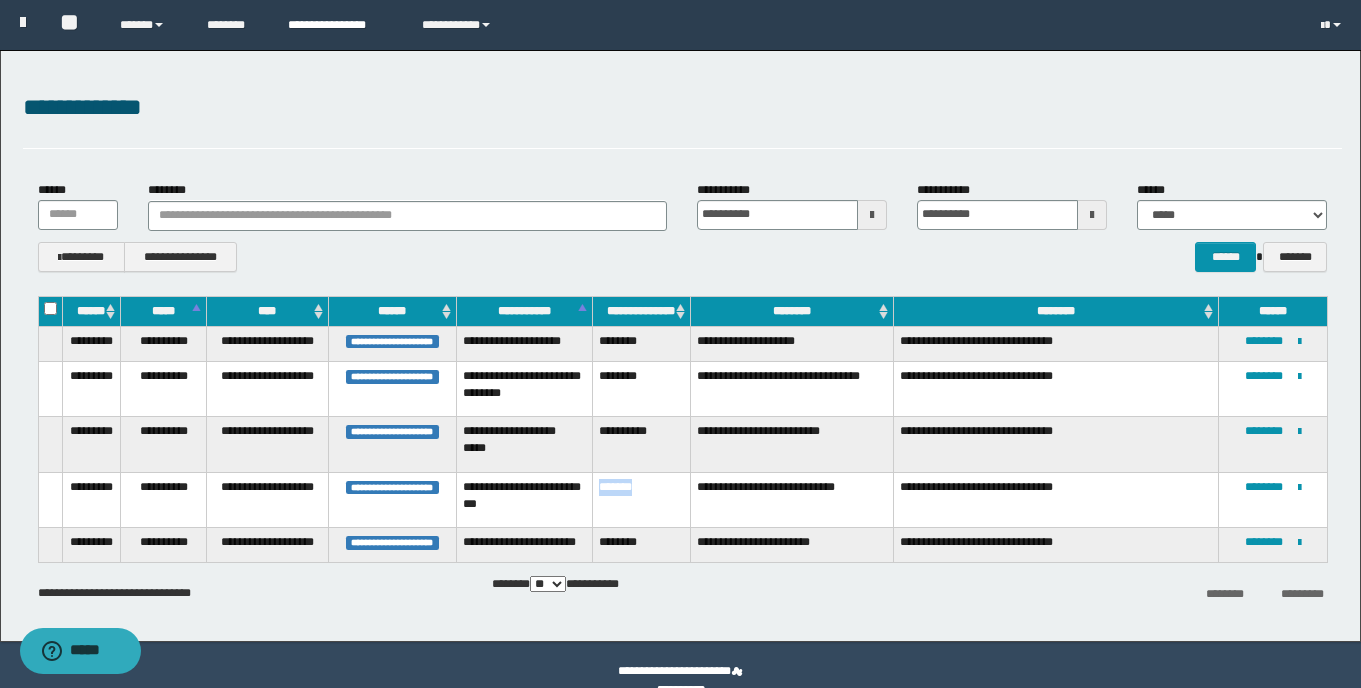 click on "**********" at bounding box center [339, 25] 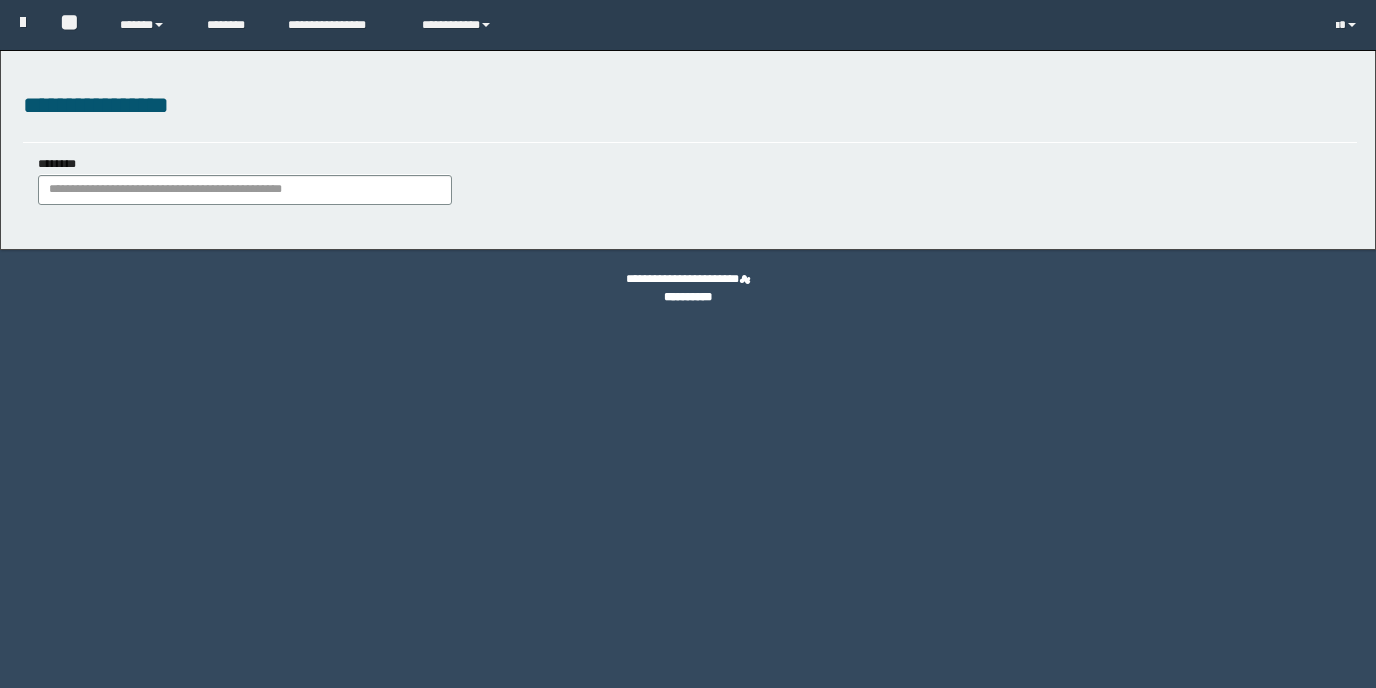 scroll, scrollTop: 0, scrollLeft: 0, axis: both 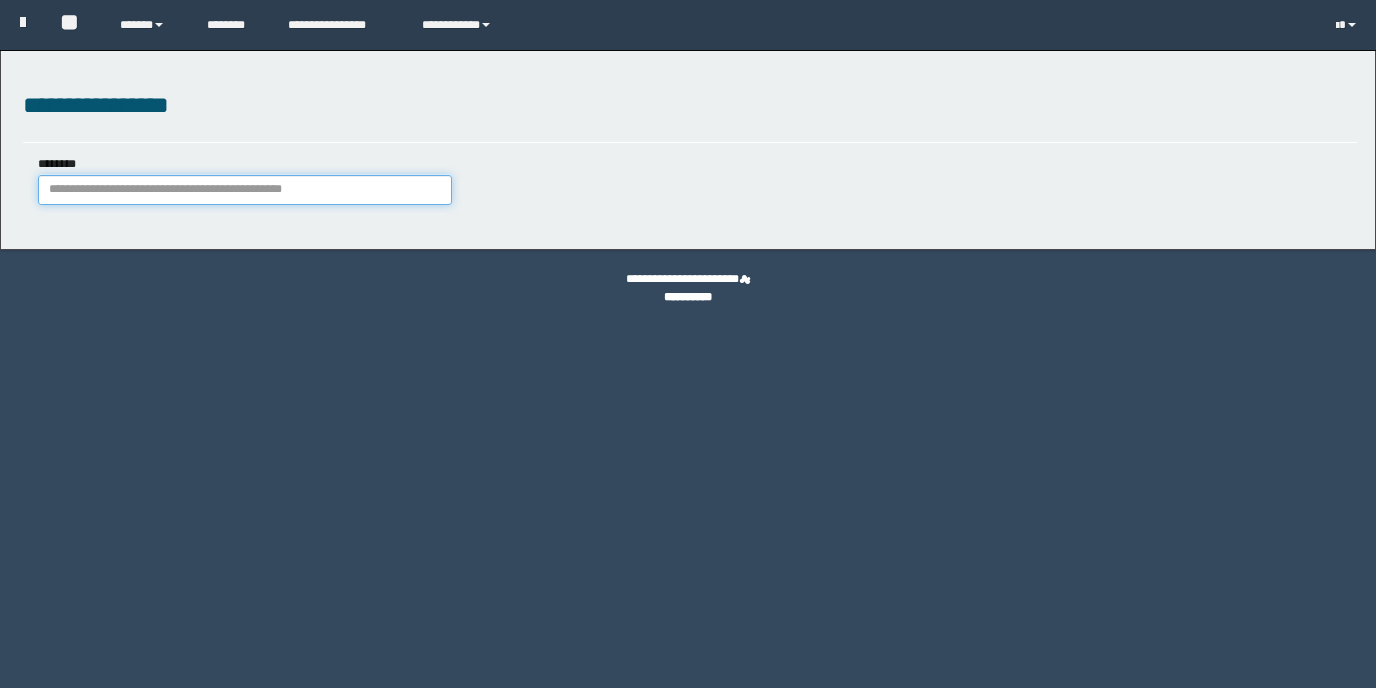 click on "********" at bounding box center [245, 190] 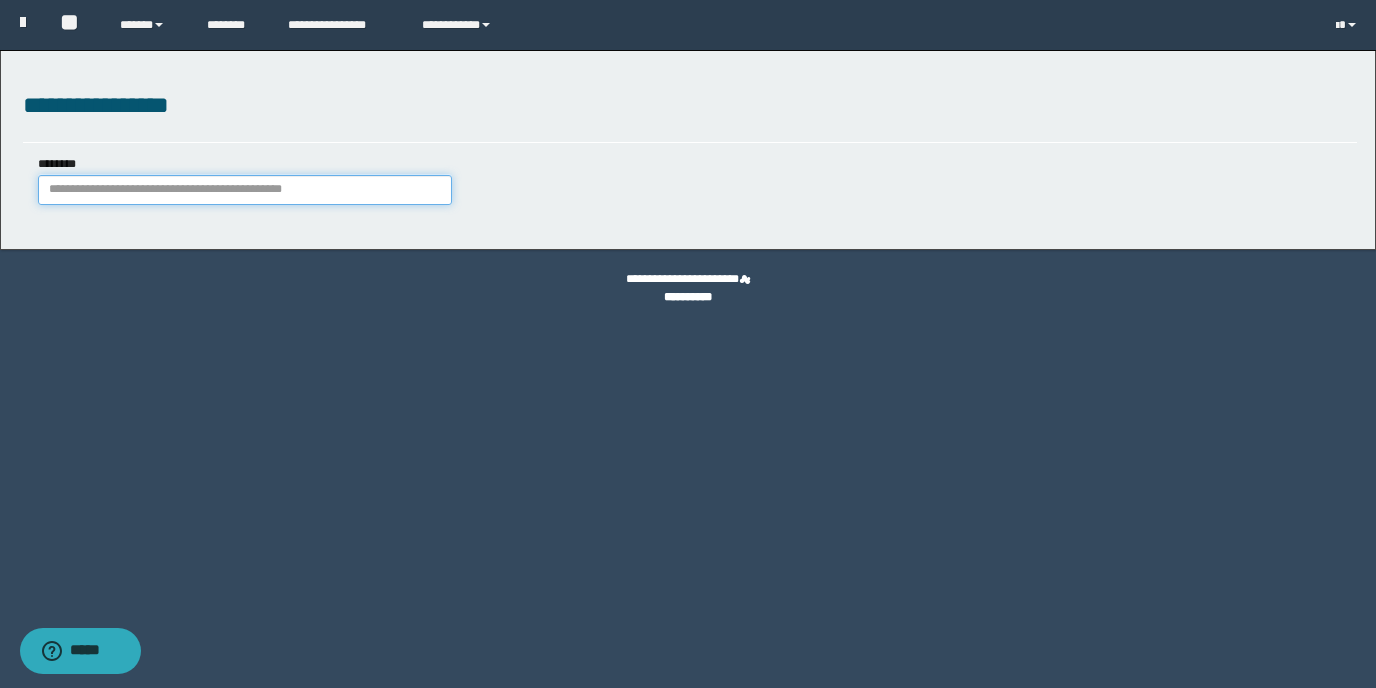 paste on "*******" 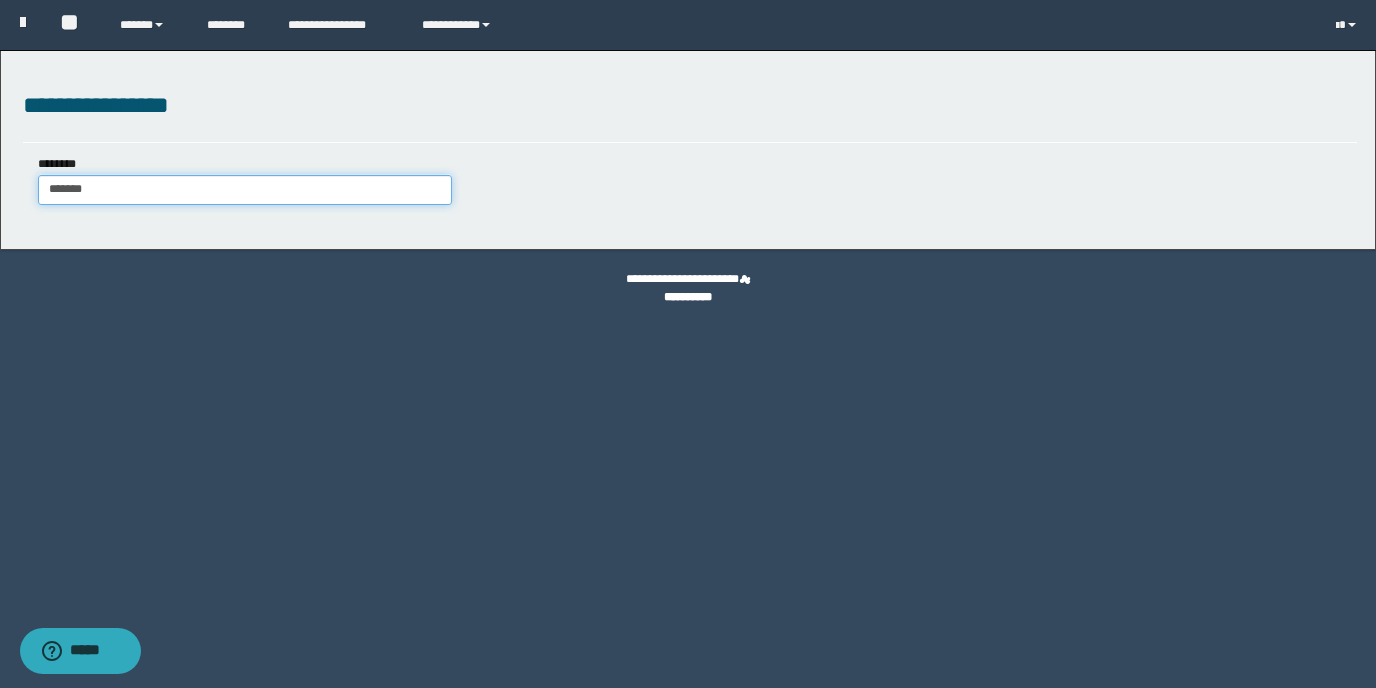 type on "*******" 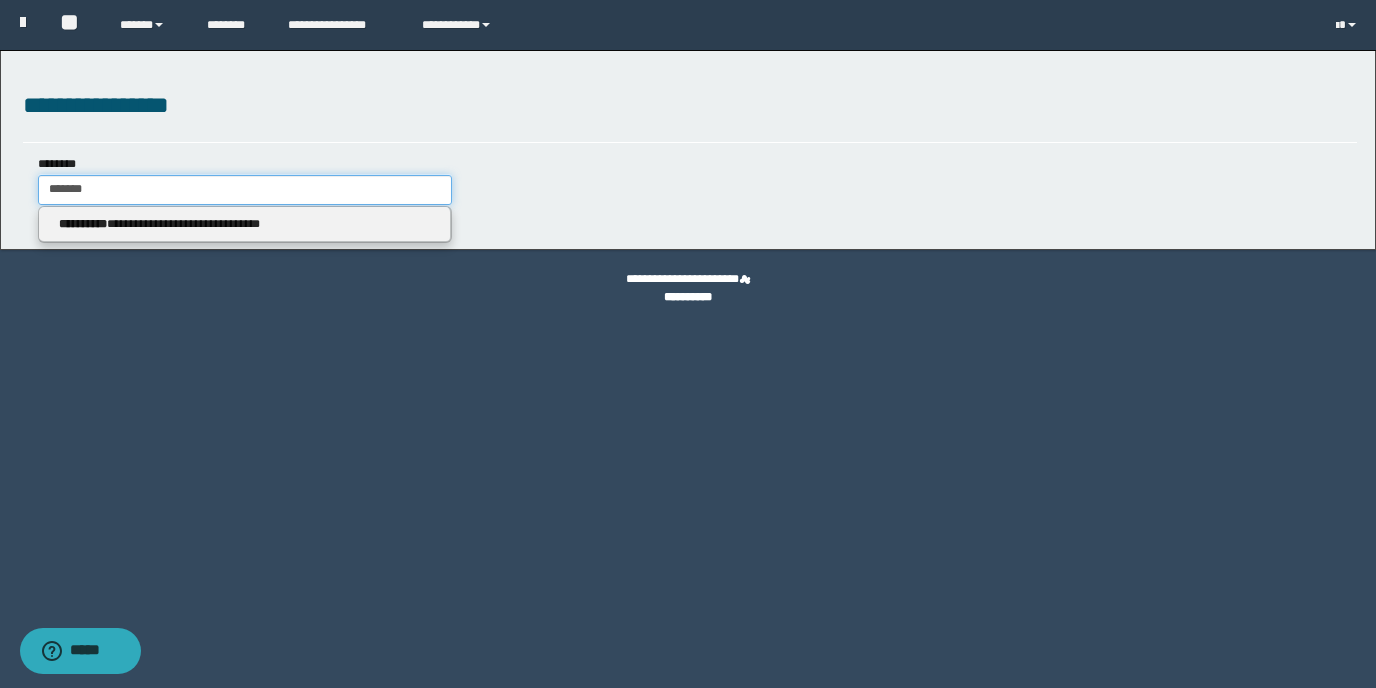 type on "*******" 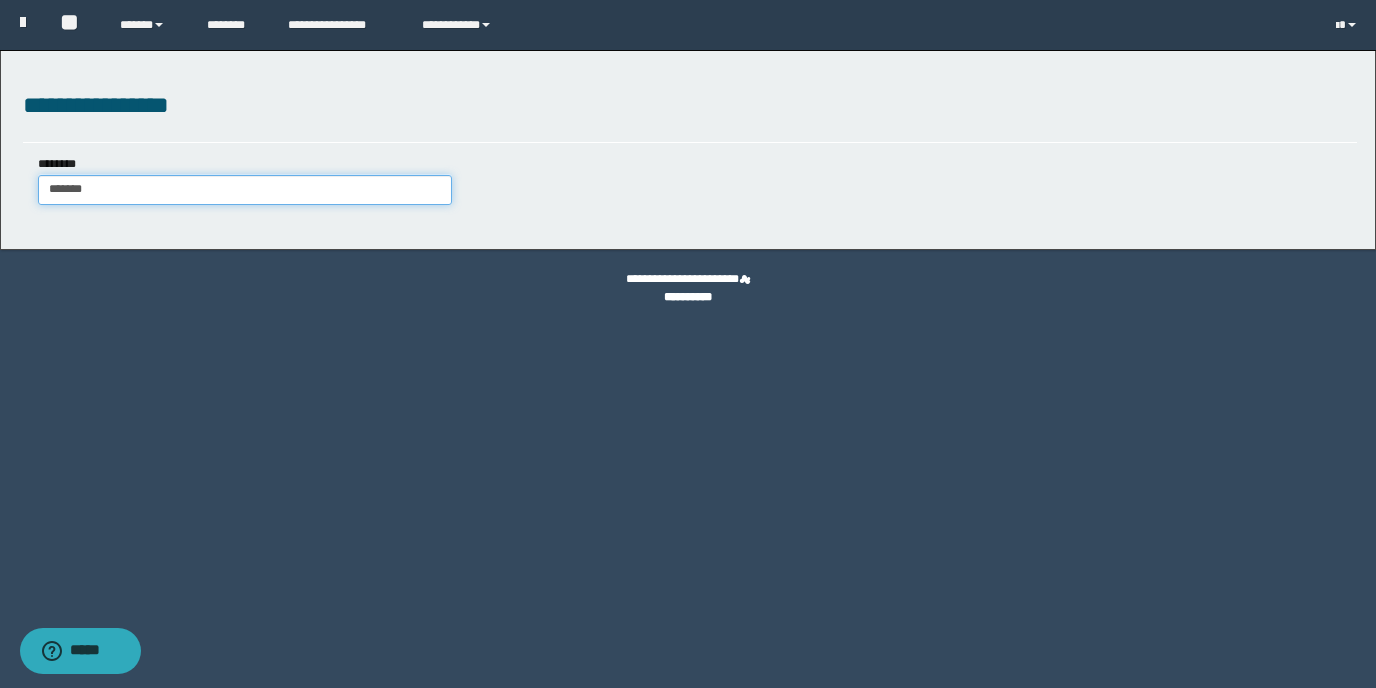 type on "*******" 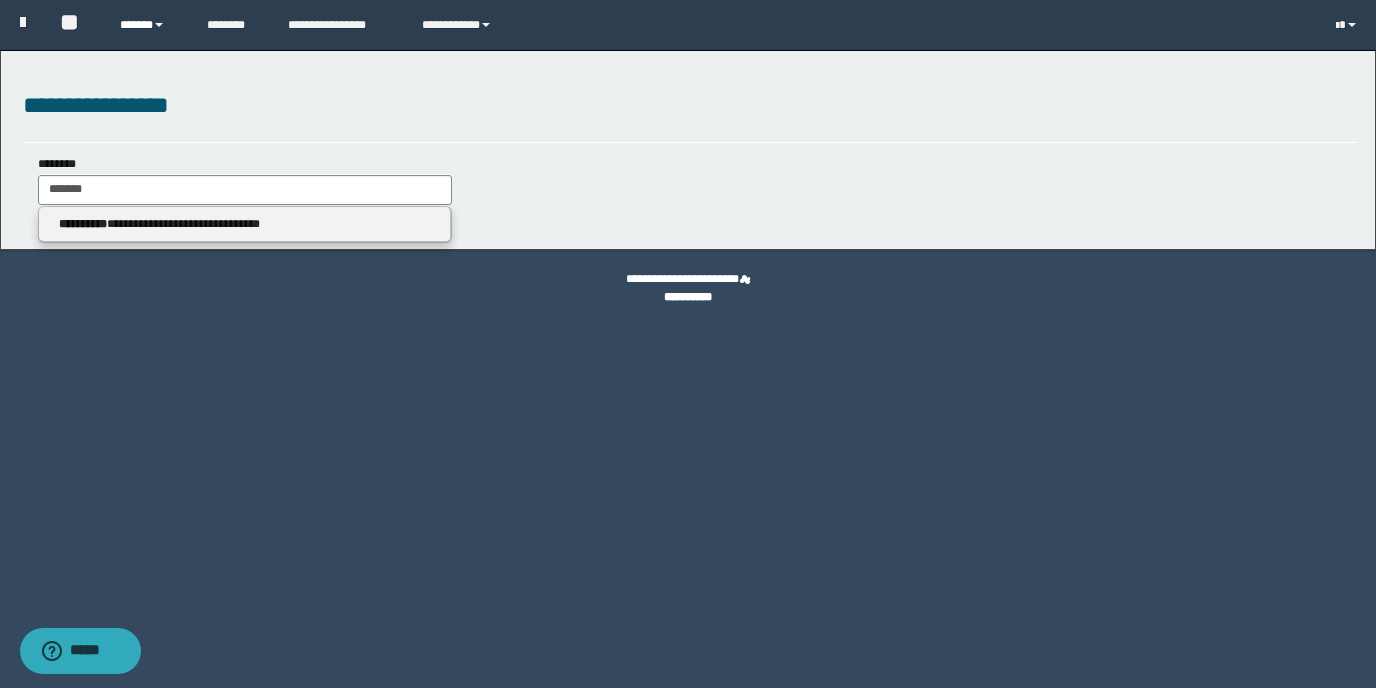 type 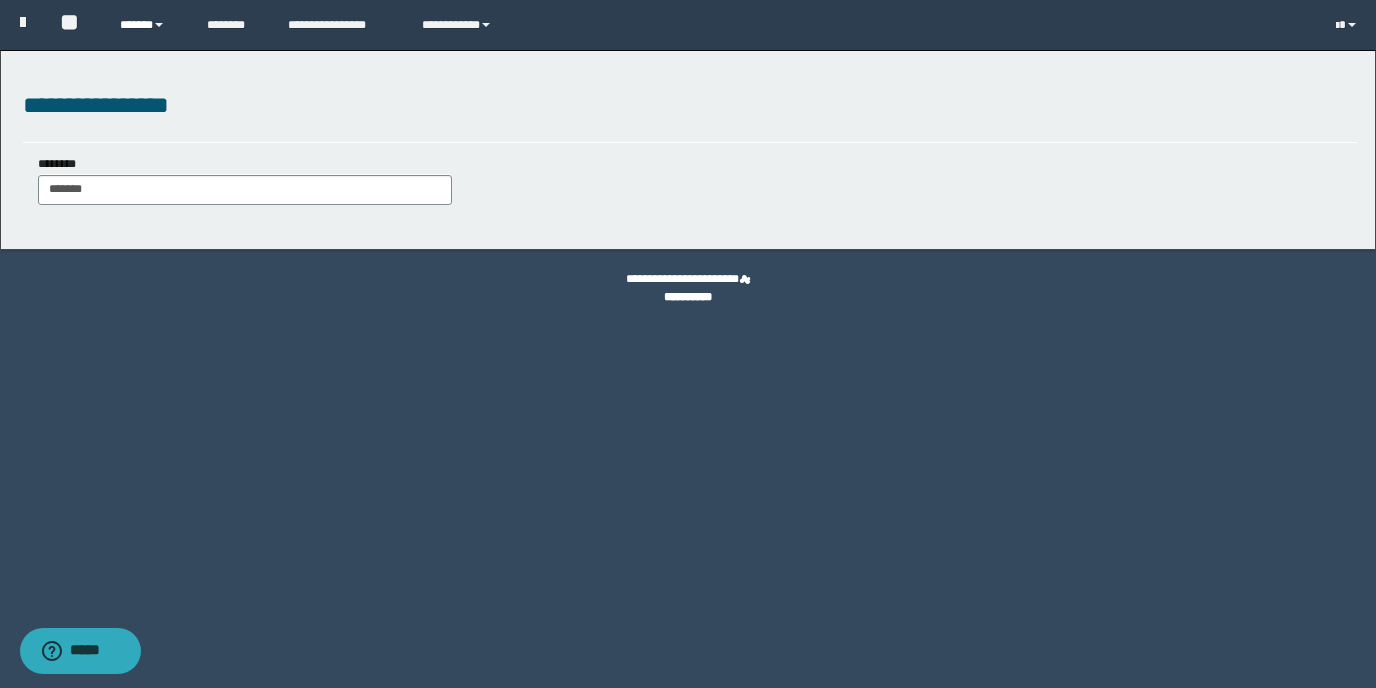 click on "******" at bounding box center (148, 25) 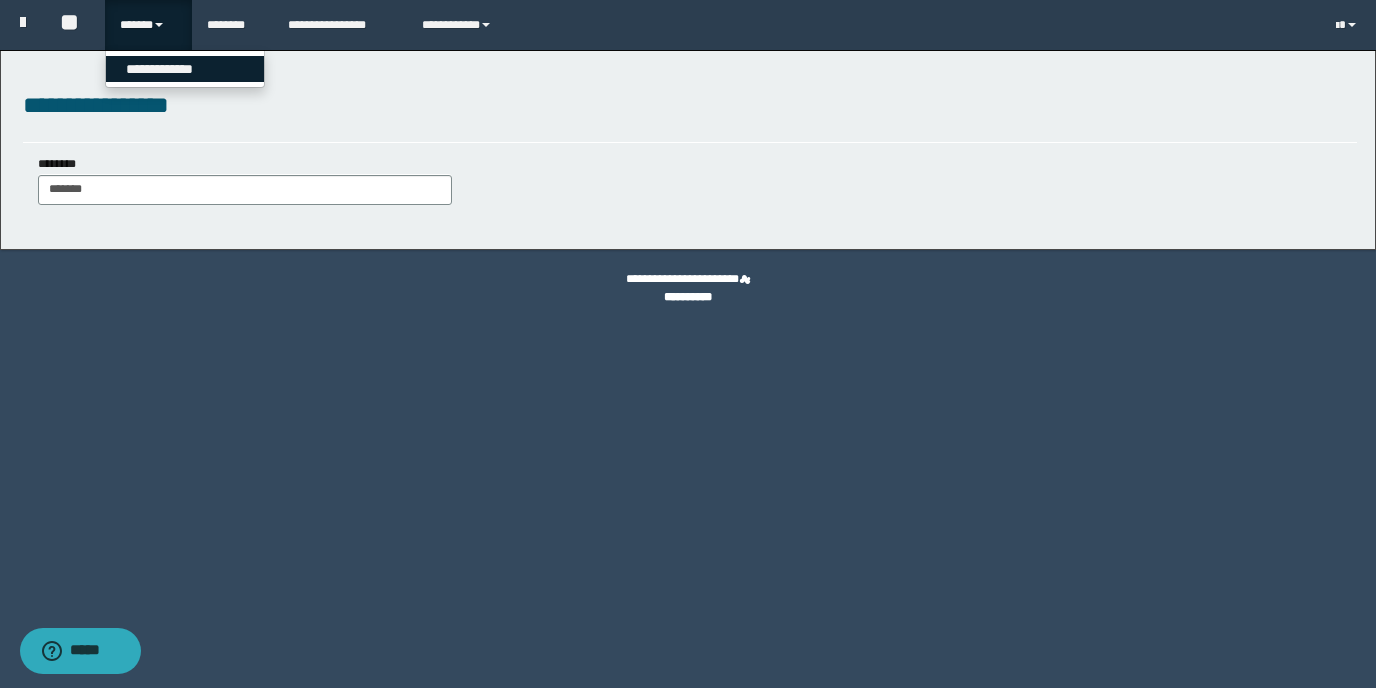 click on "**********" at bounding box center (185, 69) 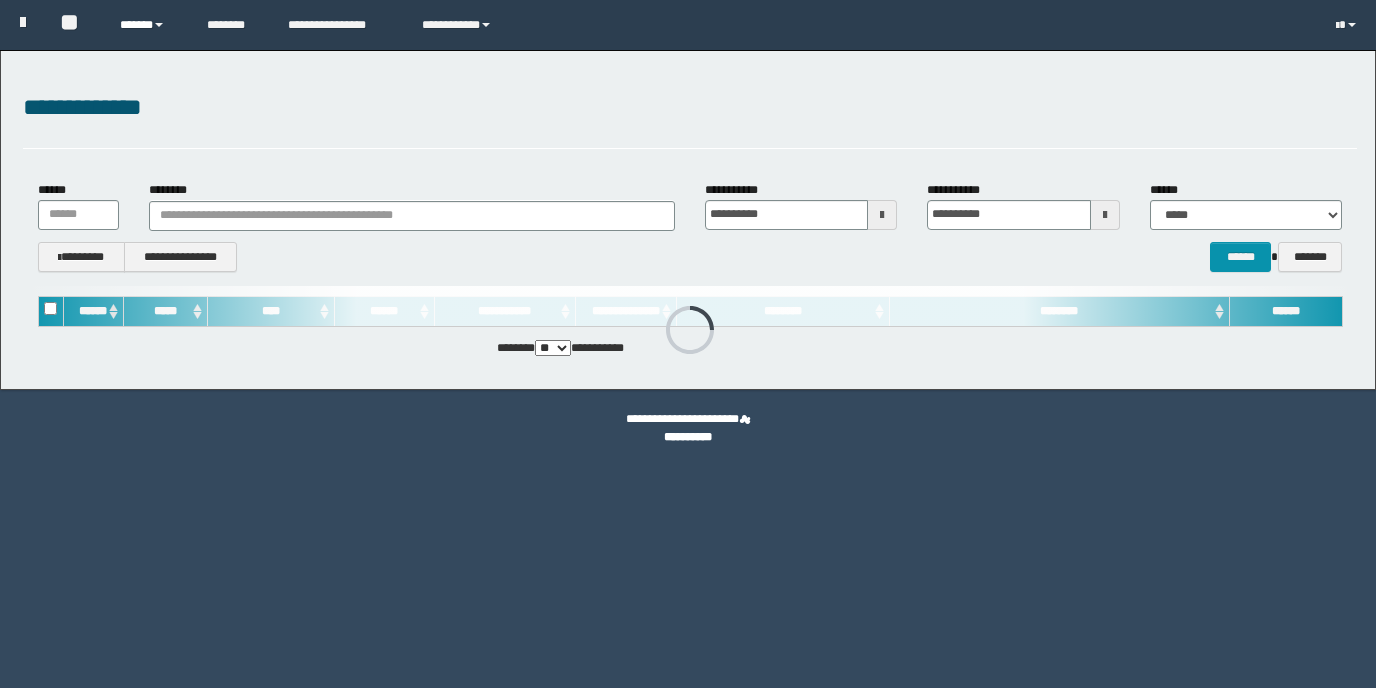scroll, scrollTop: 0, scrollLeft: 0, axis: both 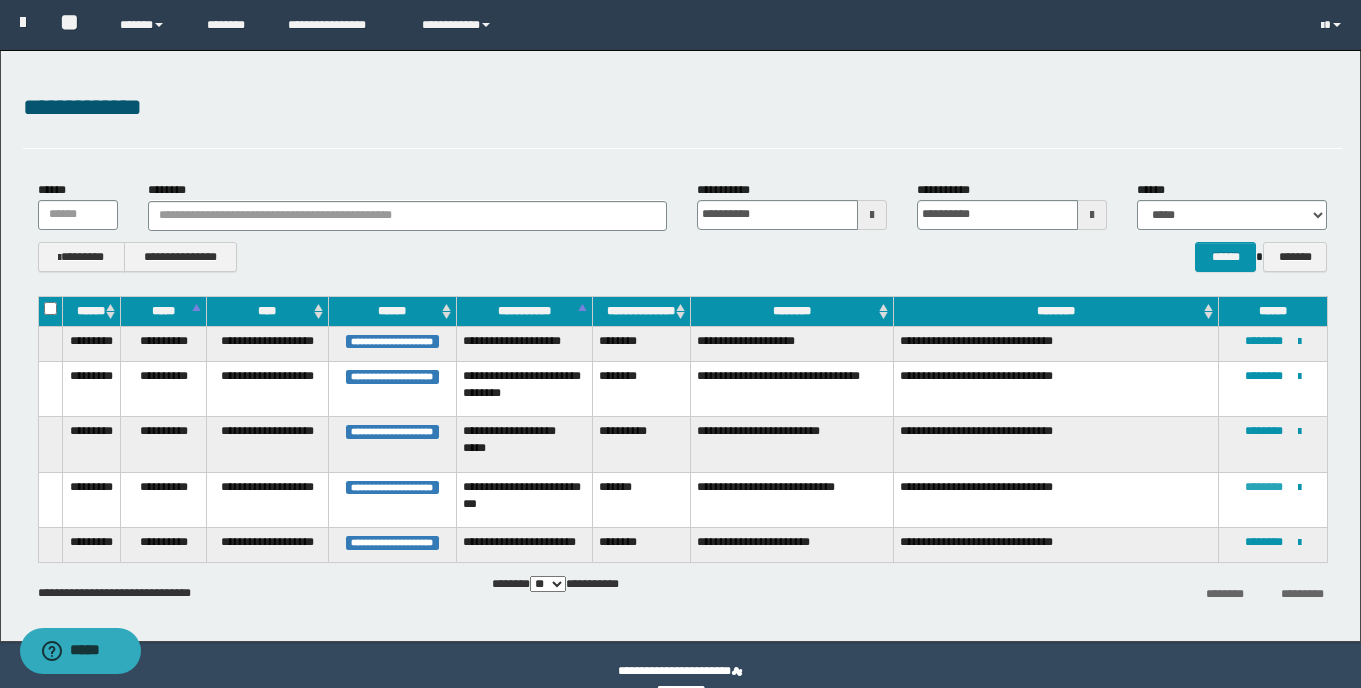 click on "********" at bounding box center [1264, 487] 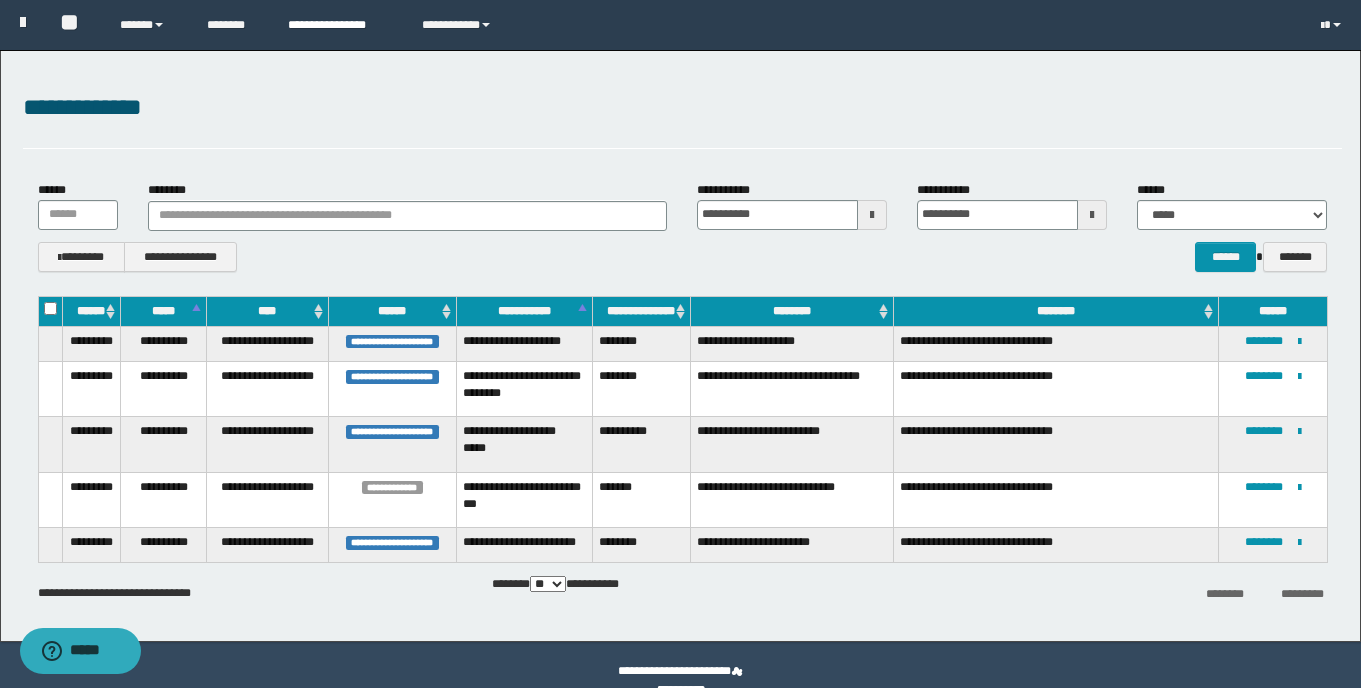 click on "**********" at bounding box center (339, 25) 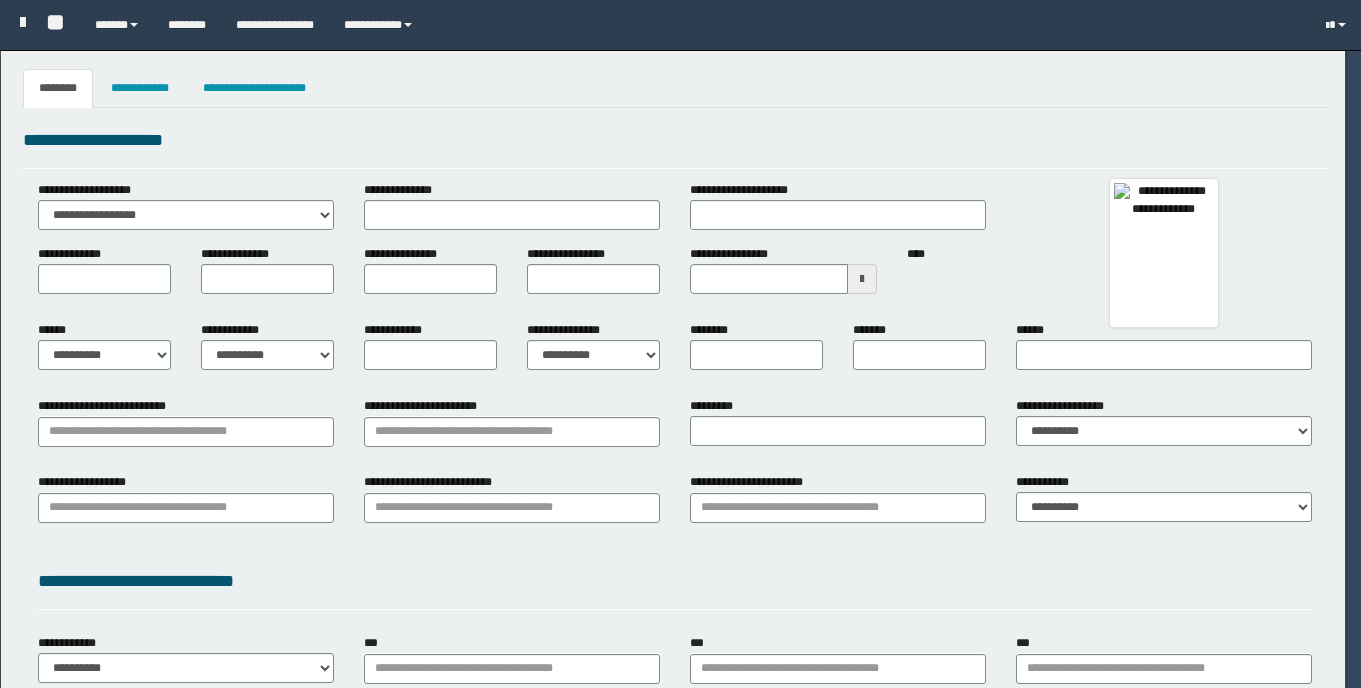 type on "******" 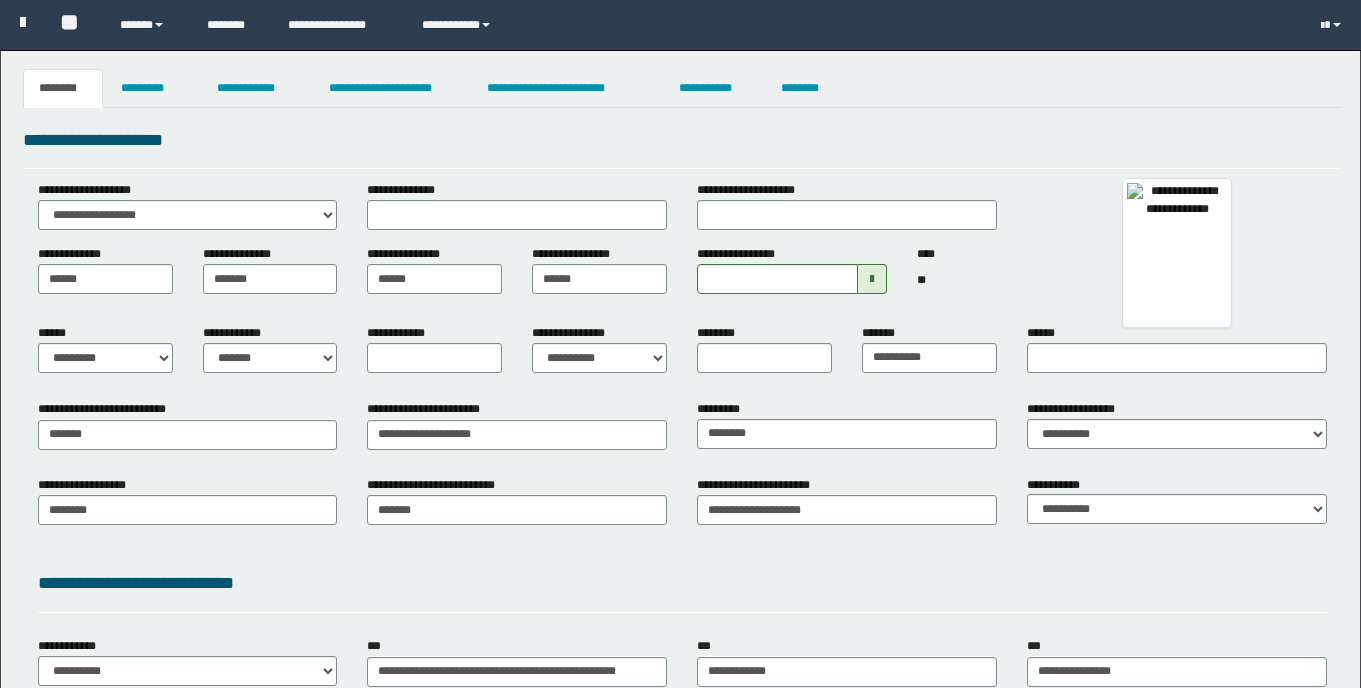 scroll, scrollTop: 0, scrollLeft: 0, axis: both 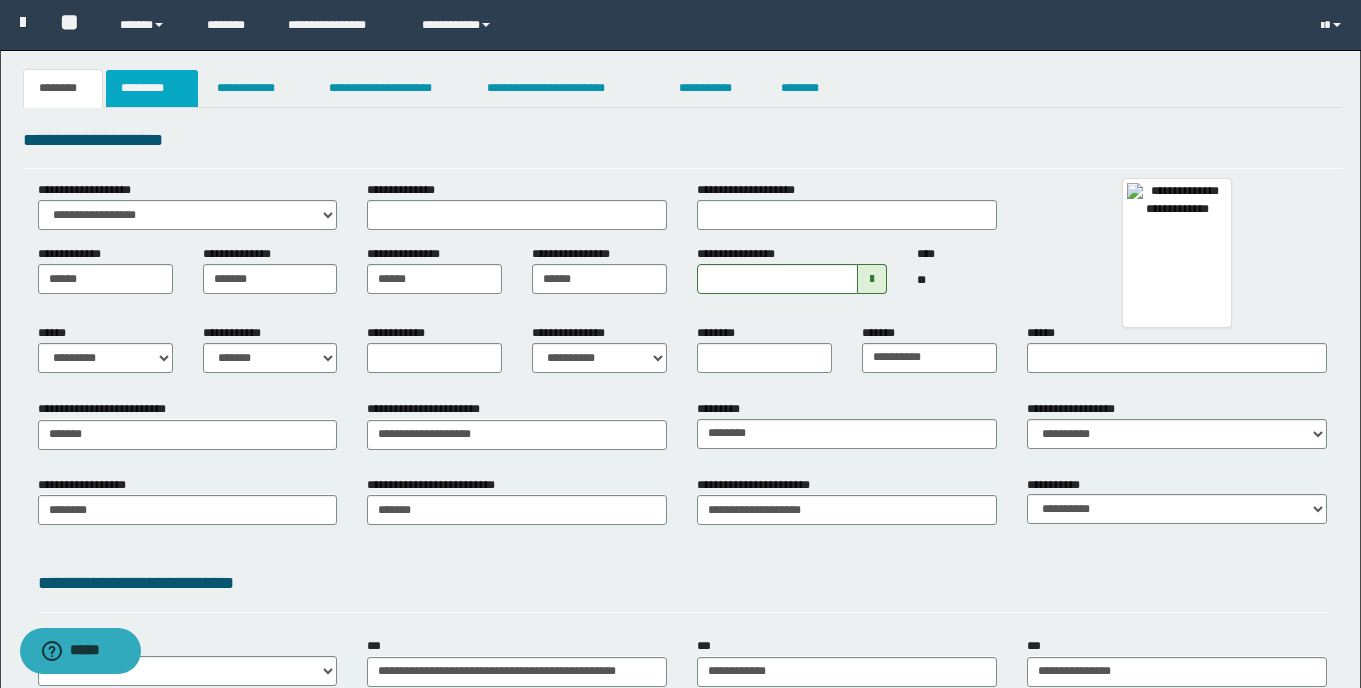 click on "*********" at bounding box center [152, 88] 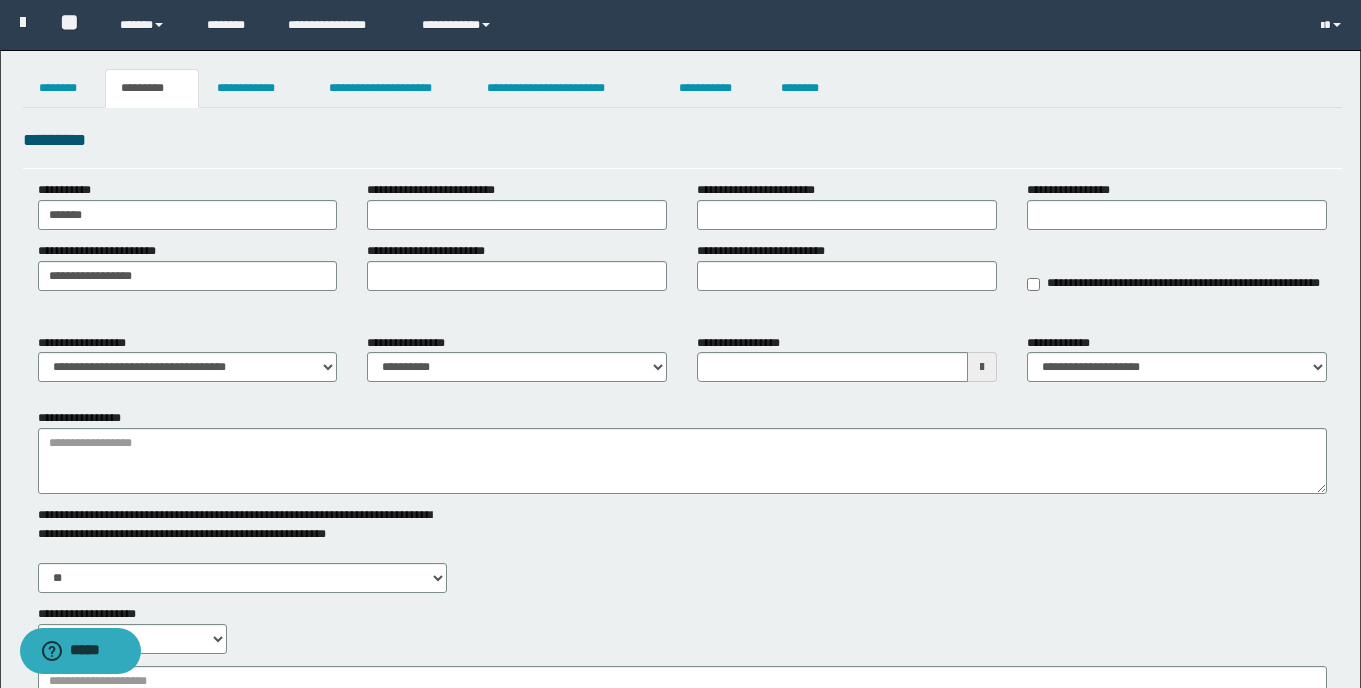 click on "**********" at bounding box center (517, 358) 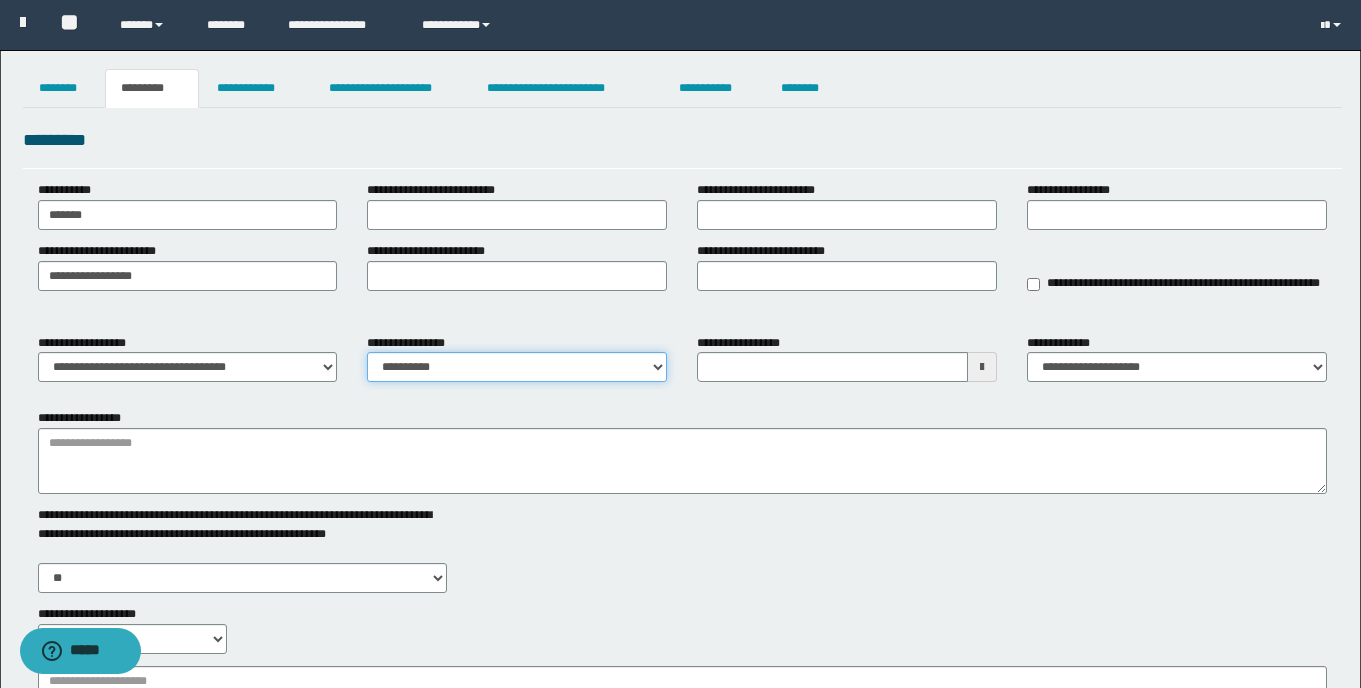 click on "**********" at bounding box center (517, 367) 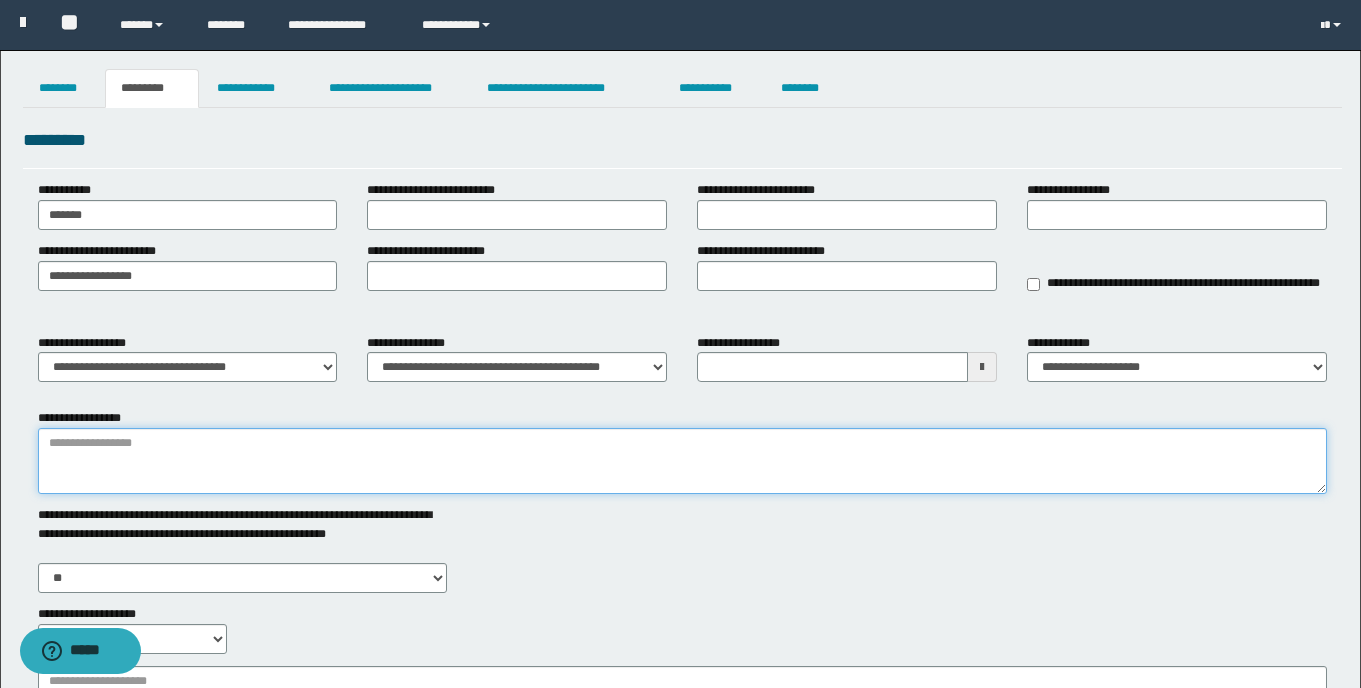 click on "**********" at bounding box center (682, 461) 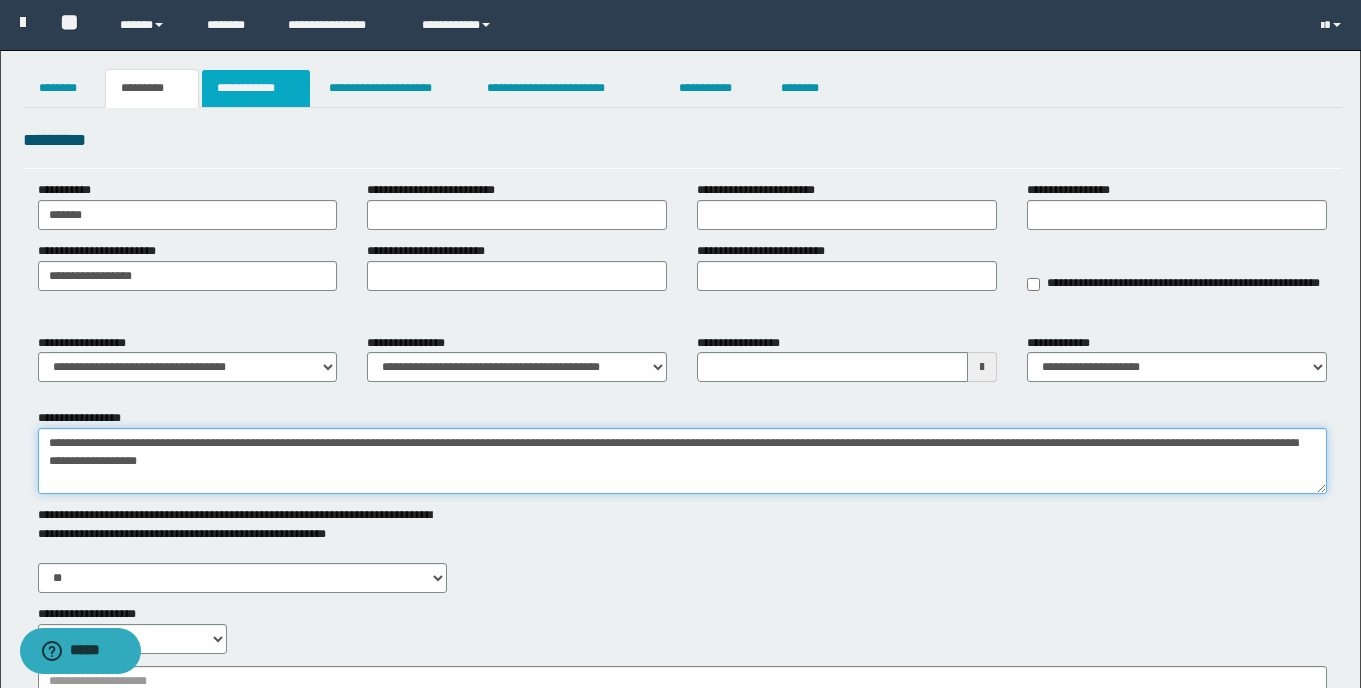 type on "**********" 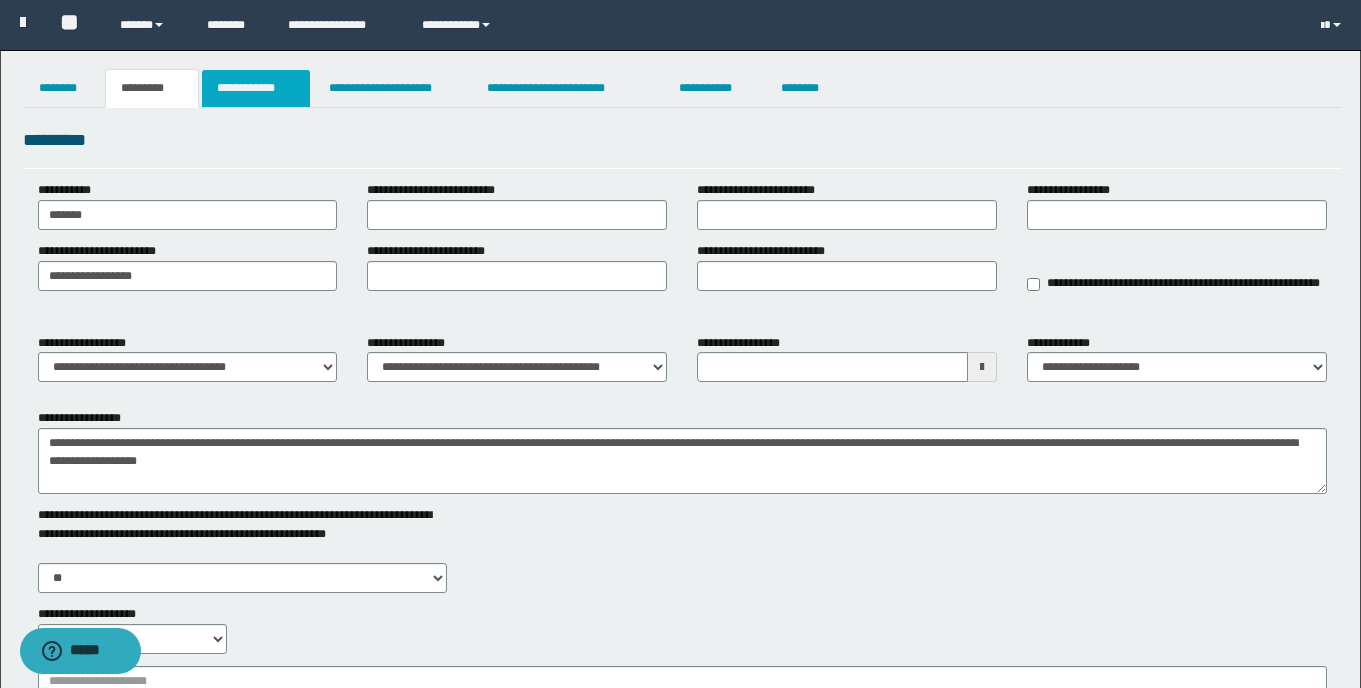 click on "**********" at bounding box center (256, 88) 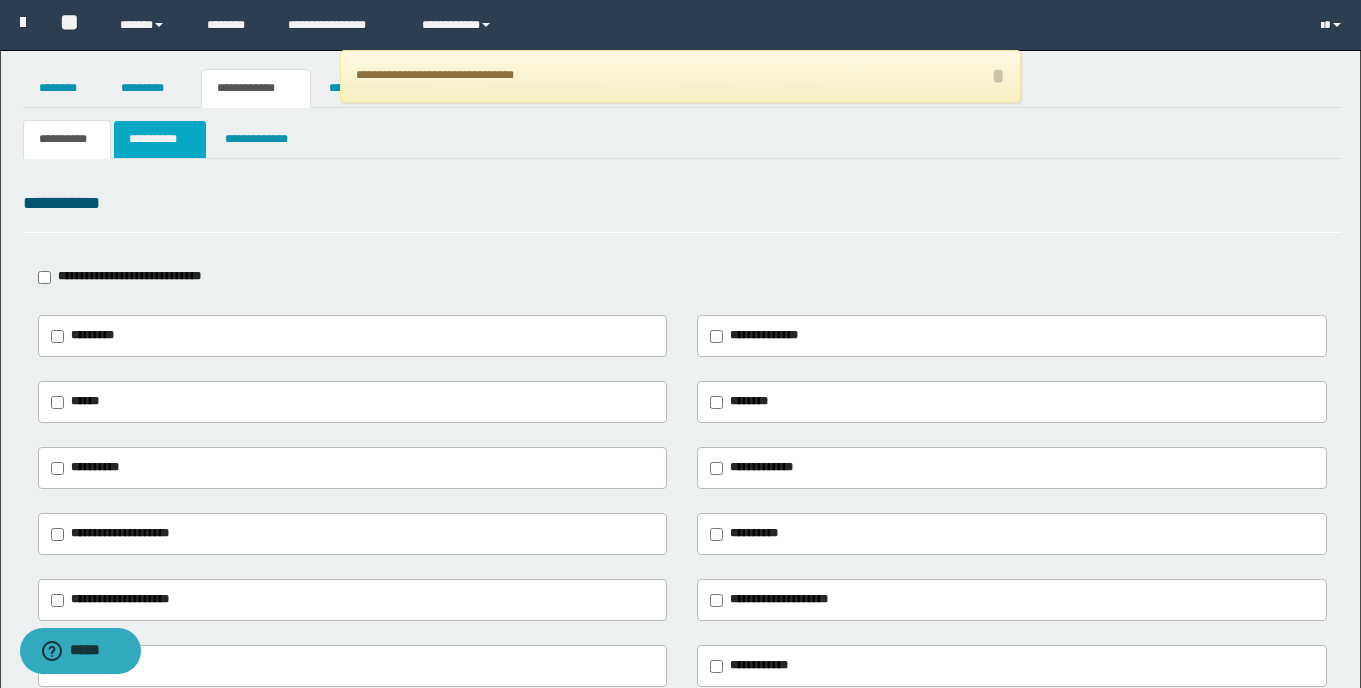 click on "**********" at bounding box center [160, 139] 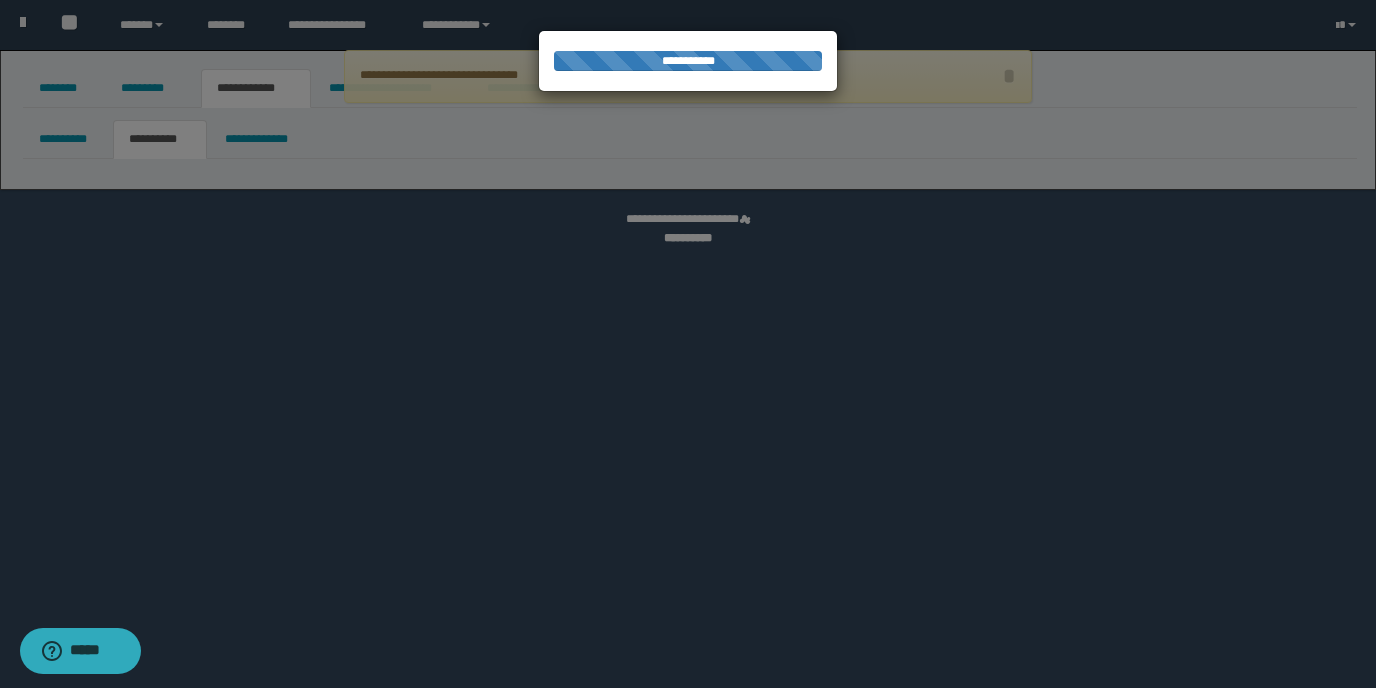click at bounding box center [688, 344] 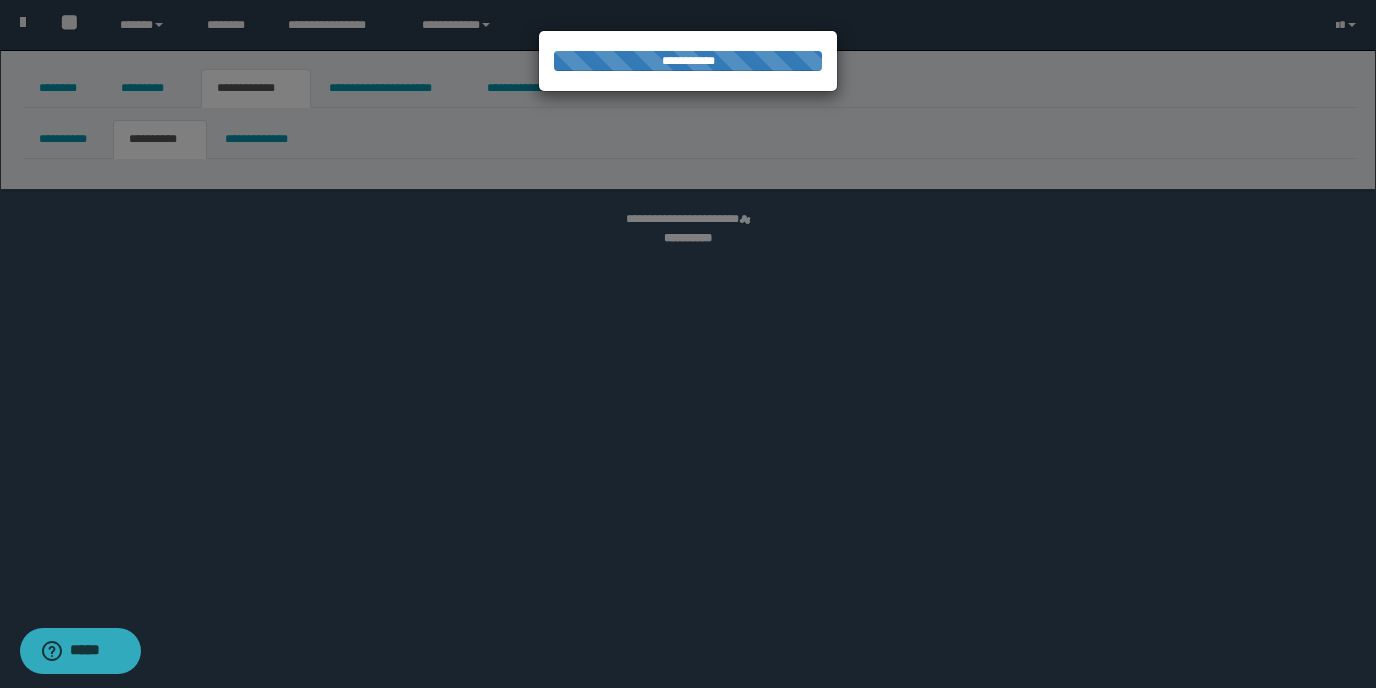 click at bounding box center (688, 344) 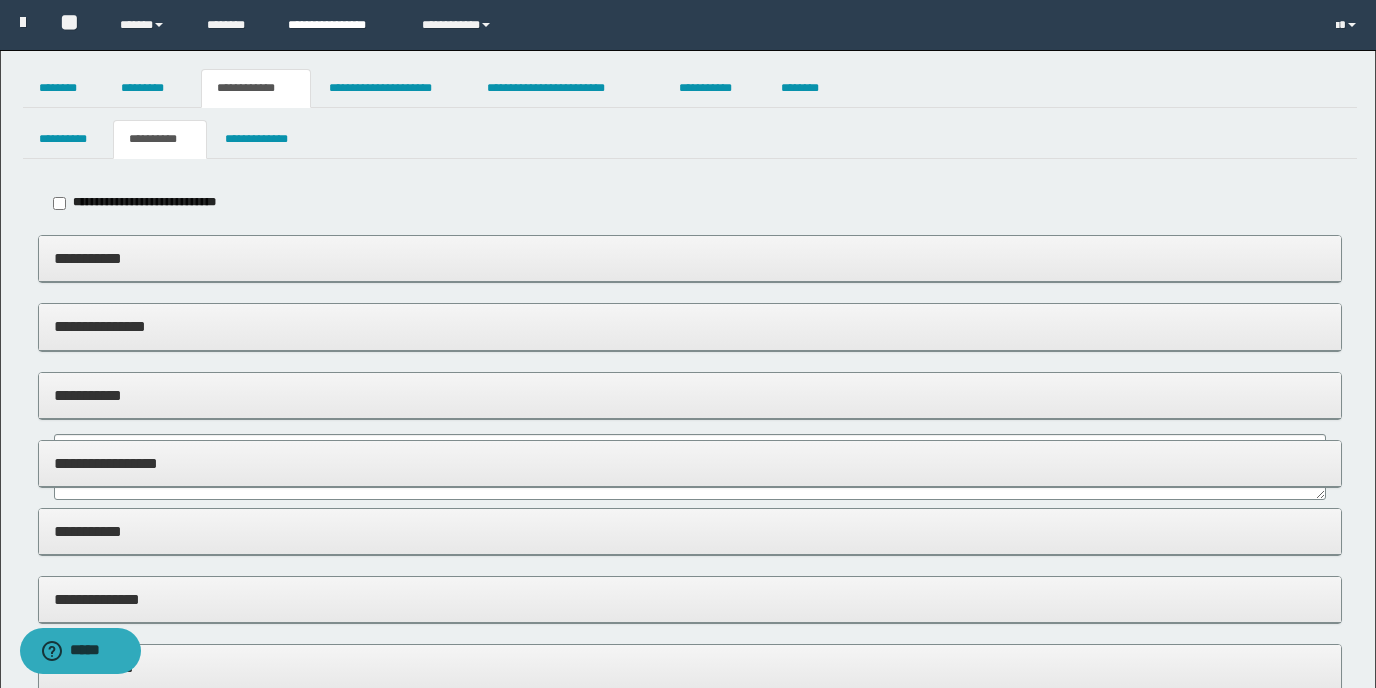 type on "**********" 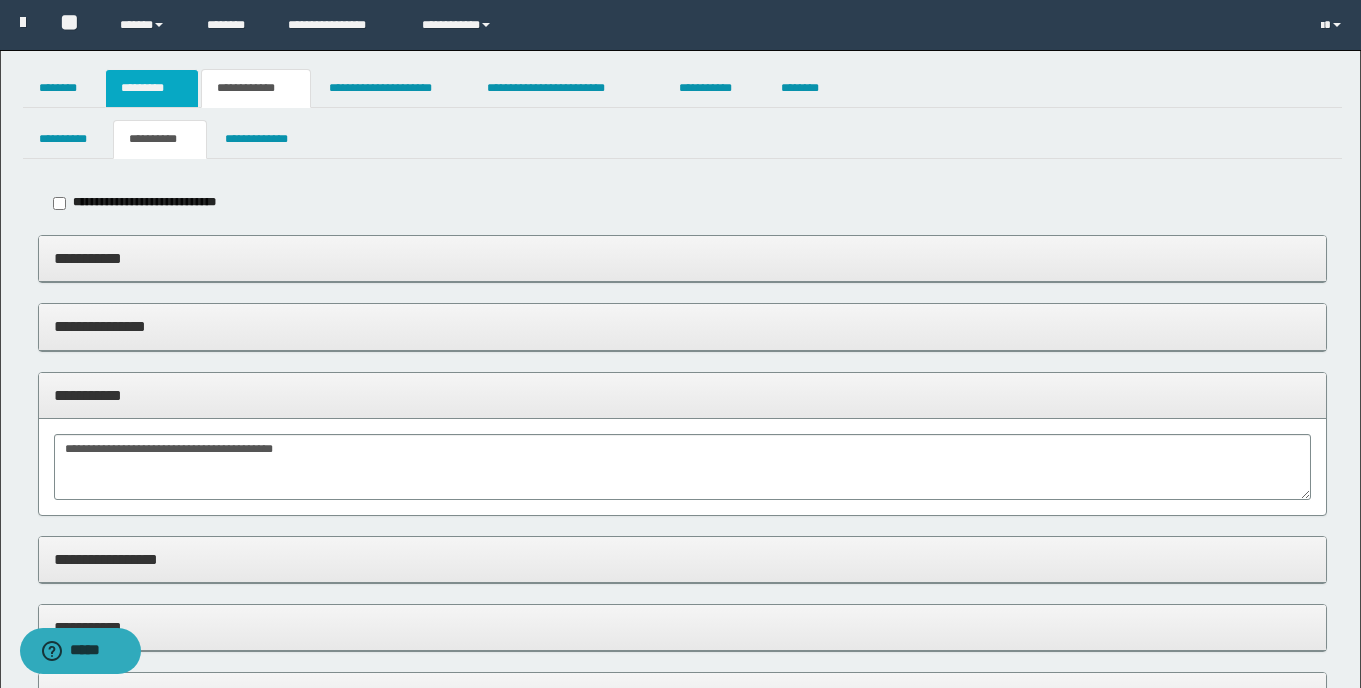 click on "*********" at bounding box center (152, 88) 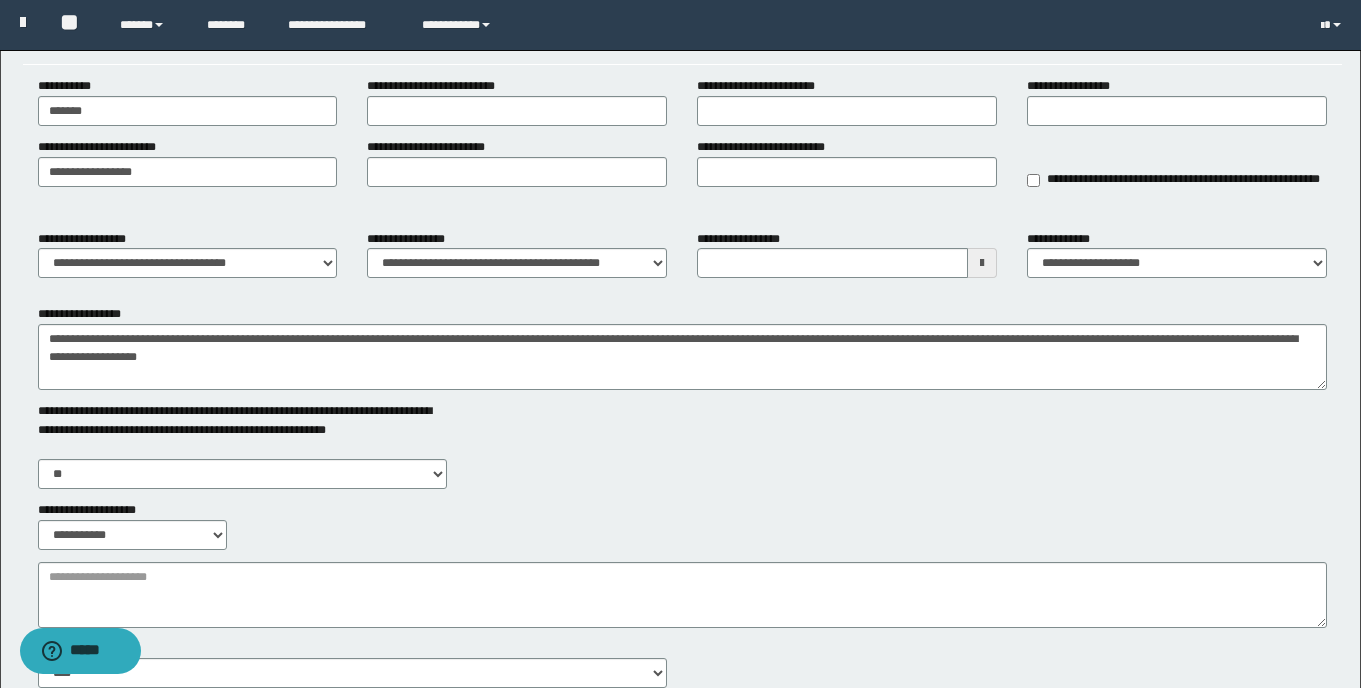 scroll, scrollTop: 0, scrollLeft: 0, axis: both 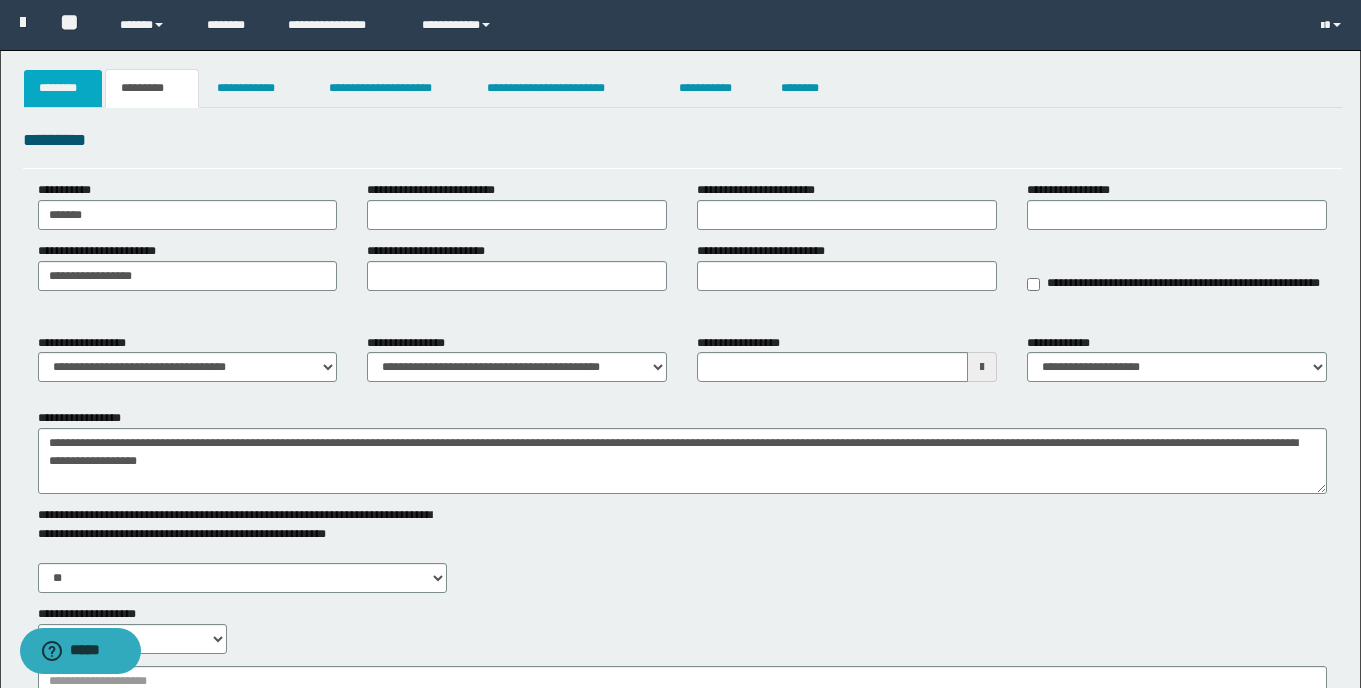 click on "********" at bounding box center [63, 88] 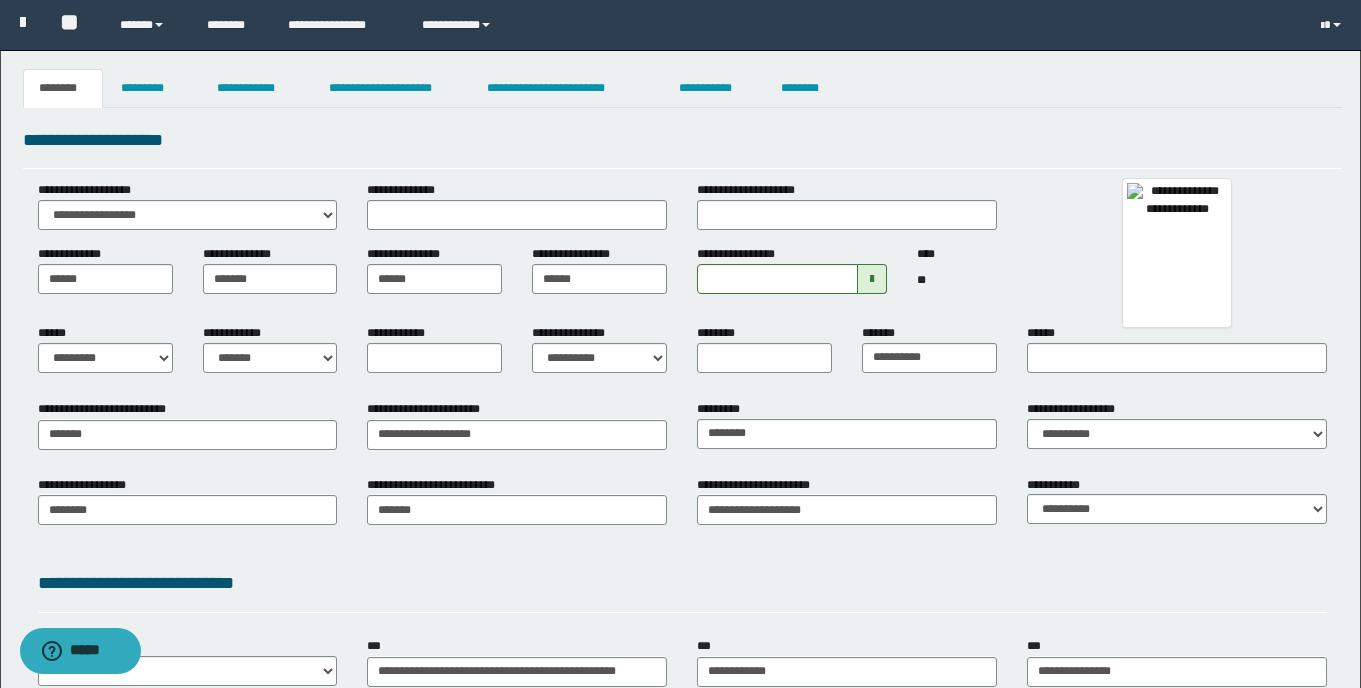scroll, scrollTop: 328, scrollLeft: 0, axis: vertical 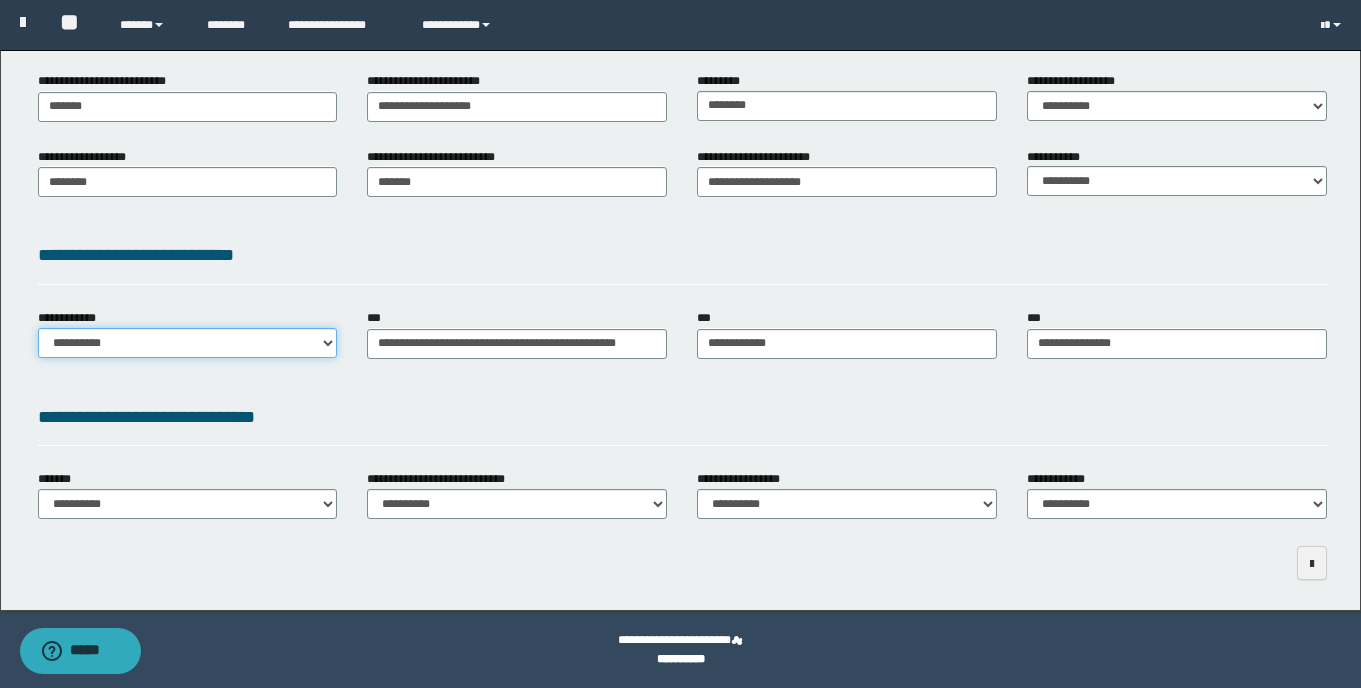 click on "**********" at bounding box center (188, 343) 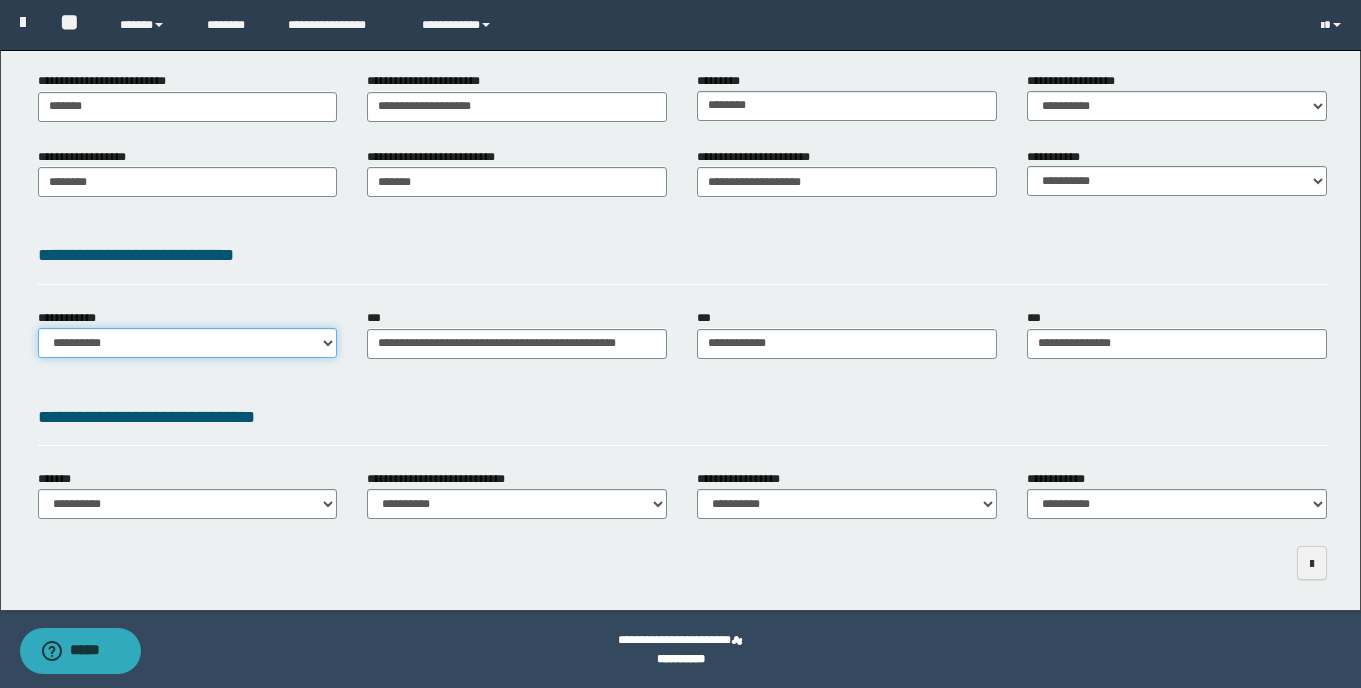 select on "**" 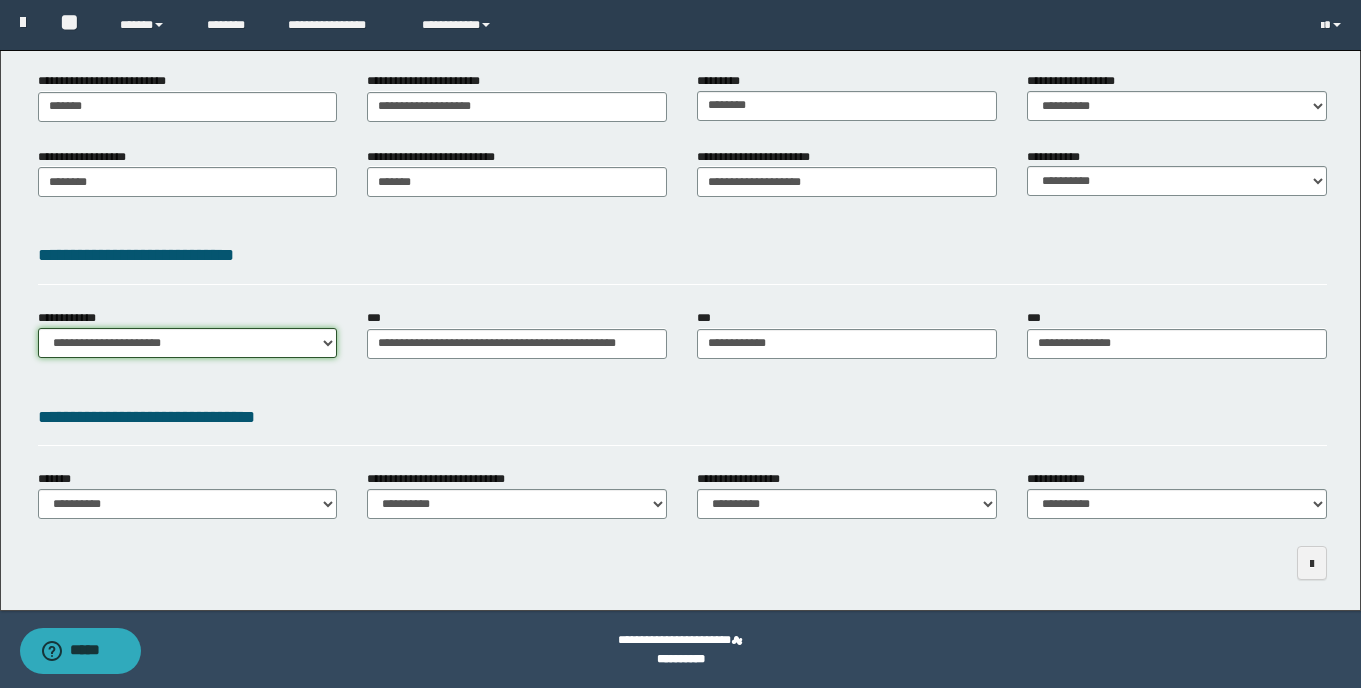 scroll, scrollTop: 0, scrollLeft: 0, axis: both 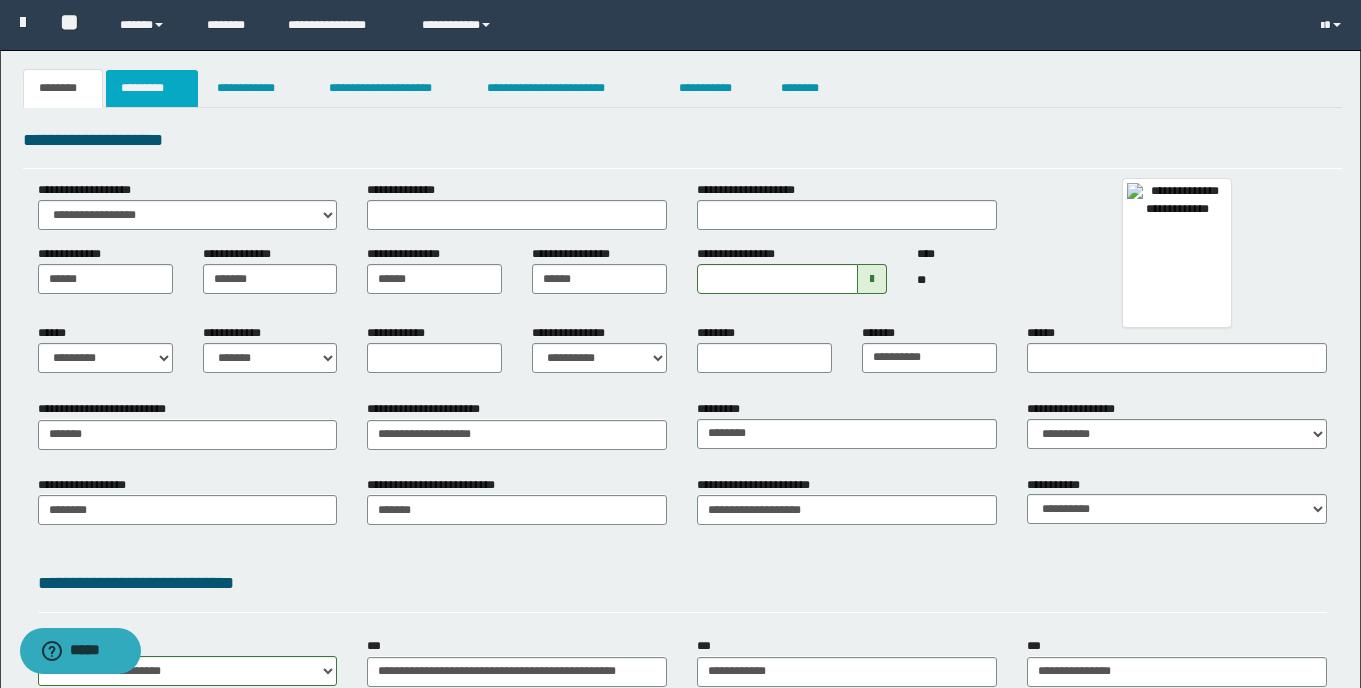 click on "*********" at bounding box center (152, 88) 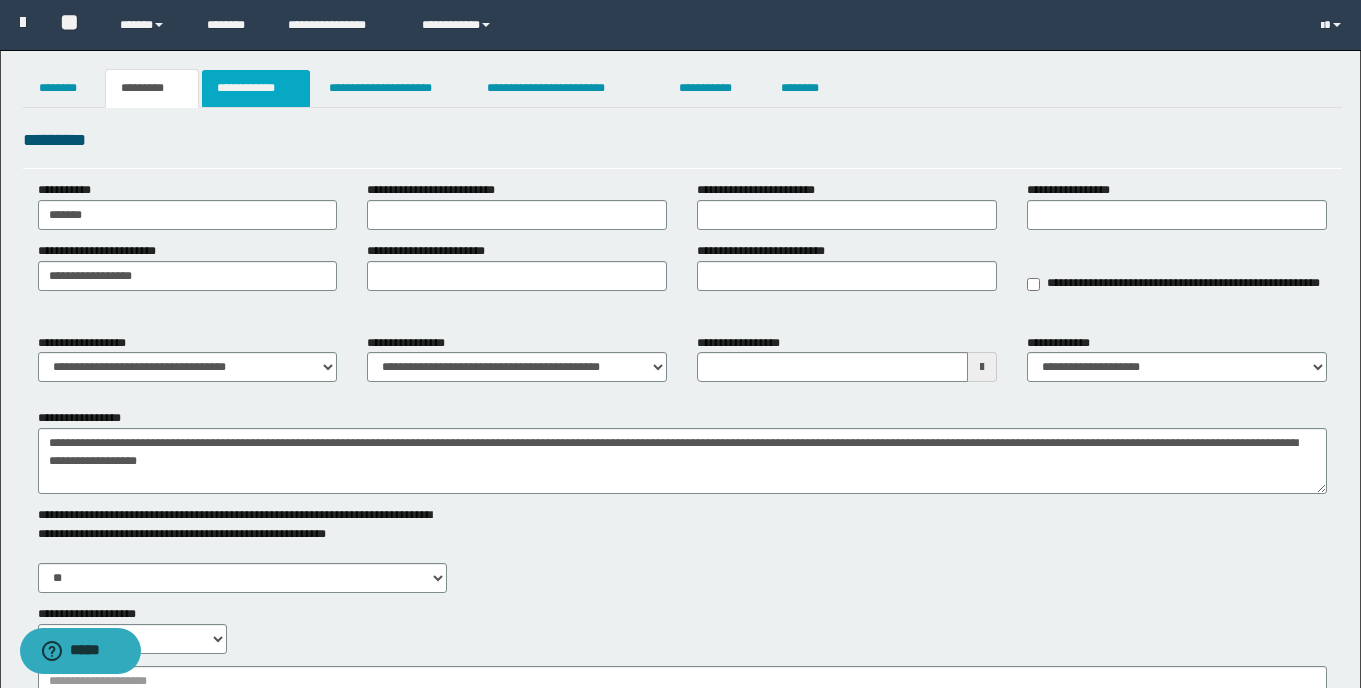 click on "**********" at bounding box center [256, 88] 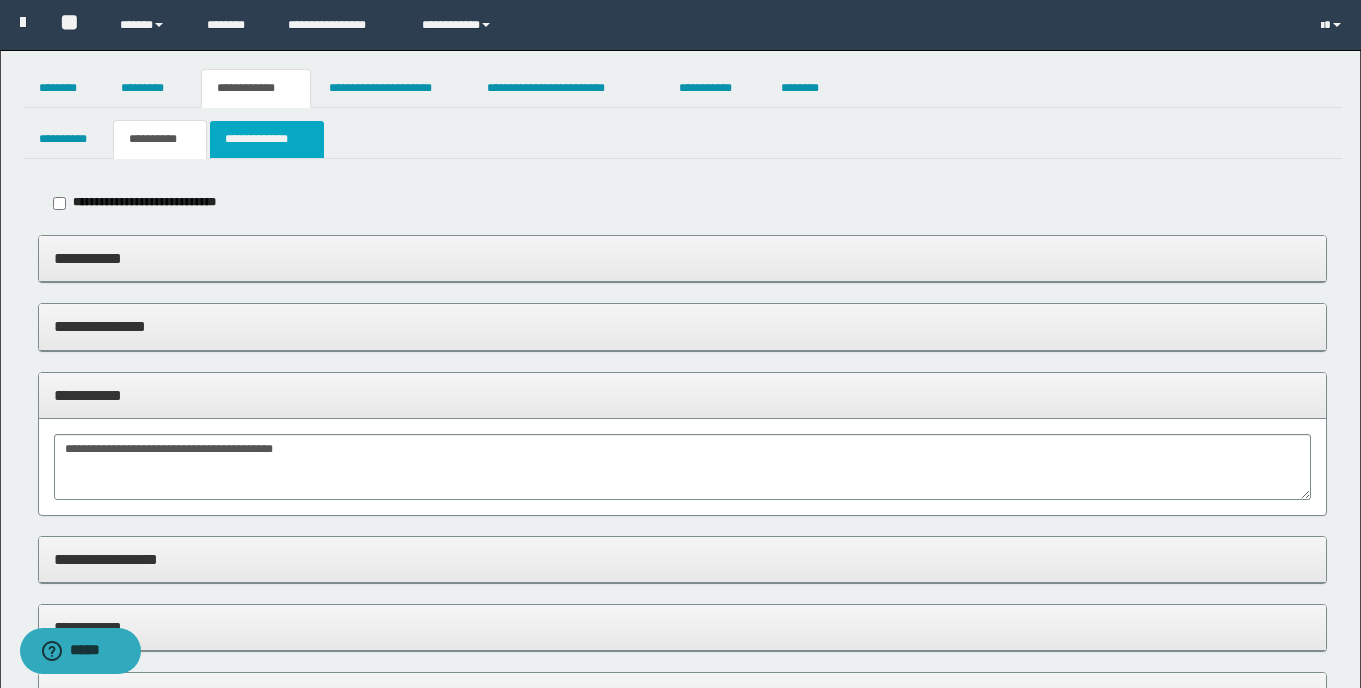 click on "**********" at bounding box center (266, 139) 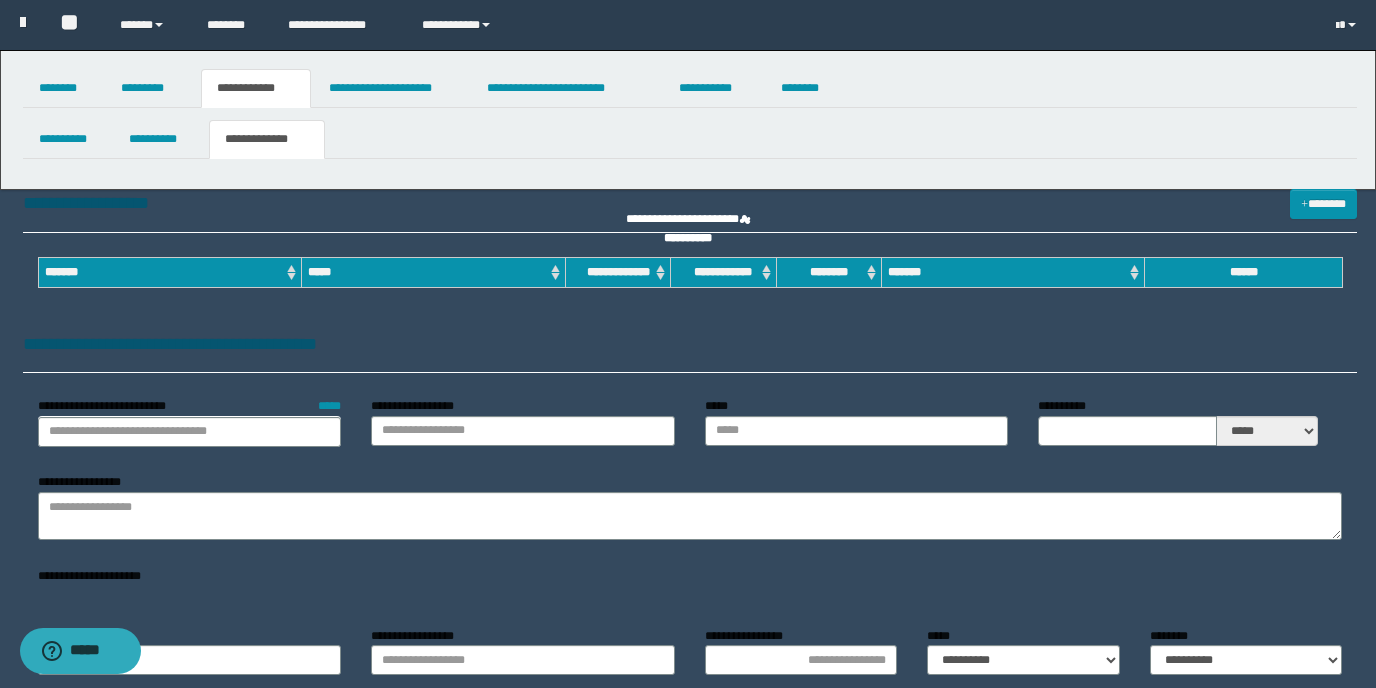 type on "*********" 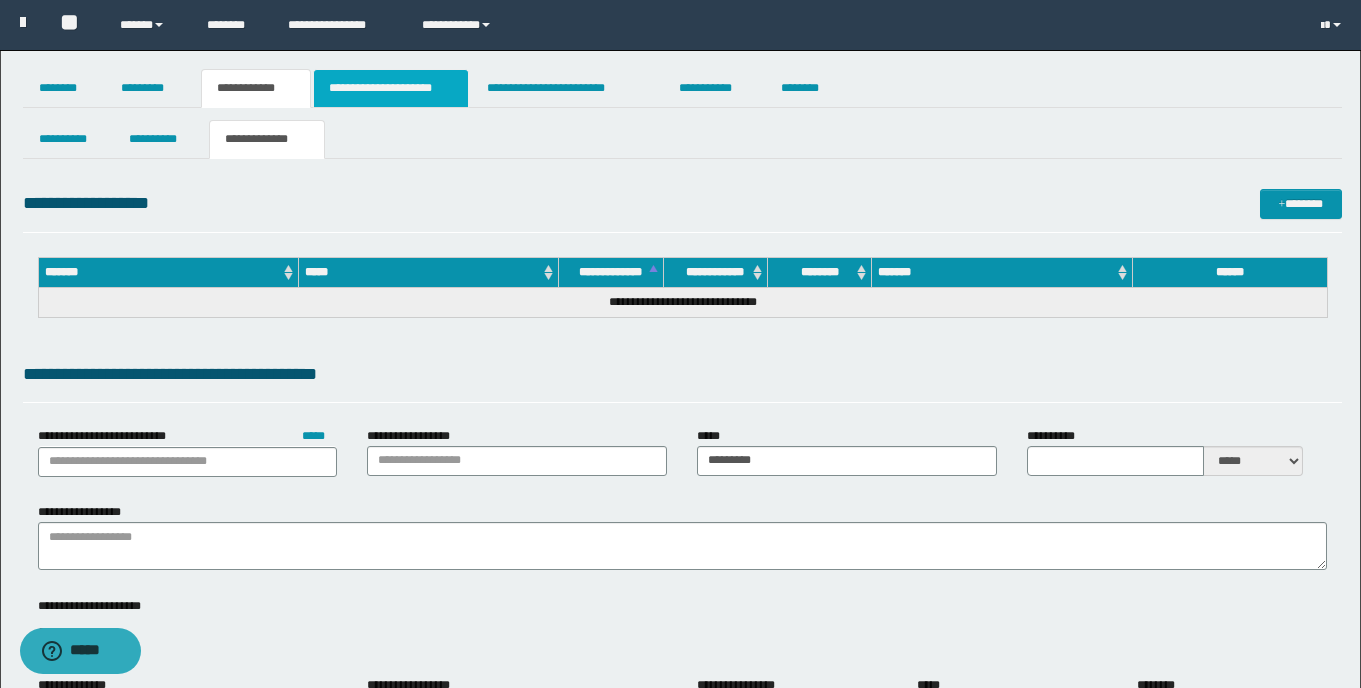 click on "**********" at bounding box center (391, 88) 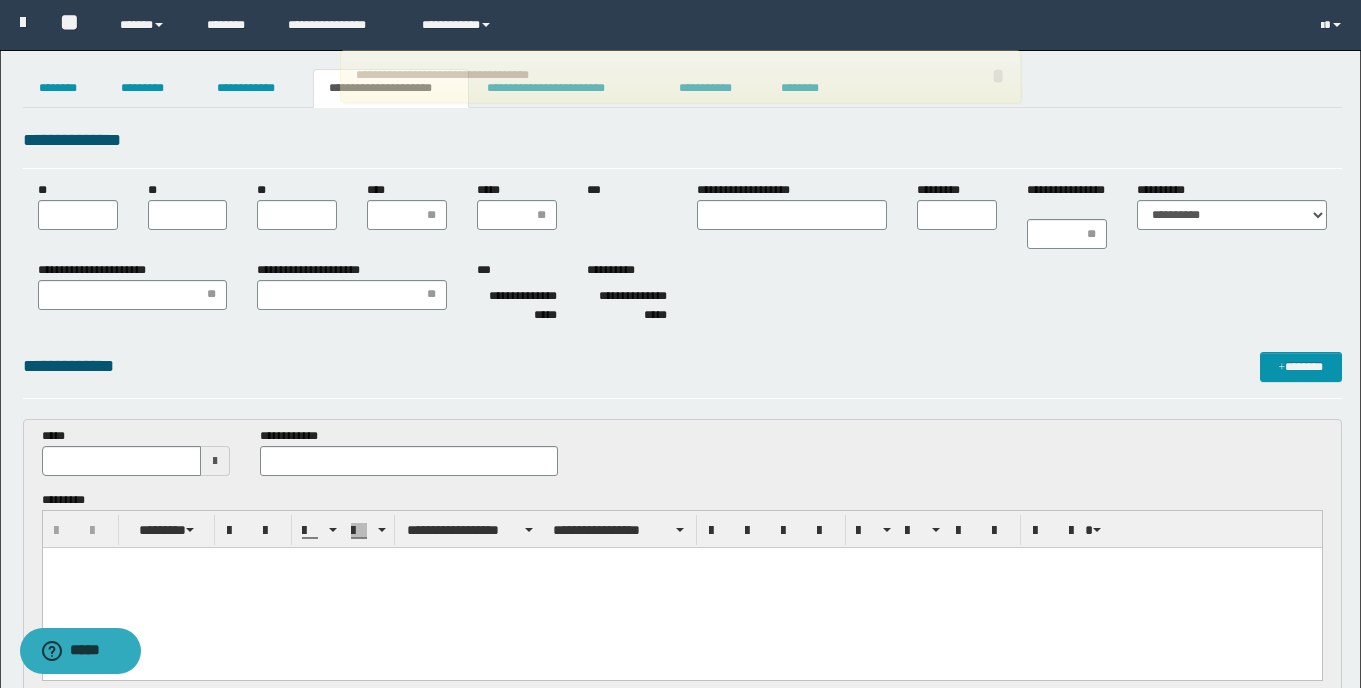 scroll, scrollTop: 0, scrollLeft: 0, axis: both 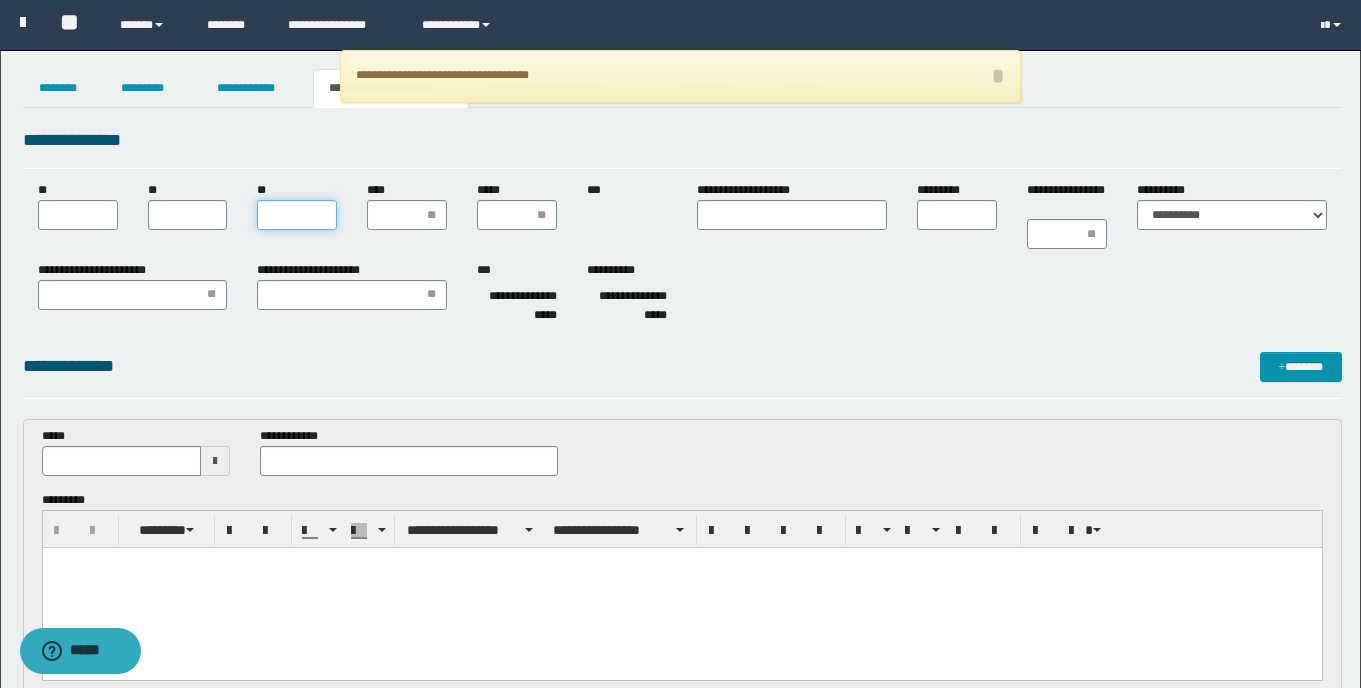 click on "**" at bounding box center (297, 215) 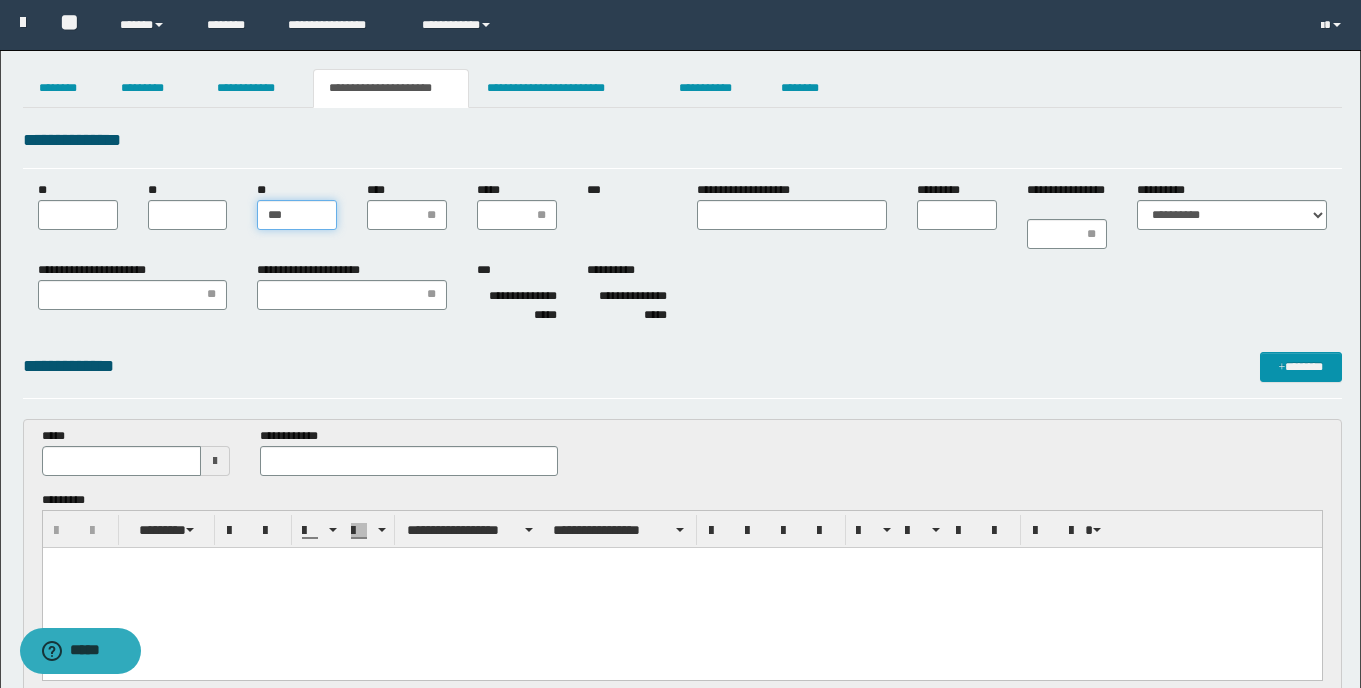 type on "***" 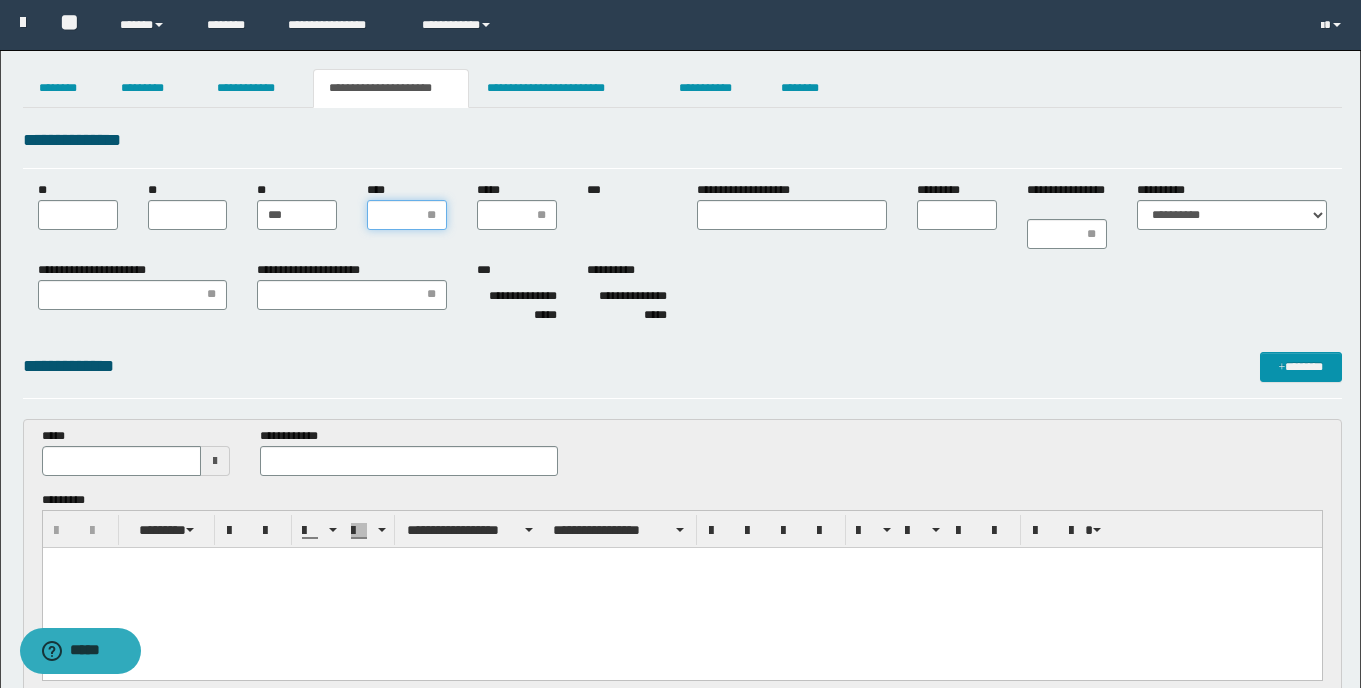 type on "*" 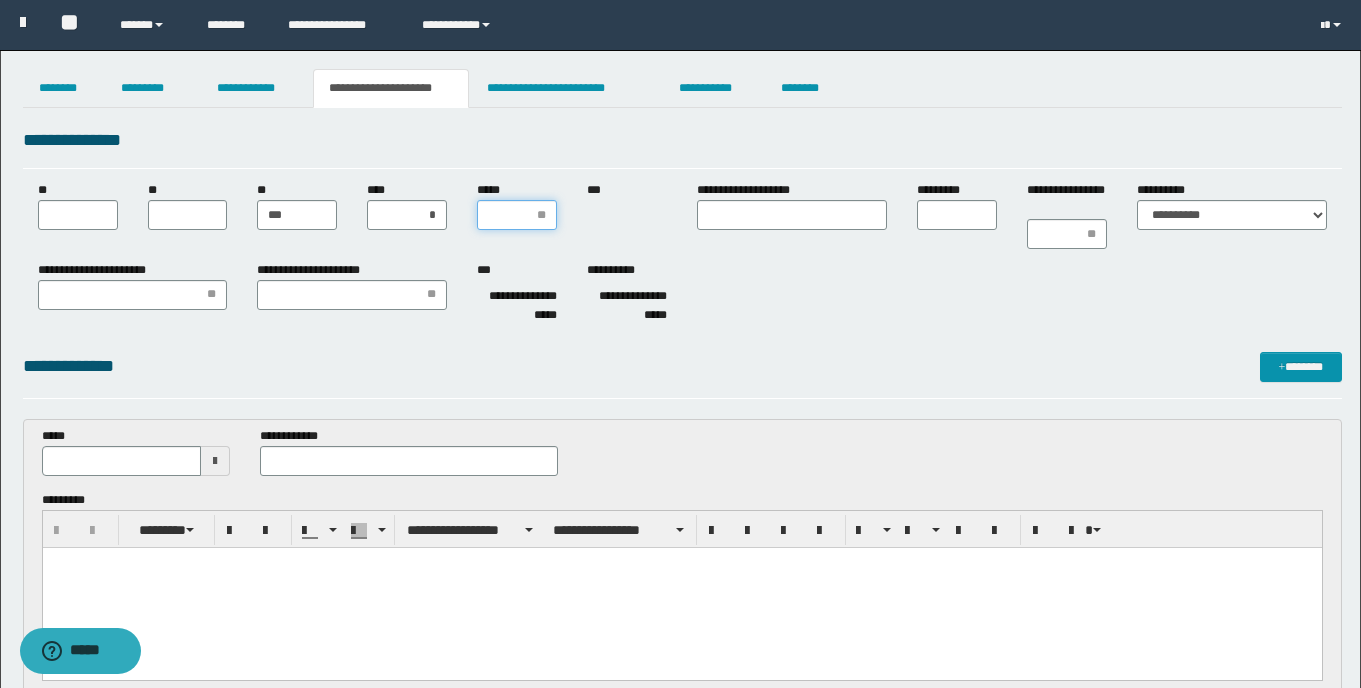 type on "*" 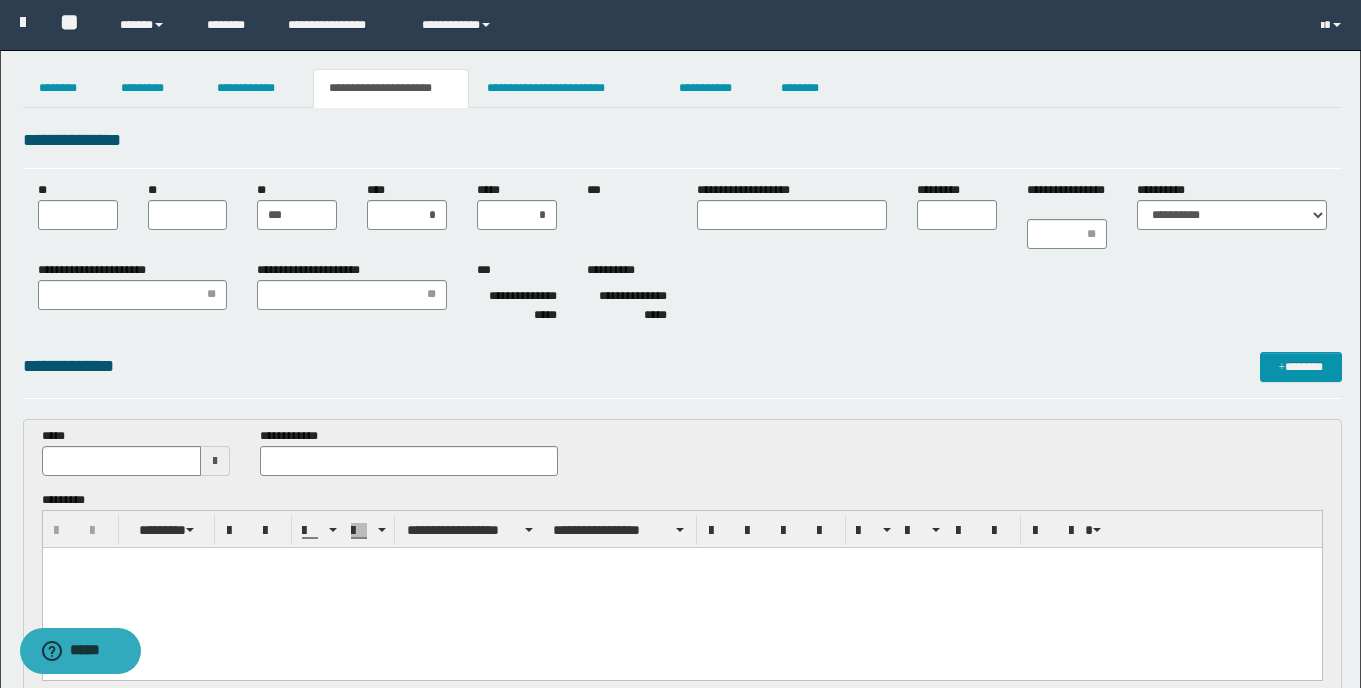 click at bounding box center (215, 461) 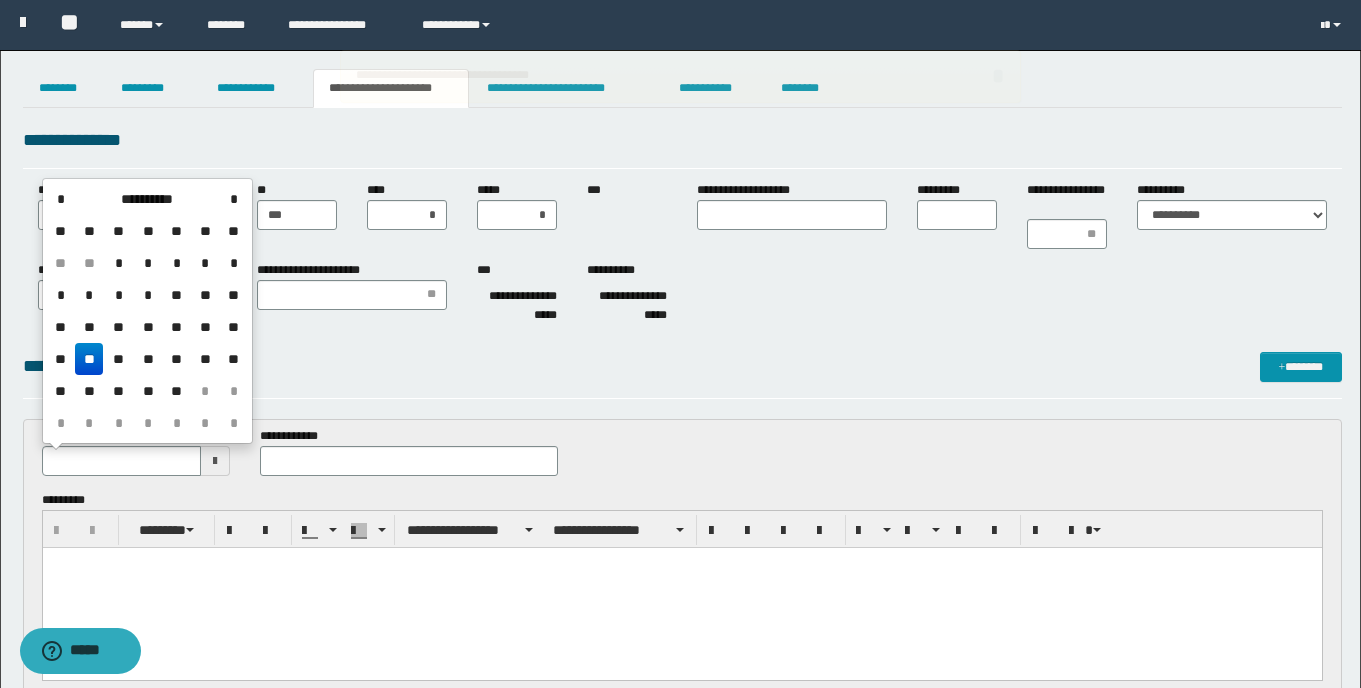 click on "**" at bounding box center (89, 359) 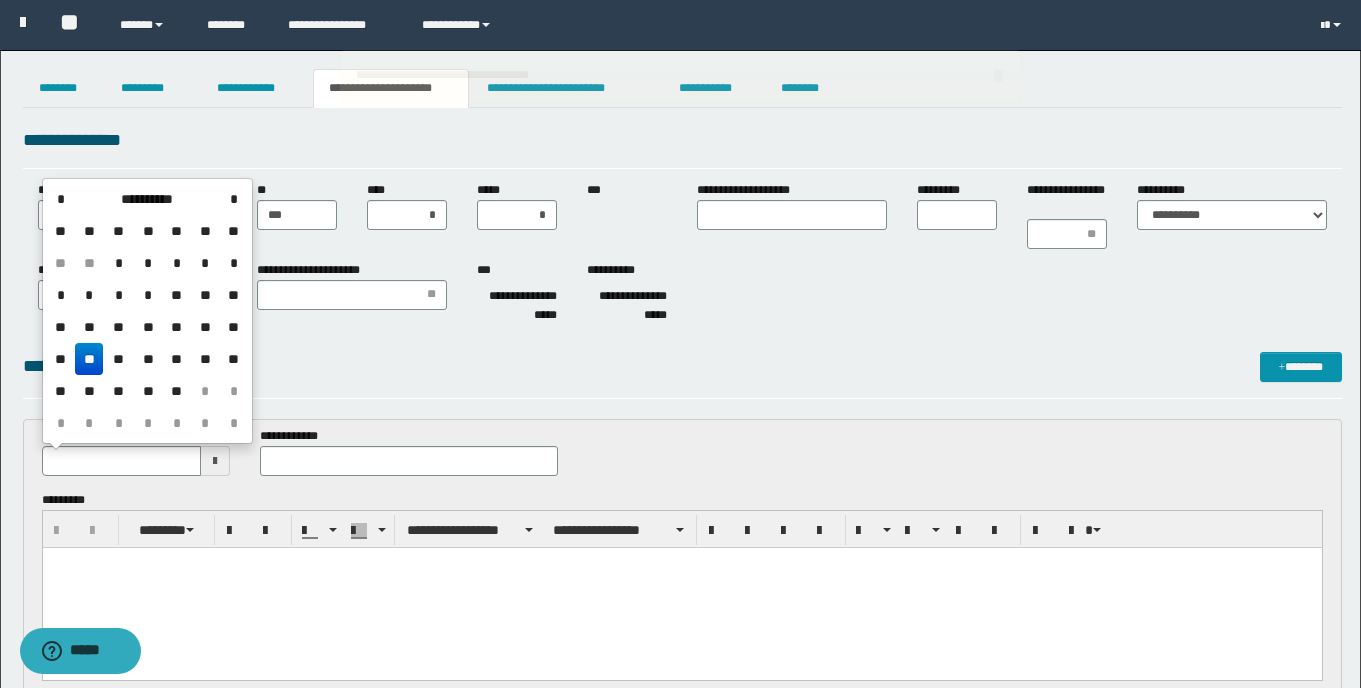type on "**********" 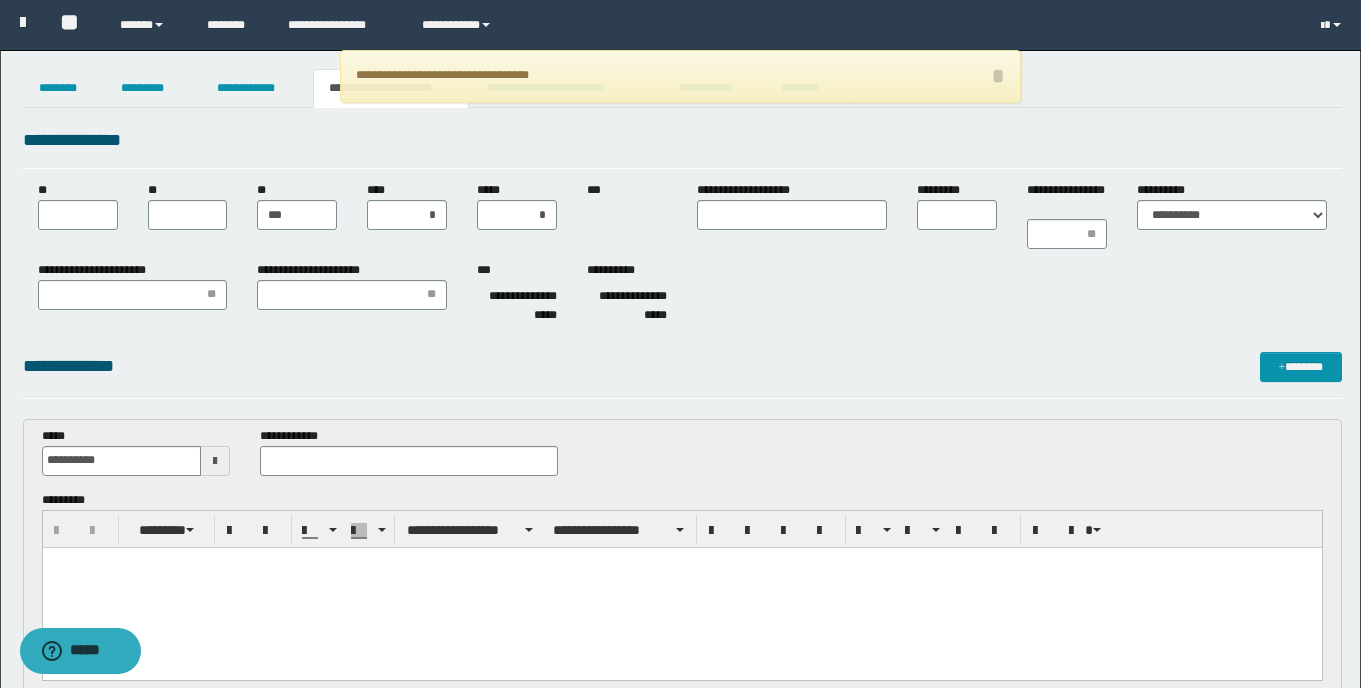 scroll, scrollTop: 0, scrollLeft: 0, axis: both 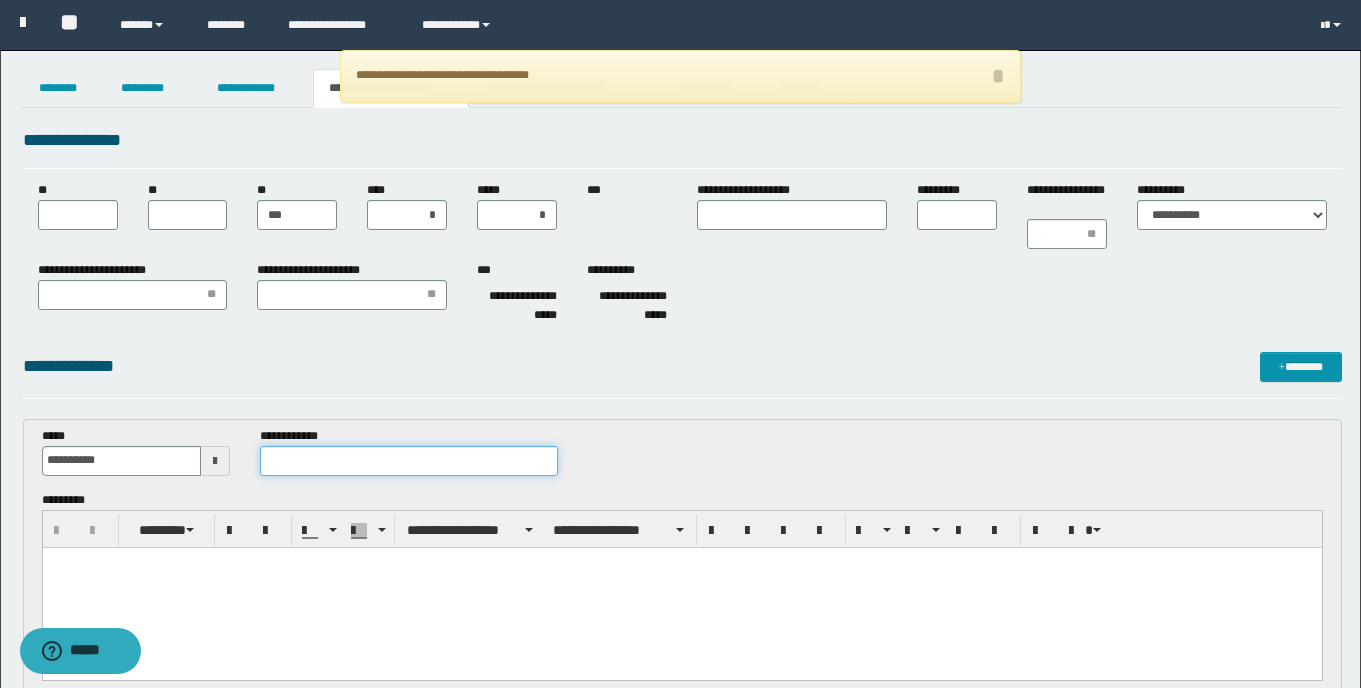 click at bounding box center [409, 461] 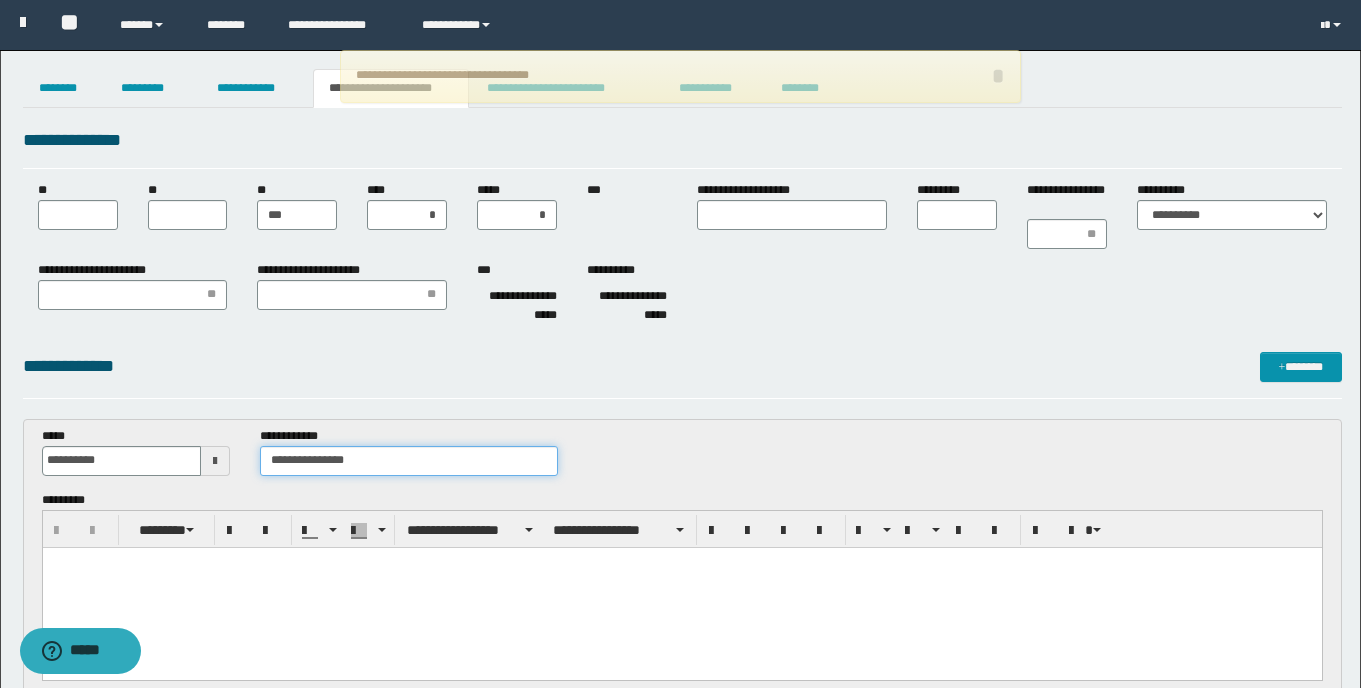 type on "**********" 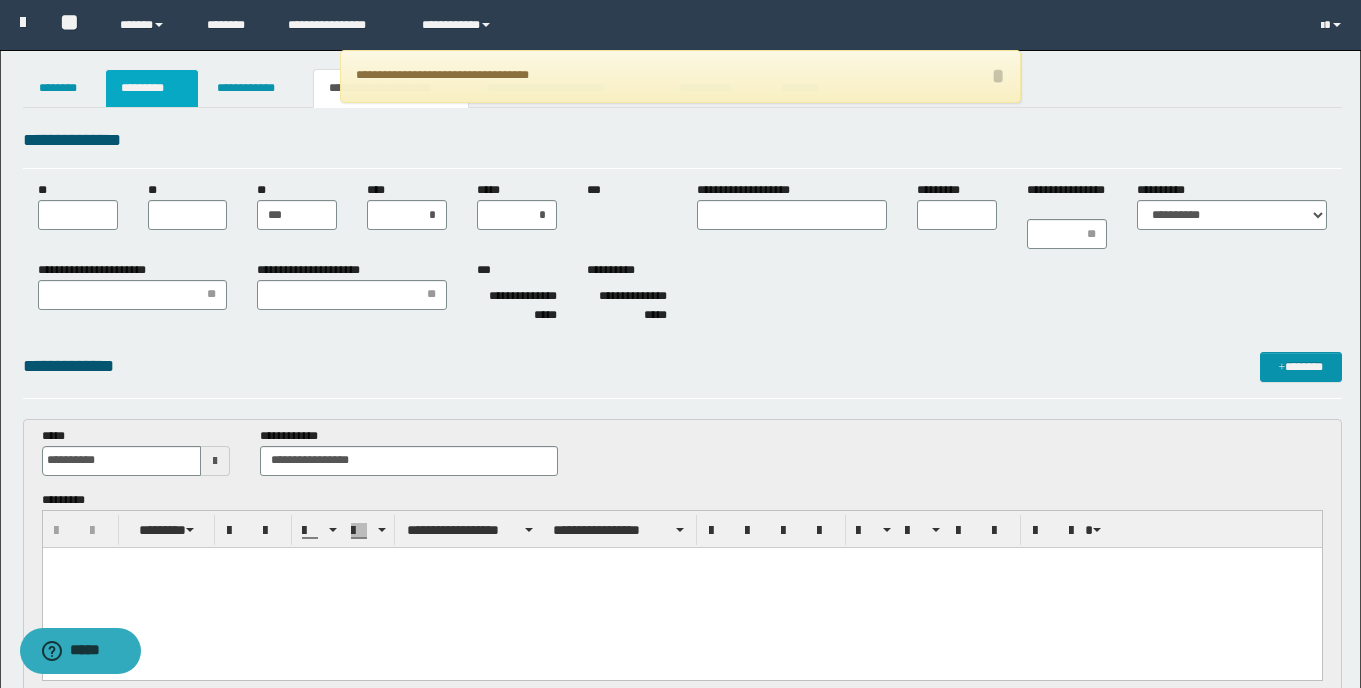 click on "*********" at bounding box center (152, 88) 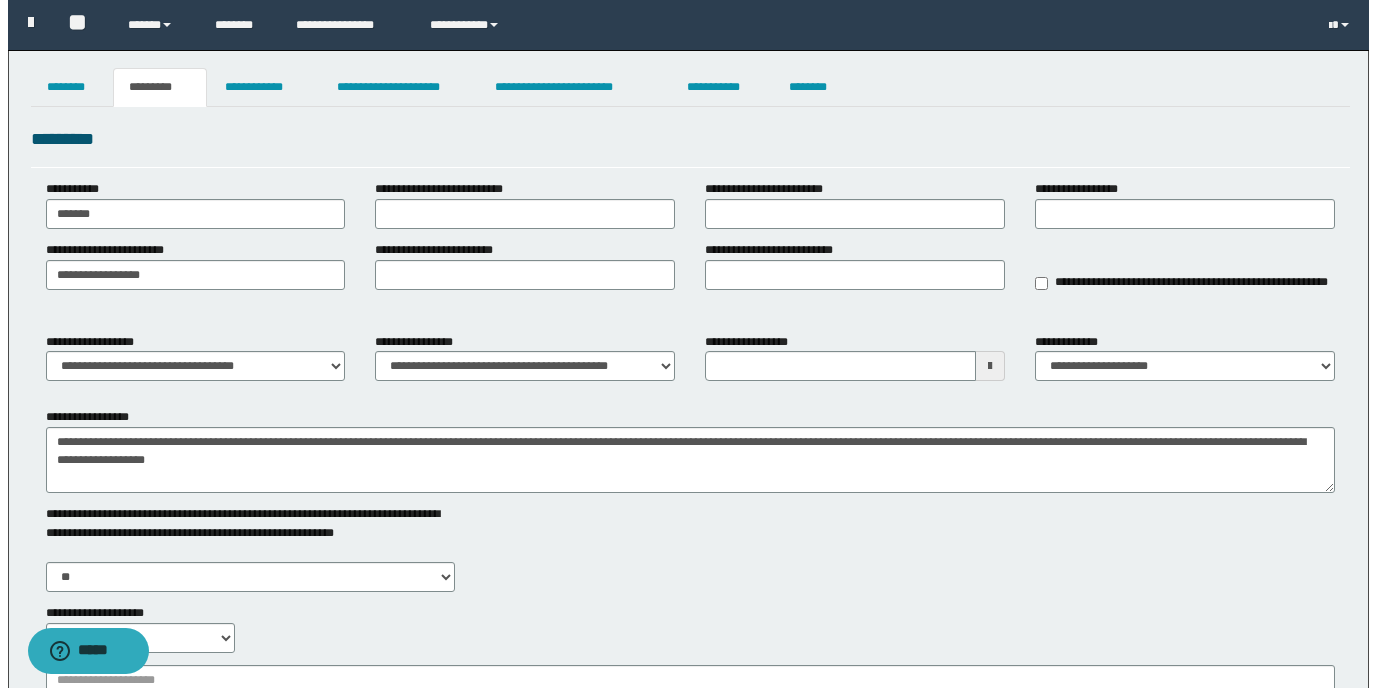 scroll, scrollTop: 0, scrollLeft: 0, axis: both 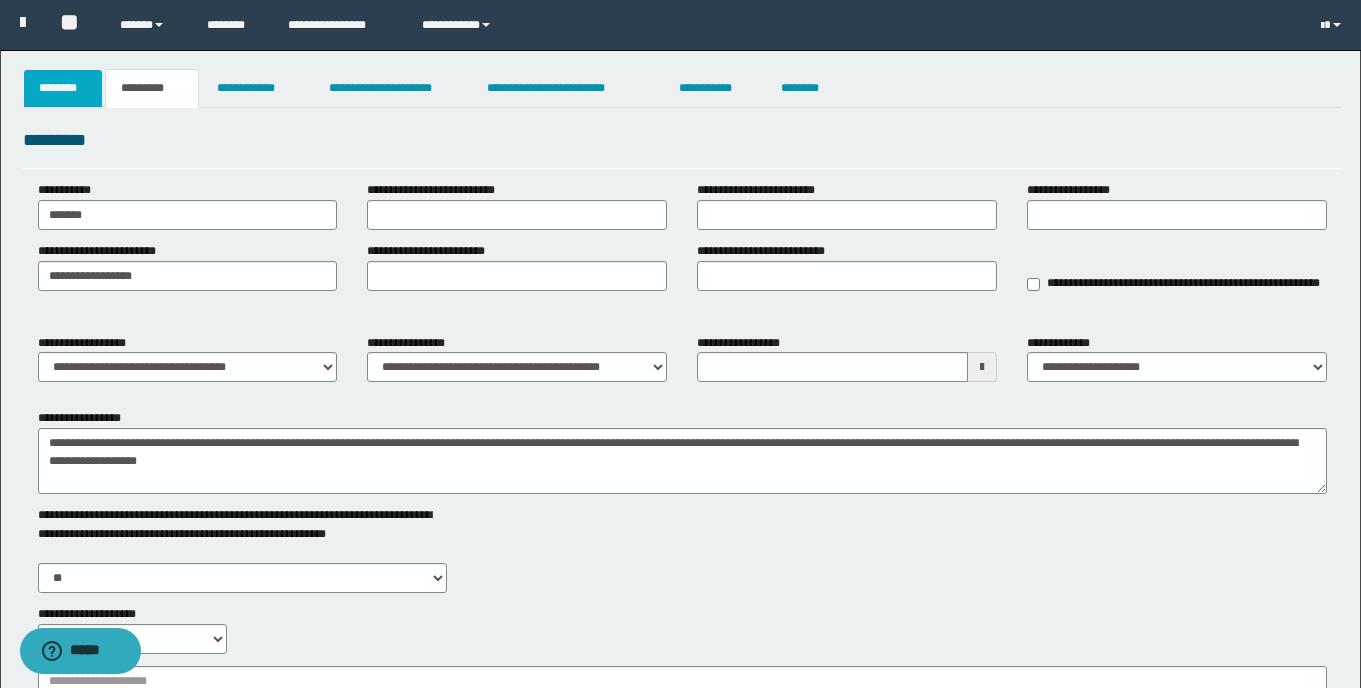 click on "********" at bounding box center [63, 88] 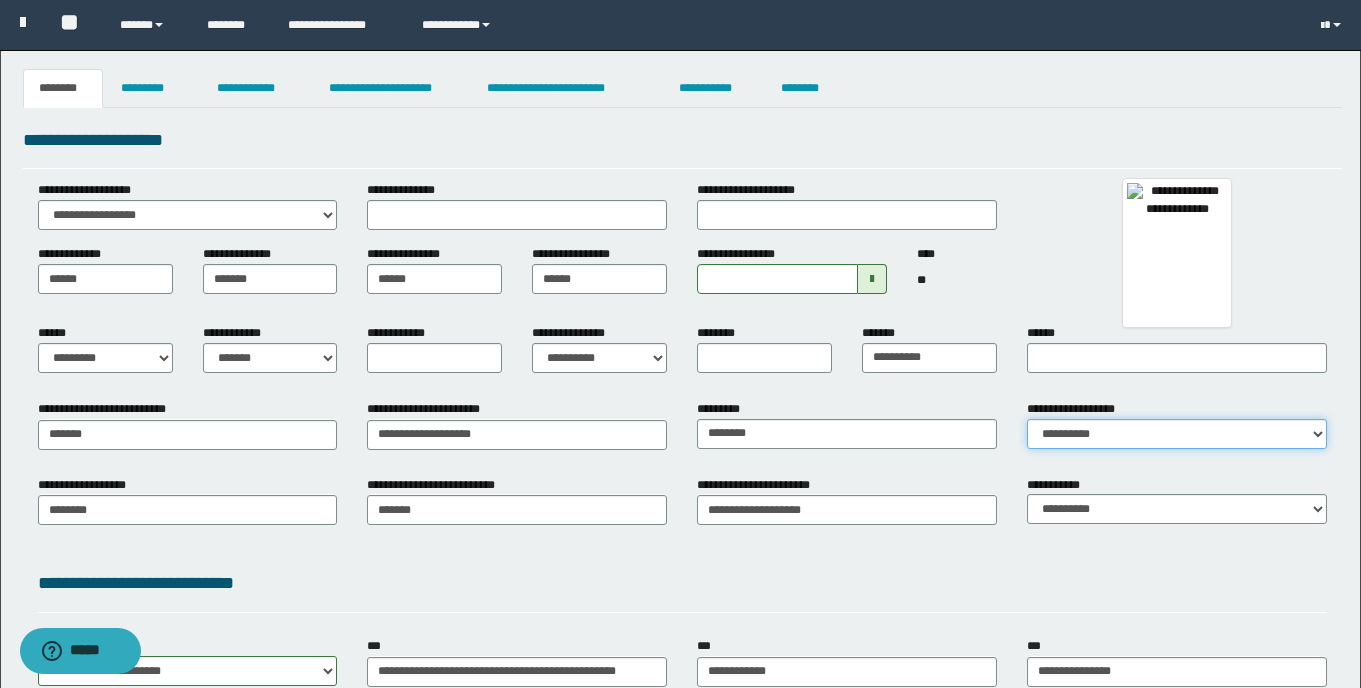 click on "**********" at bounding box center [1177, 434] 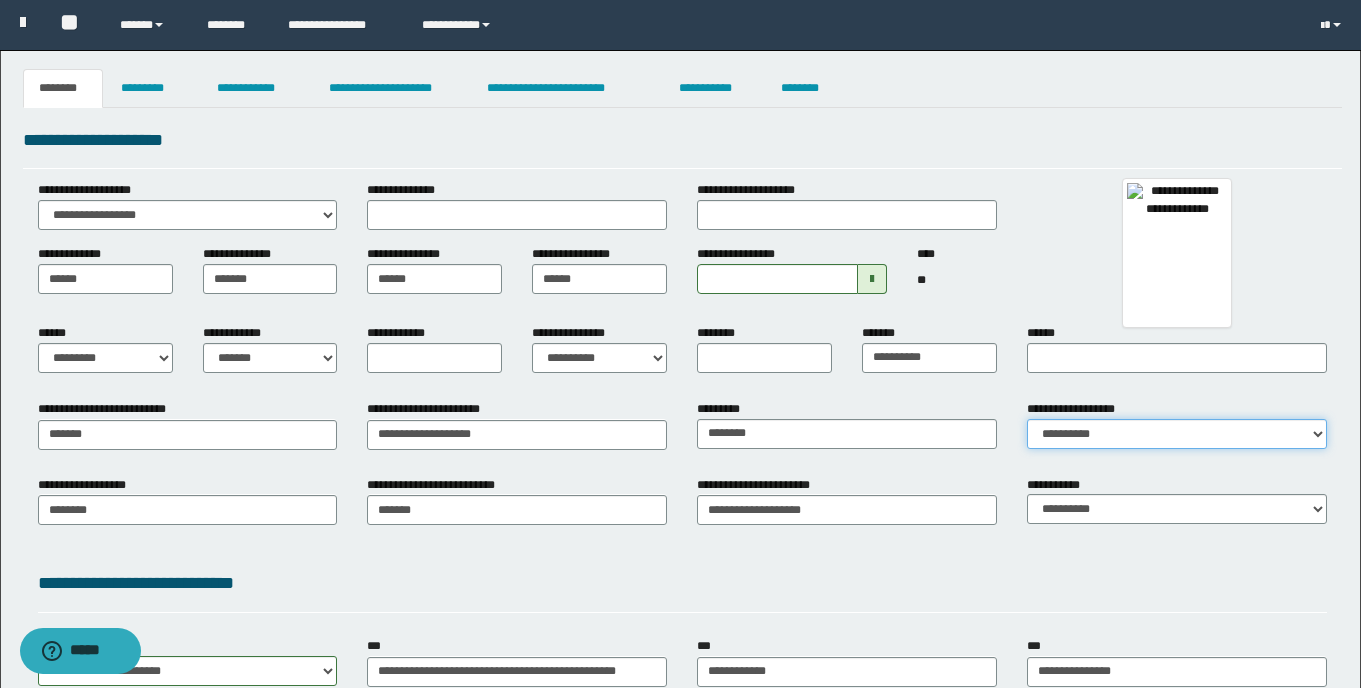 select on "*" 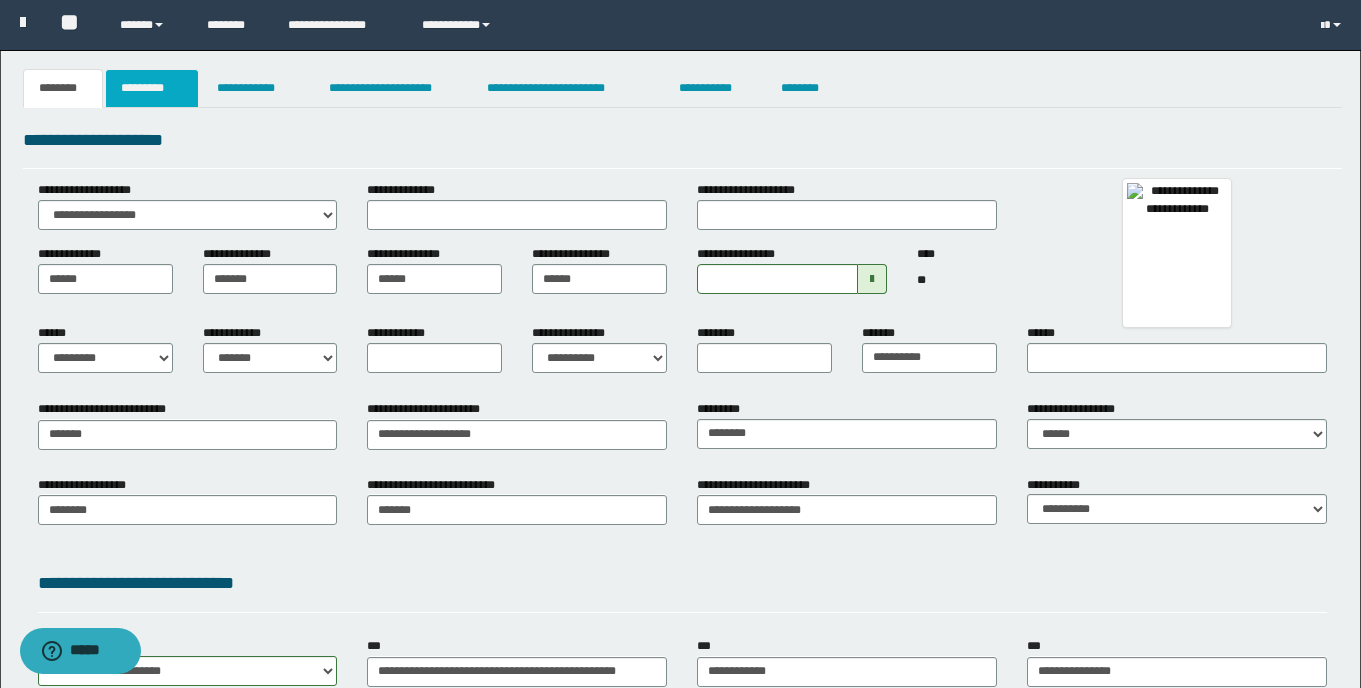 click on "*********" at bounding box center [152, 88] 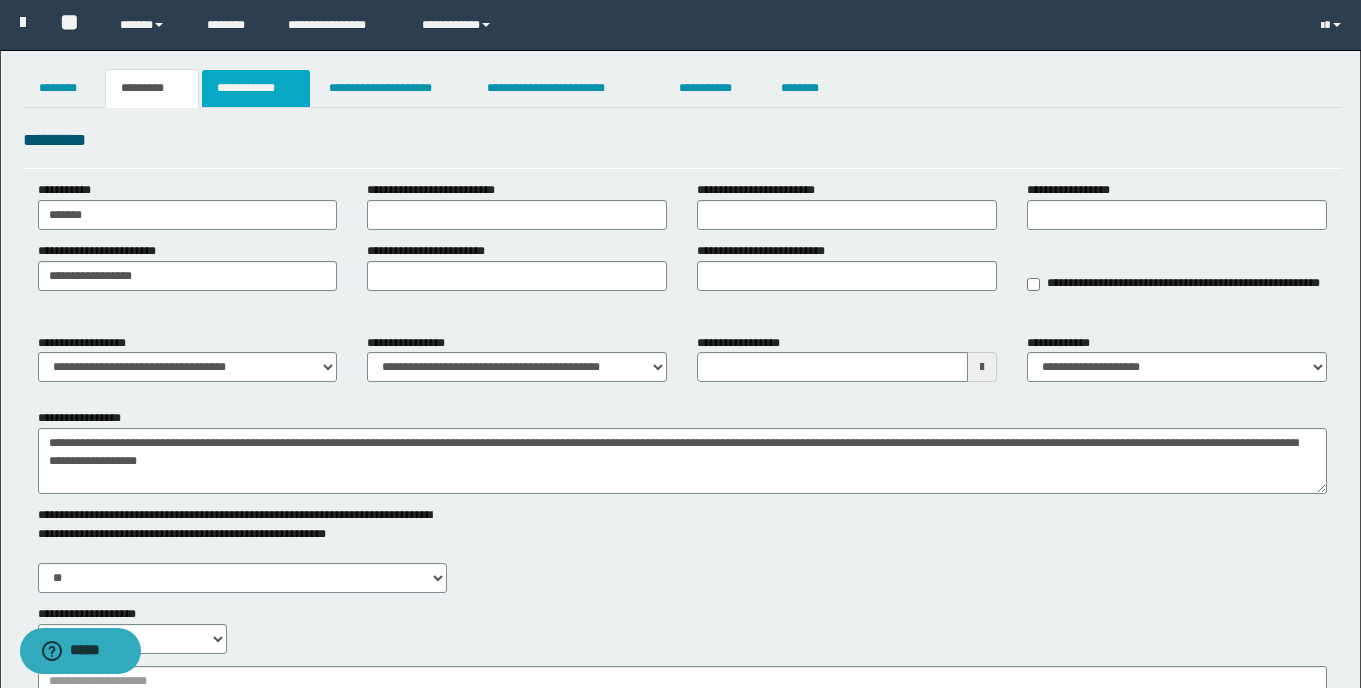 click on "**********" at bounding box center [256, 88] 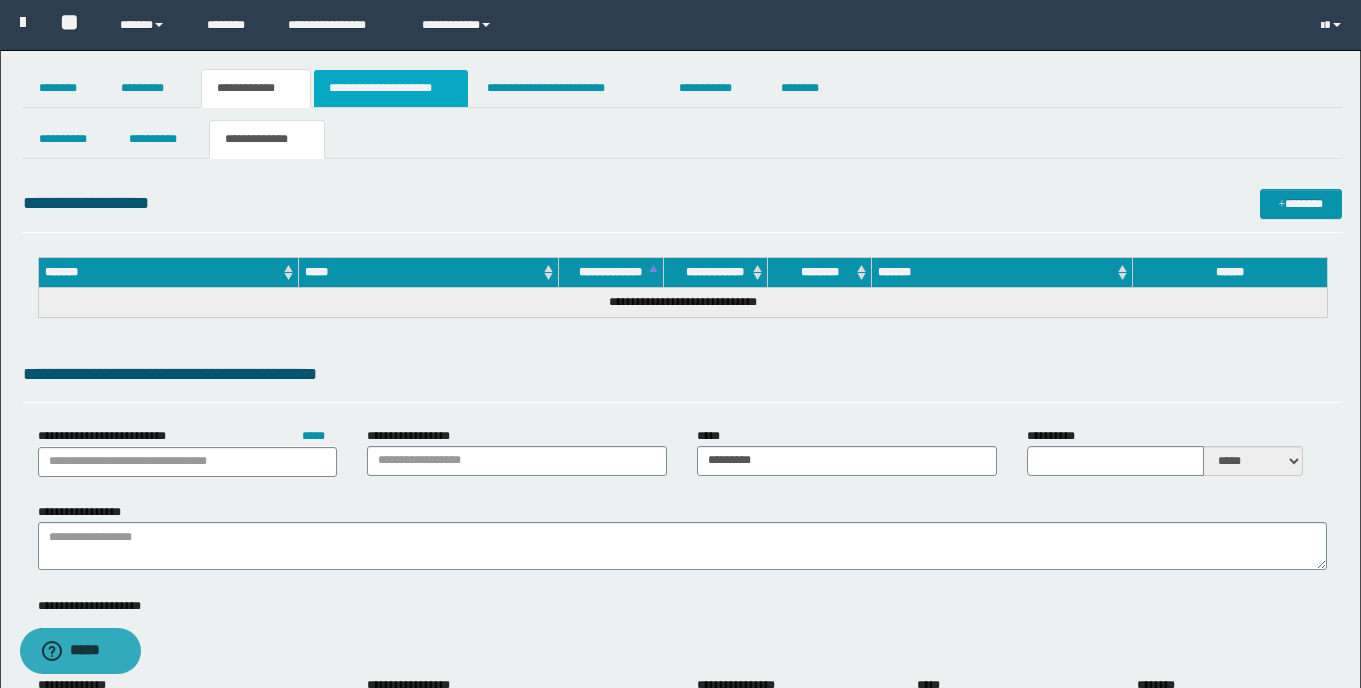 click on "**********" at bounding box center [391, 88] 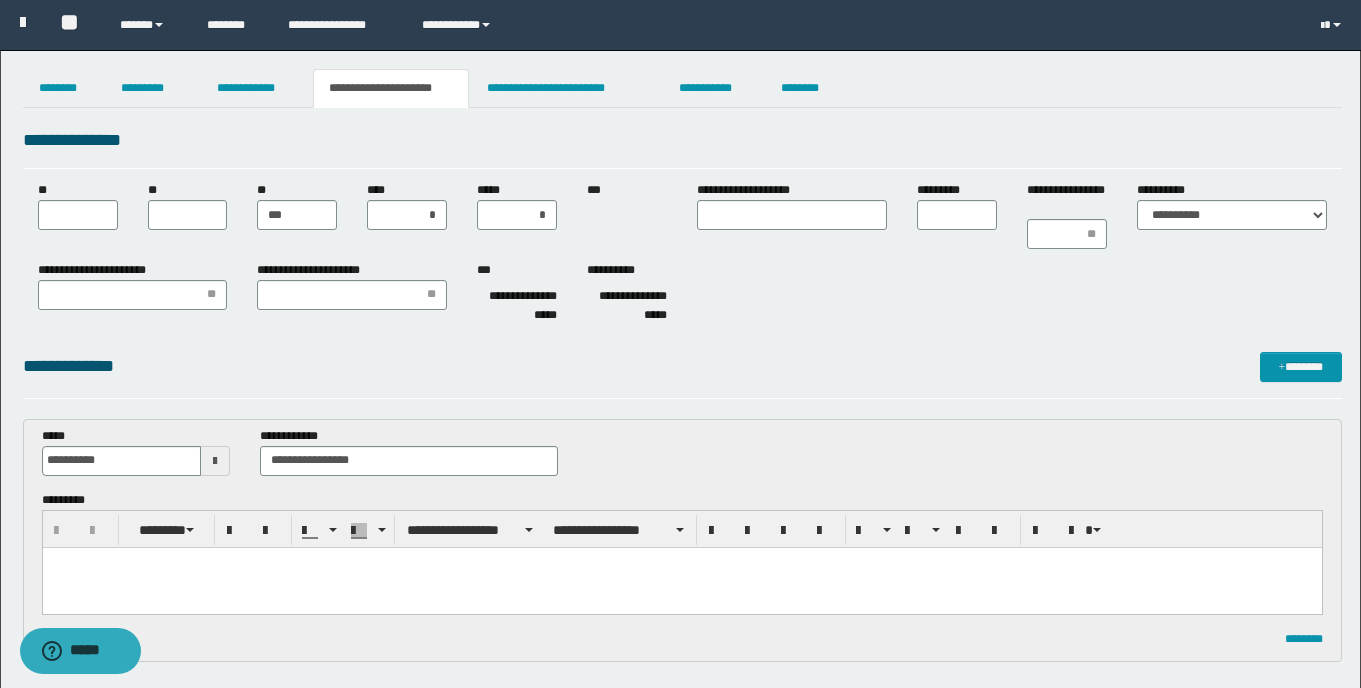 drag, startPoint x: 355, startPoint y: 586, endPoint x: 358, endPoint y: 575, distance: 11.401754 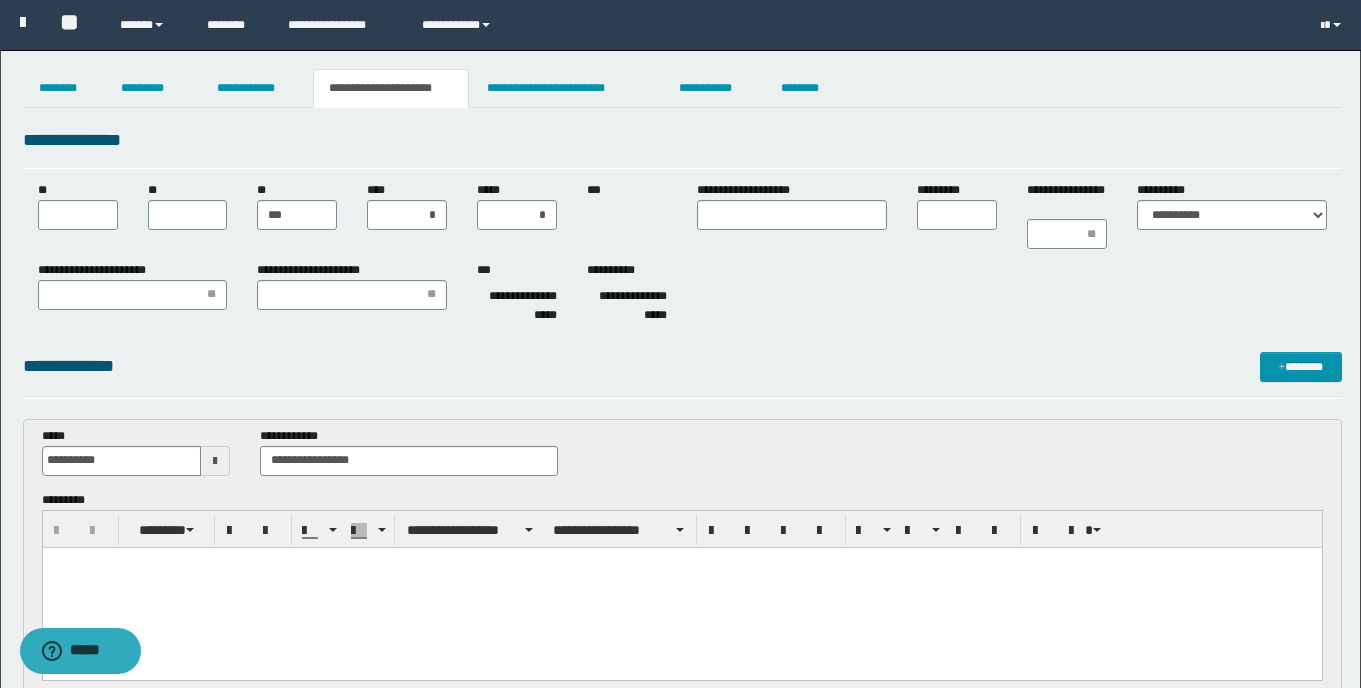 type 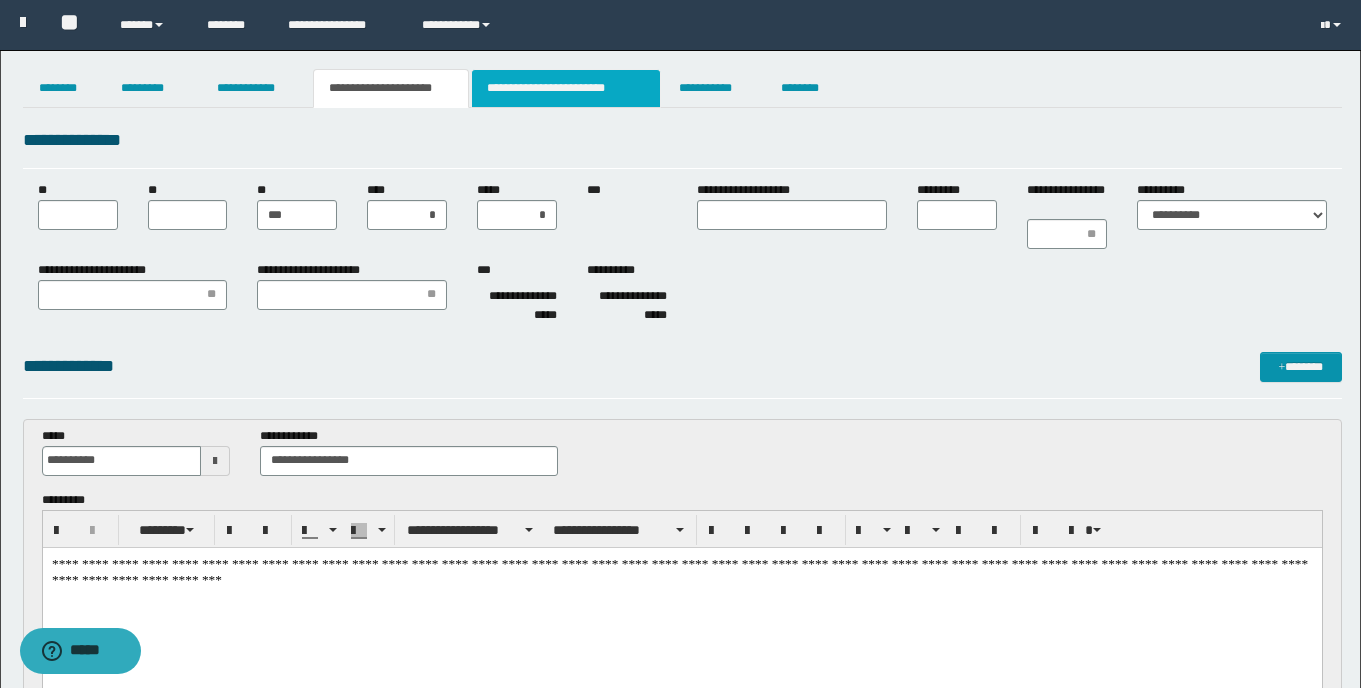 click on "**********" at bounding box center [566, 88] 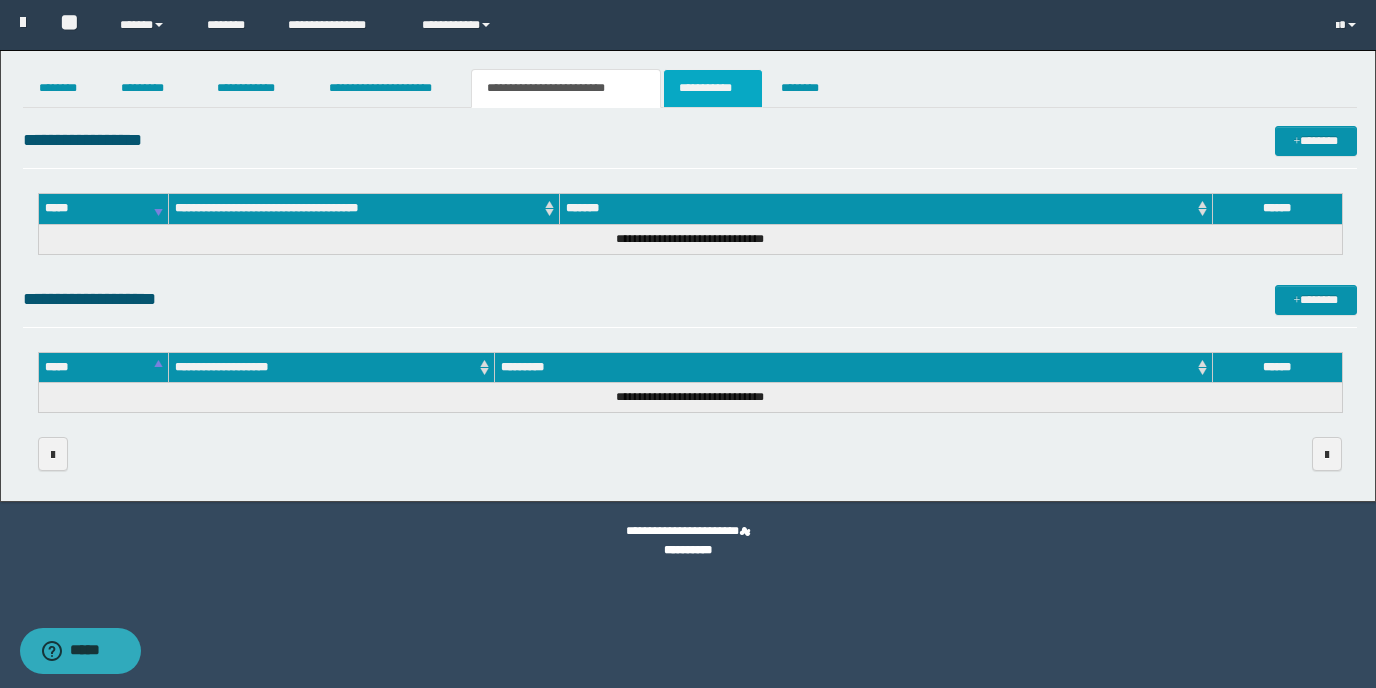 click on "**********" at bounding box center (712, 88) 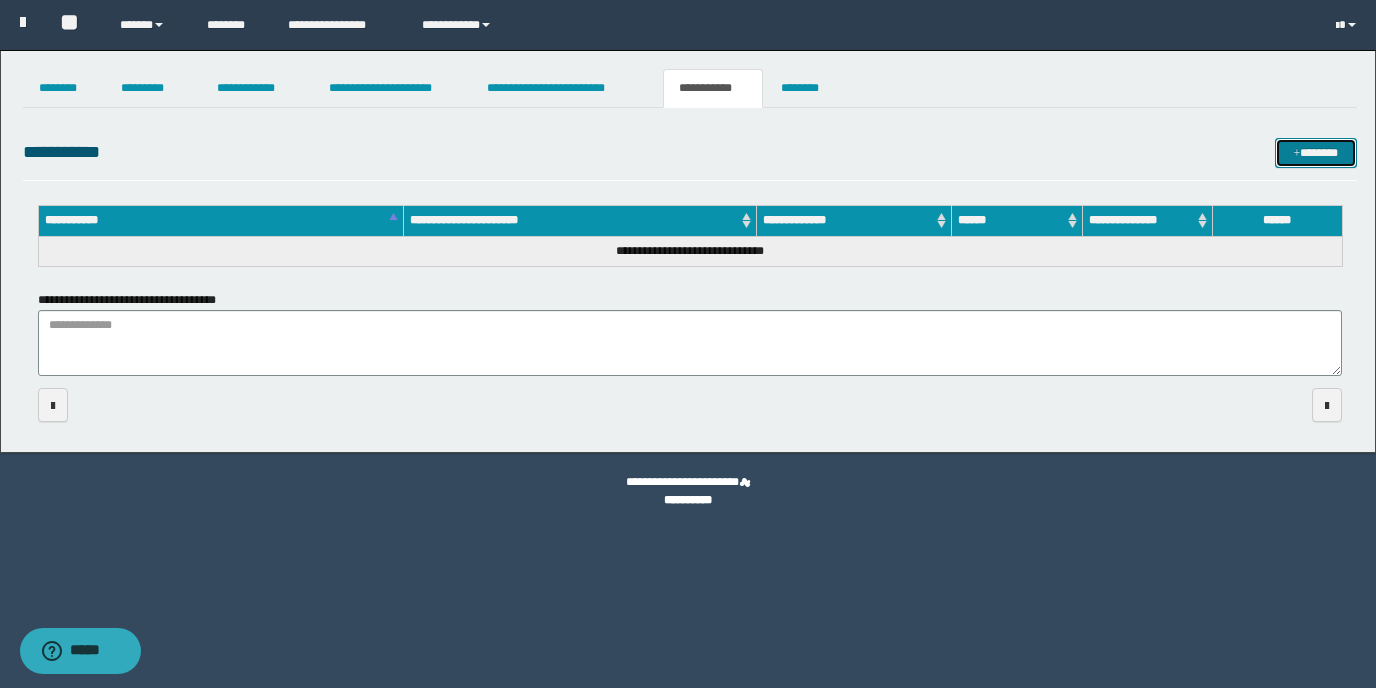 click on "*******" at bounding box center (1316, 153) 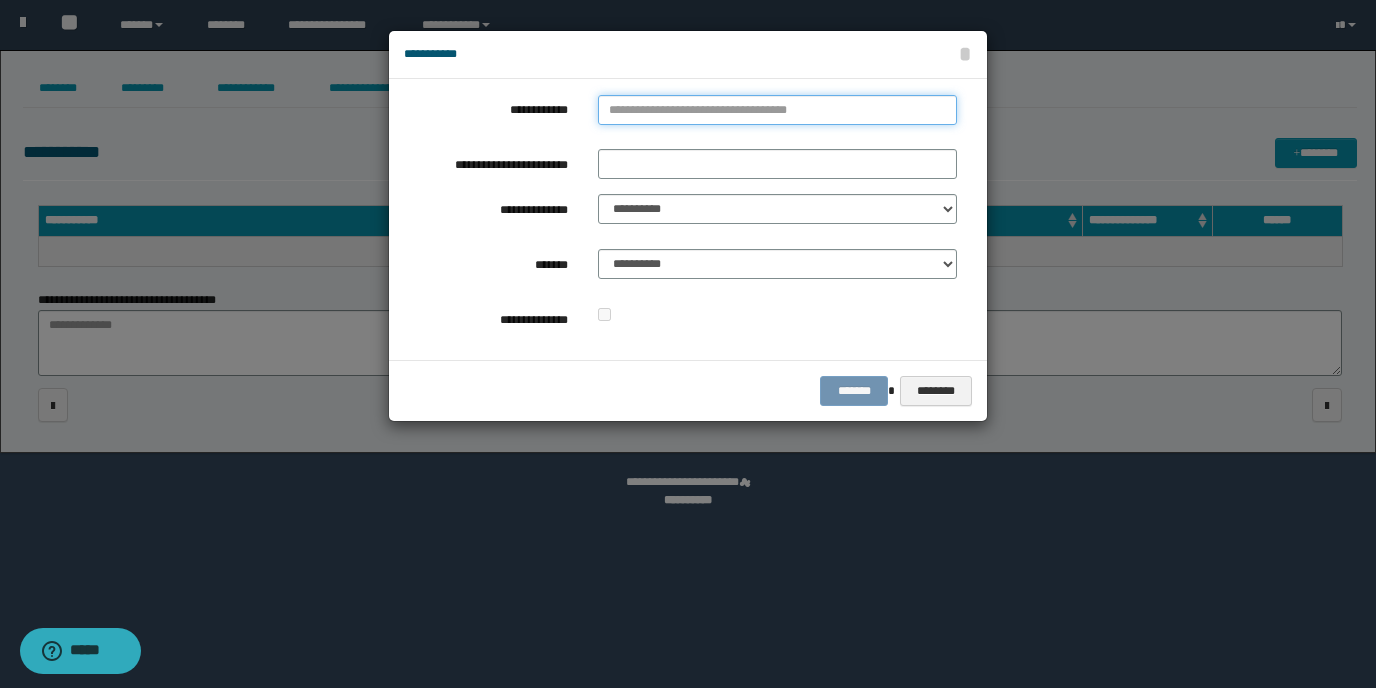 click on "**********" at bounding box center (777, 110) 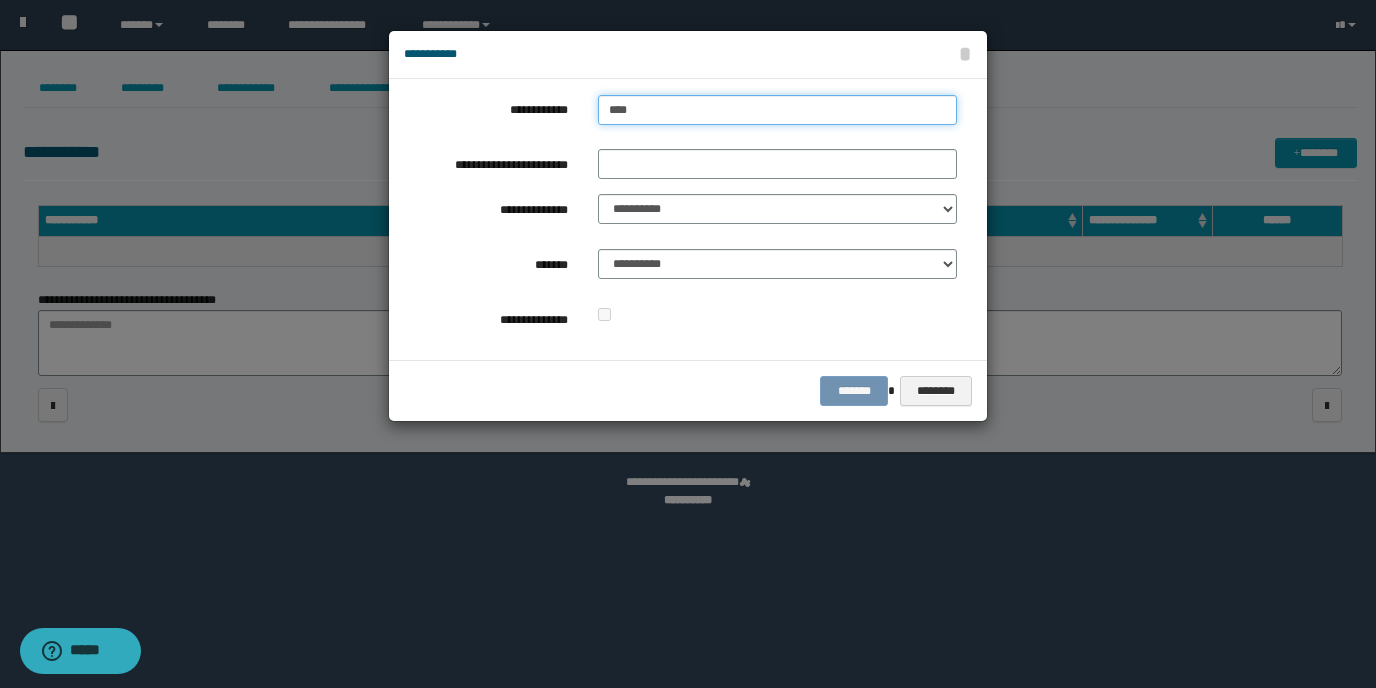 type on "****" 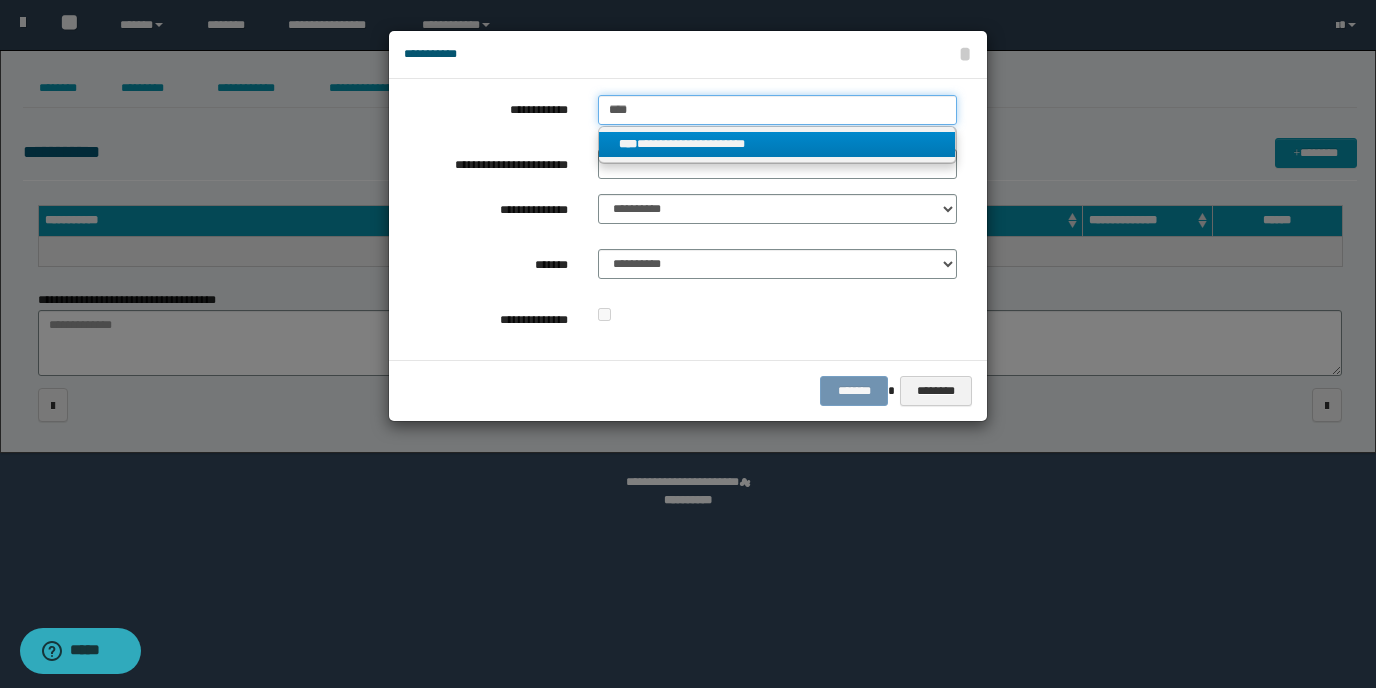 type on "****" 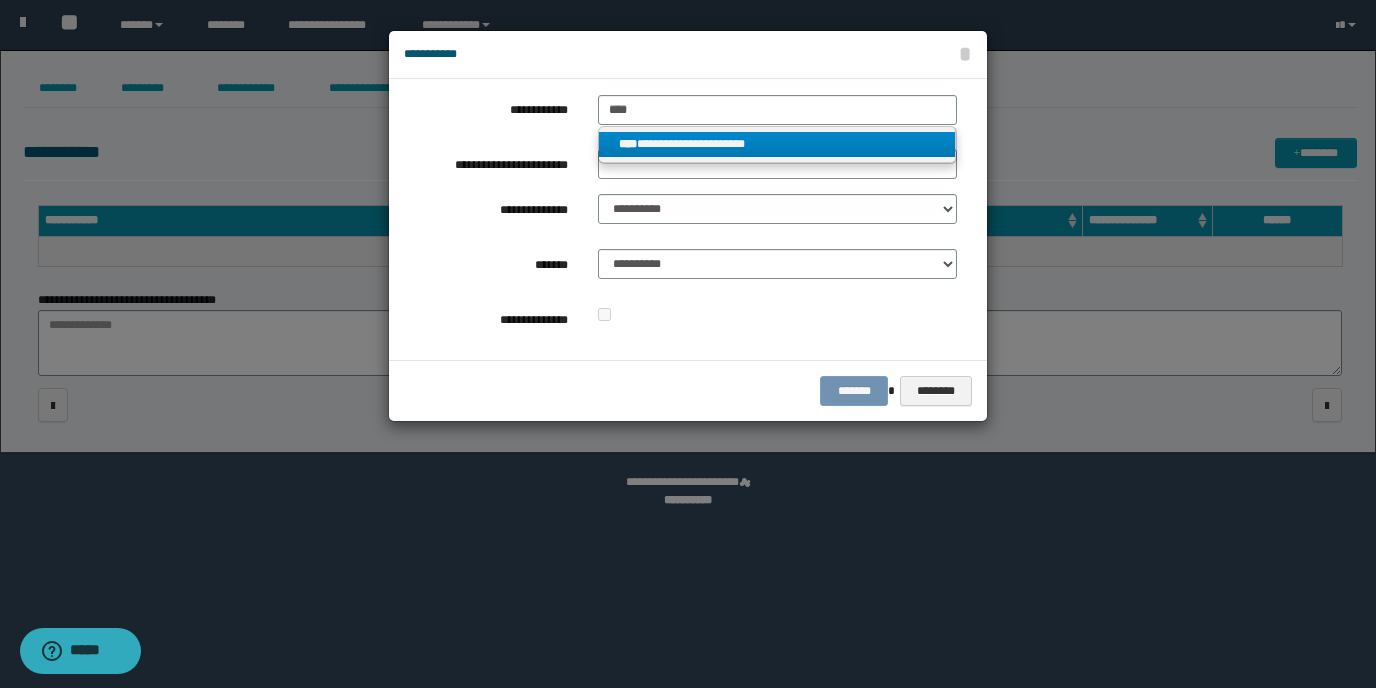 click on "**********" at bounding box center (777, 144) 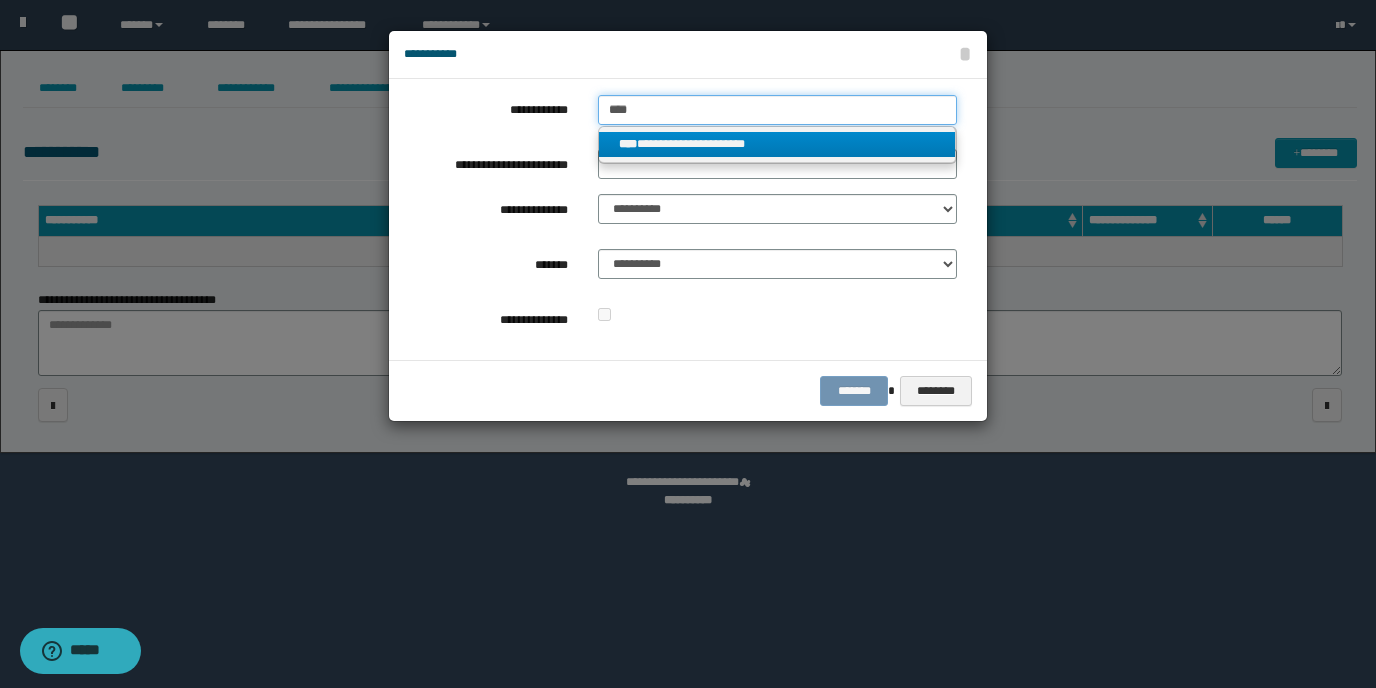 type 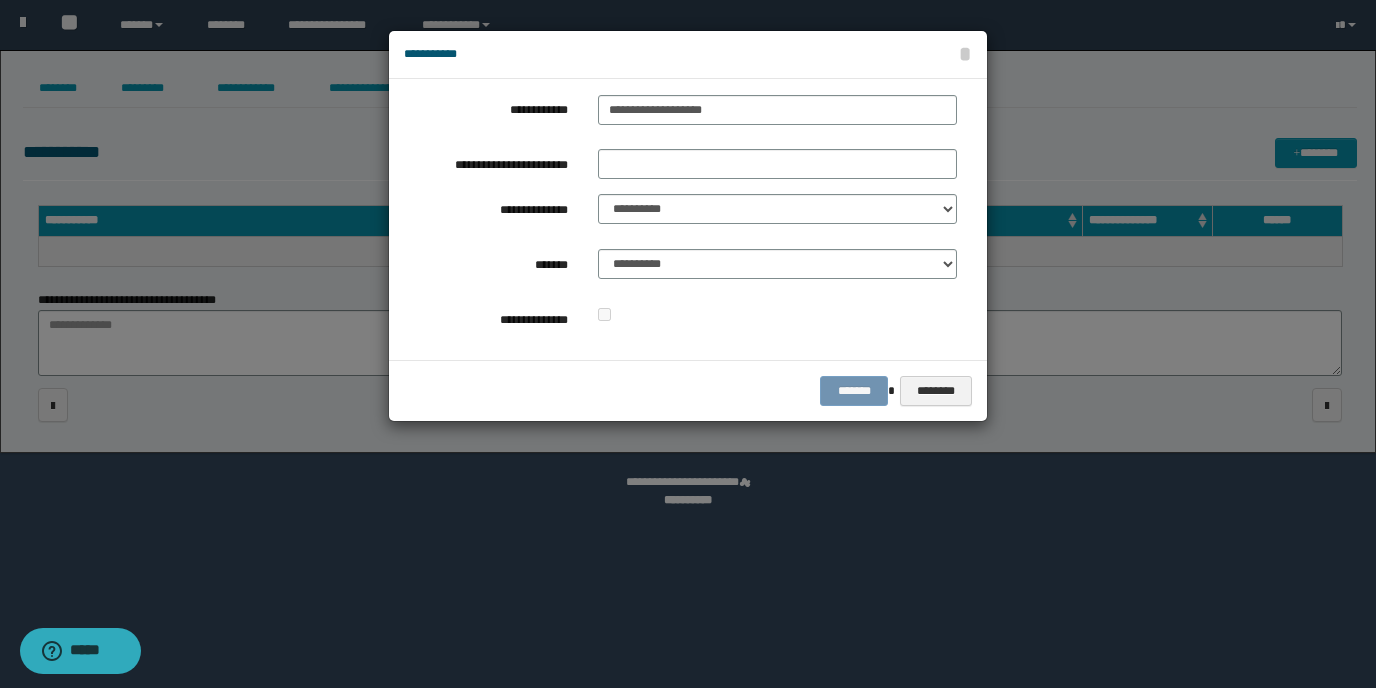 click on "**********" at bounding box center (680, 219) 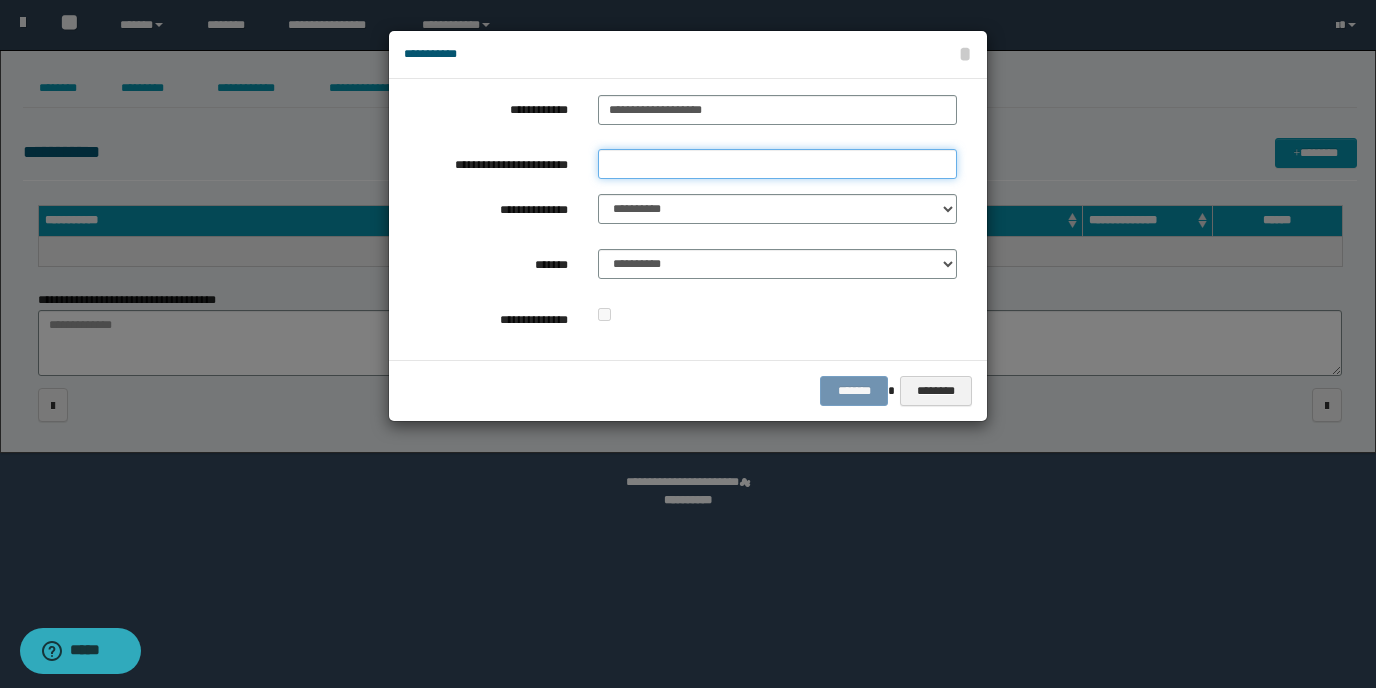 click on "**********" at bounding box center (777, 164) 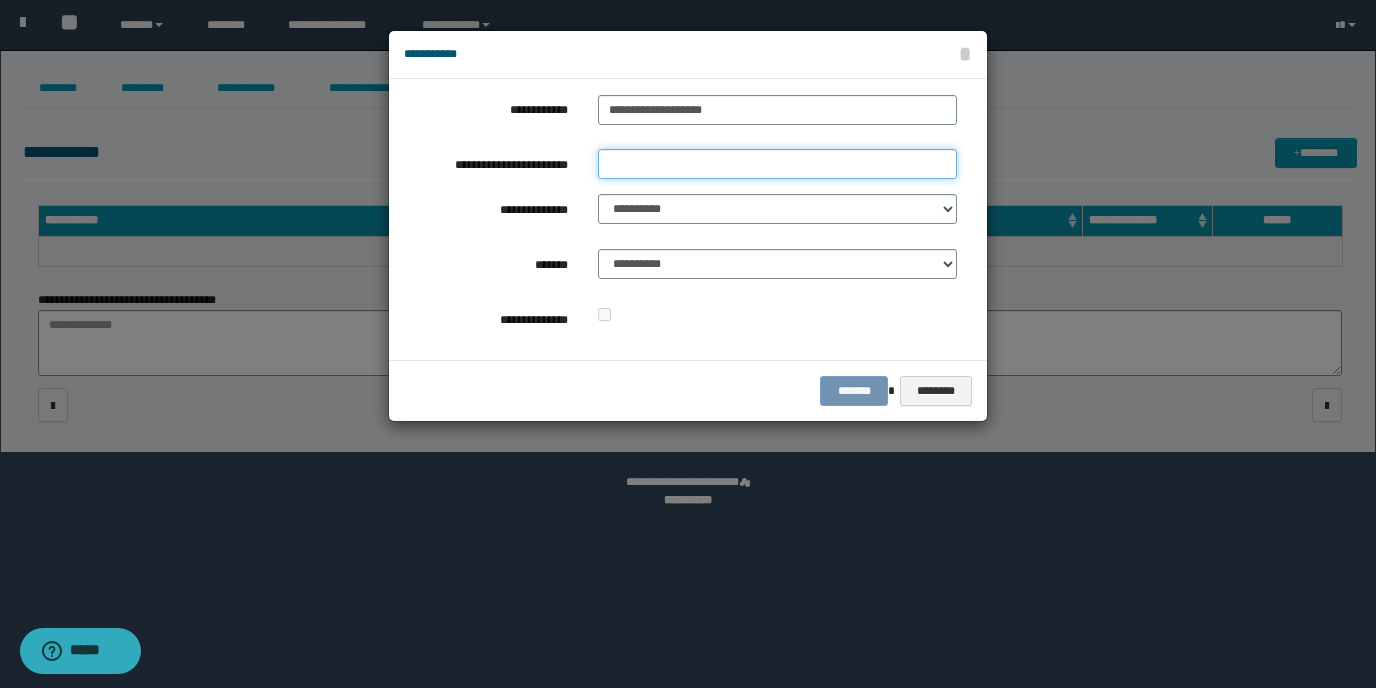 type on "***" 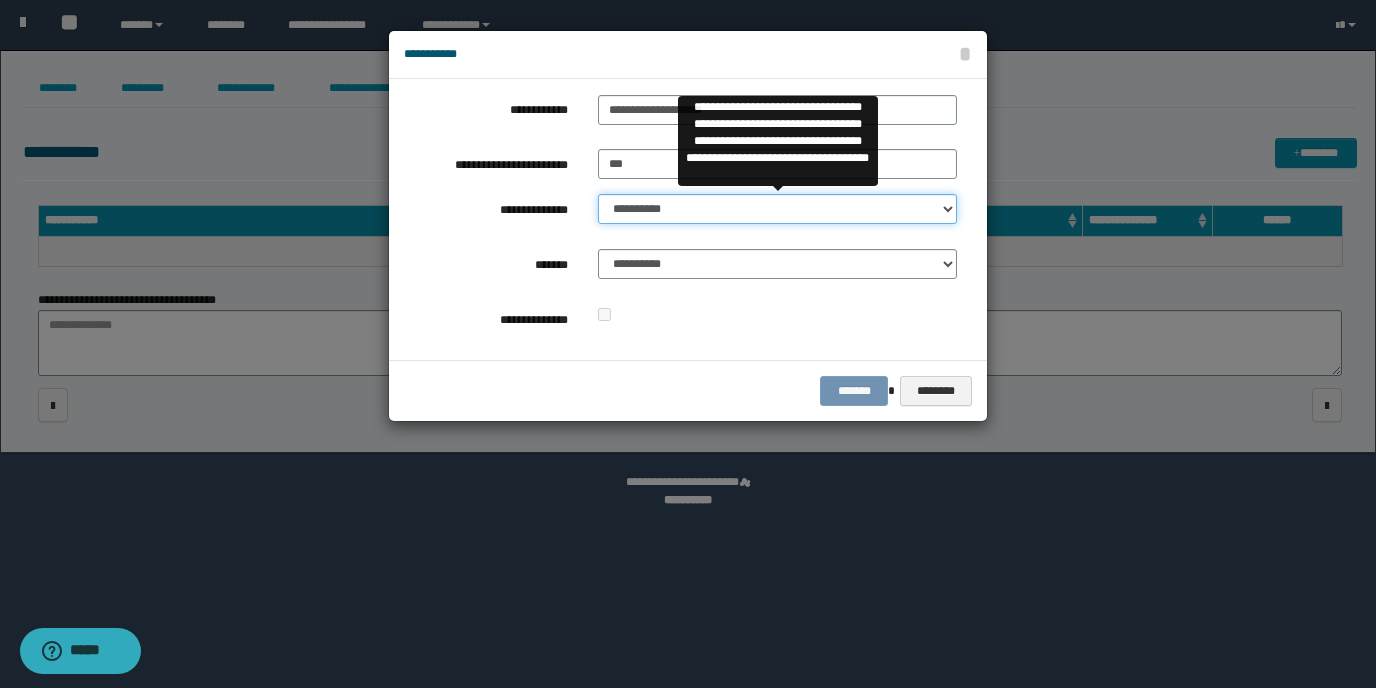 click on "**********" at bounding box center (777, 209) 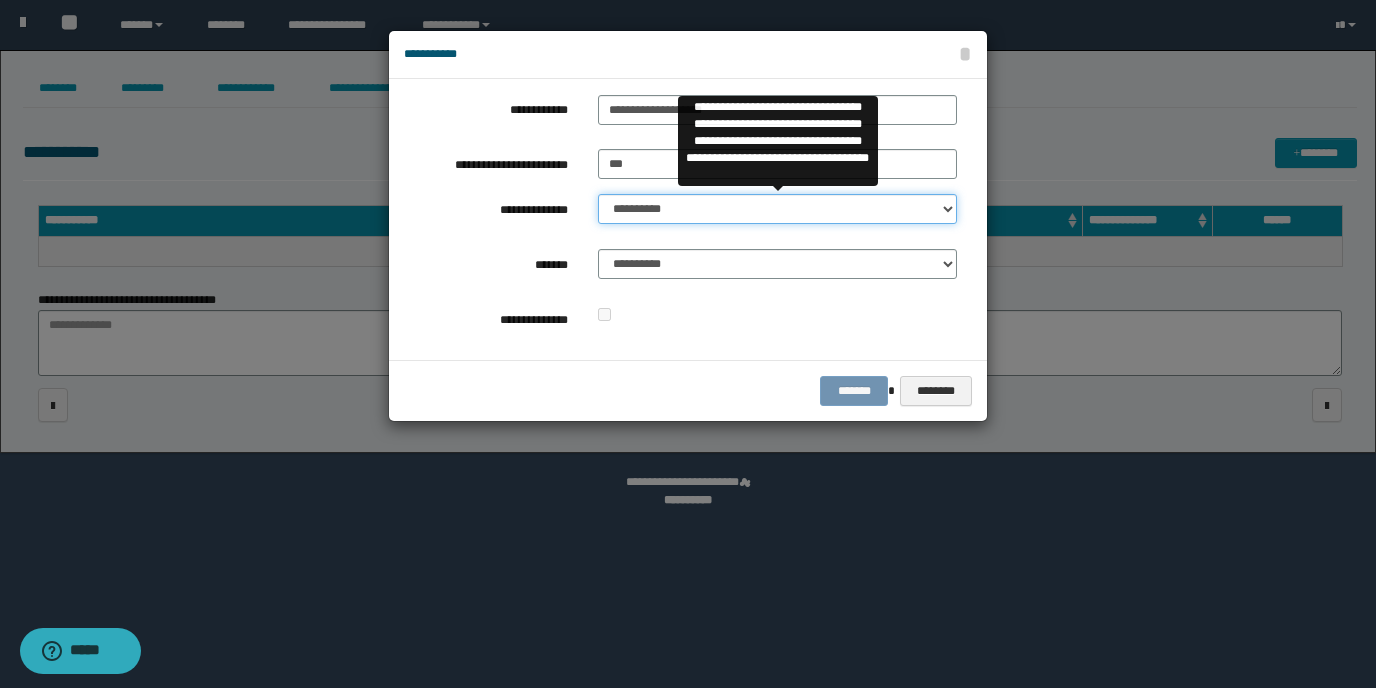 select on "*" 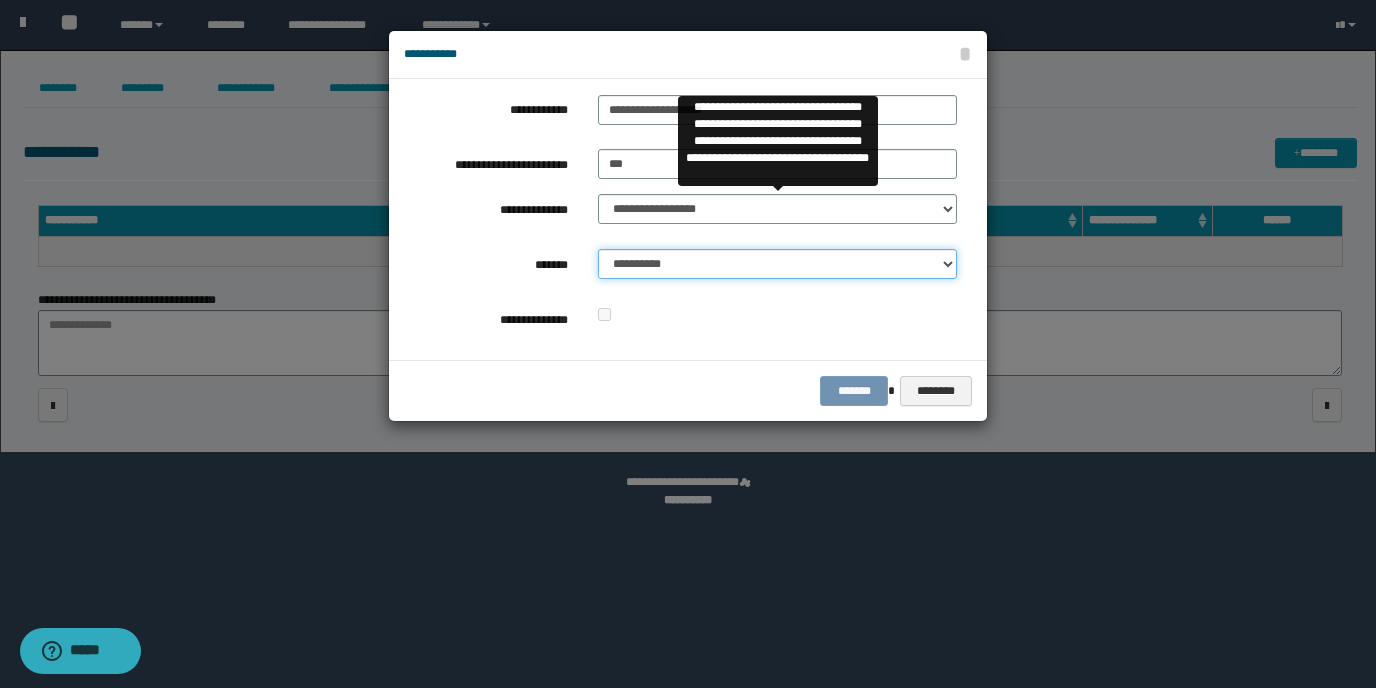 click on "**********" at bounding box center (777, 264) 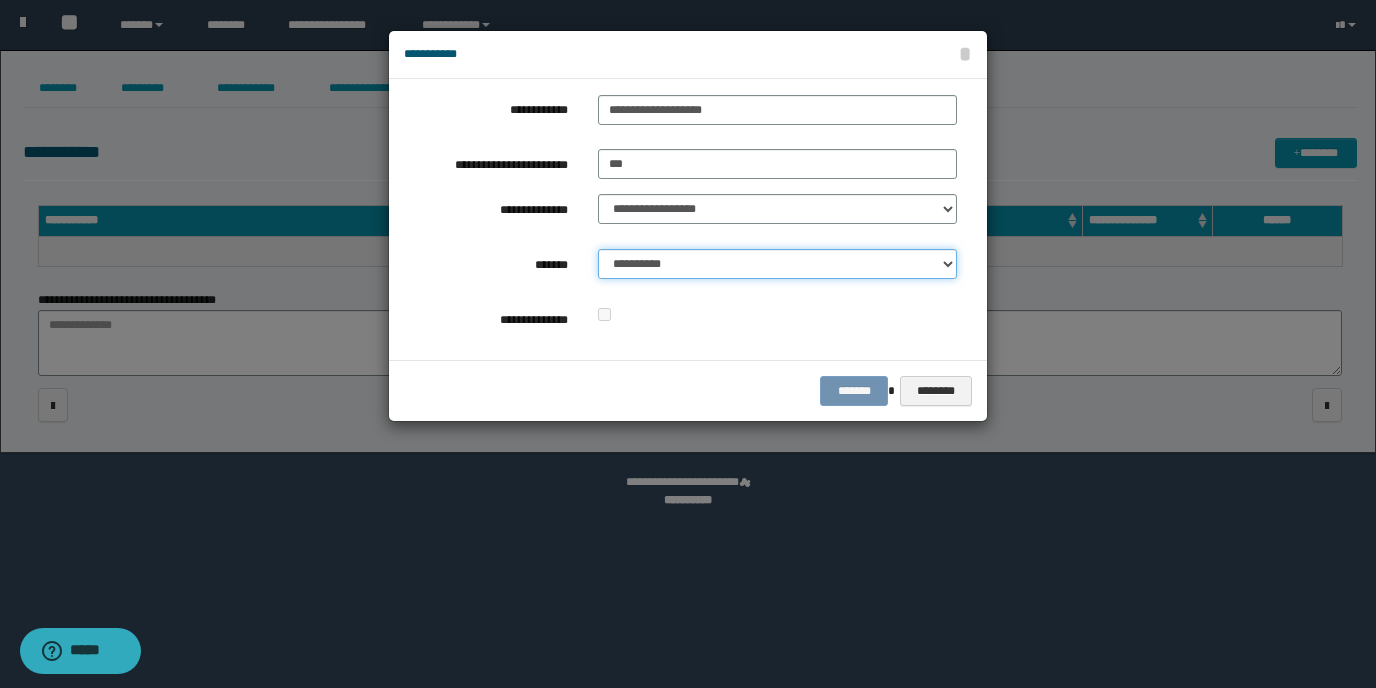 select on "*" 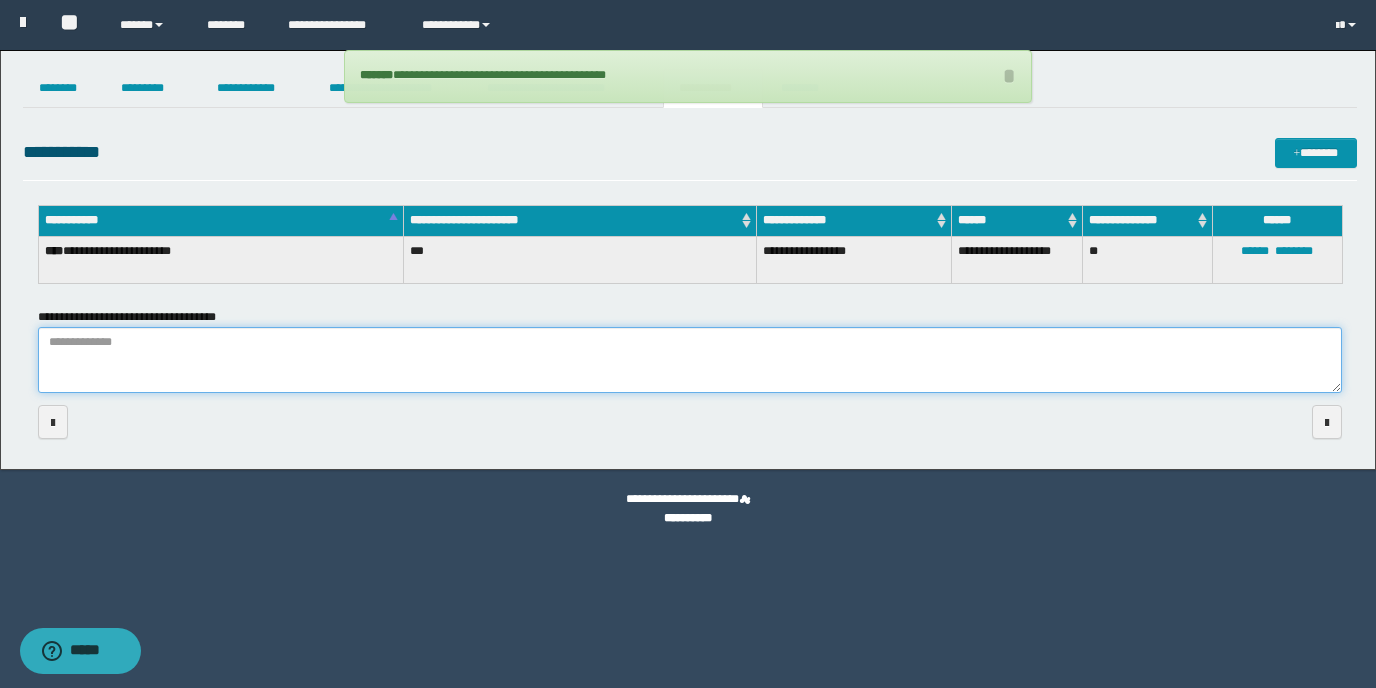 click on "**********" at bounding box center [690, 360] 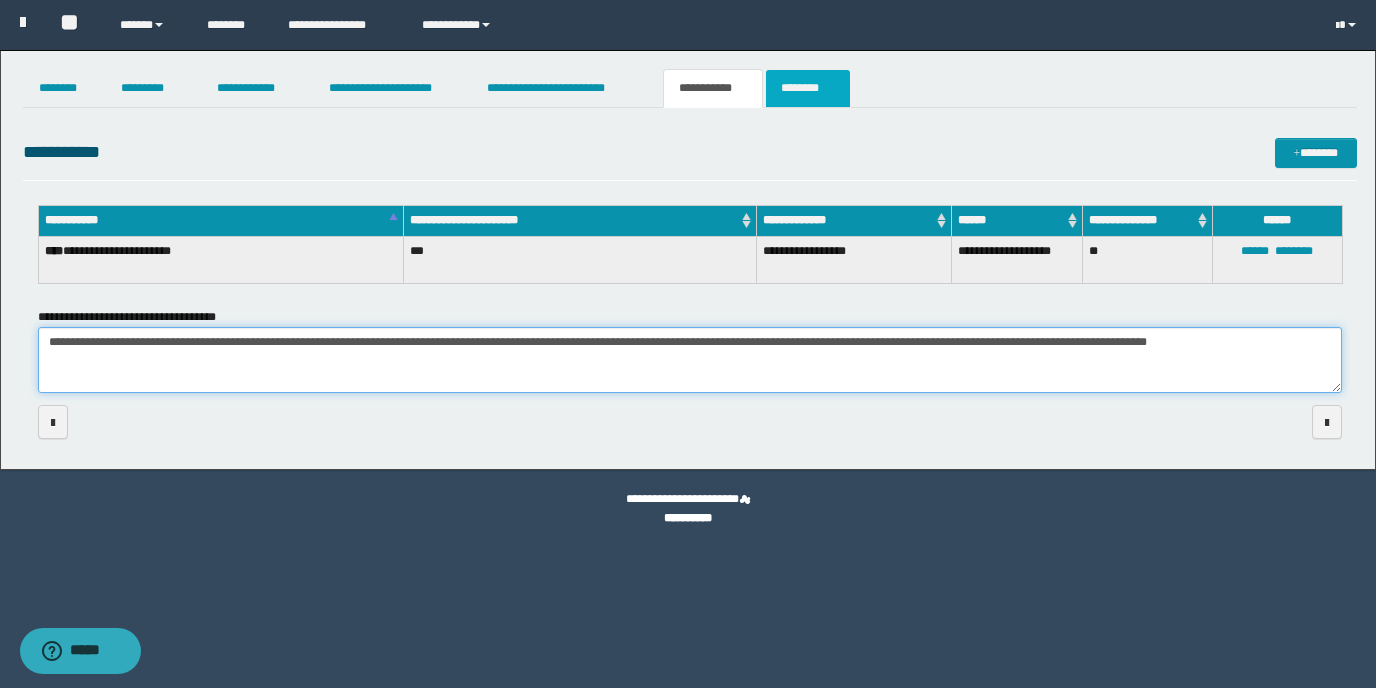 type on "**********" 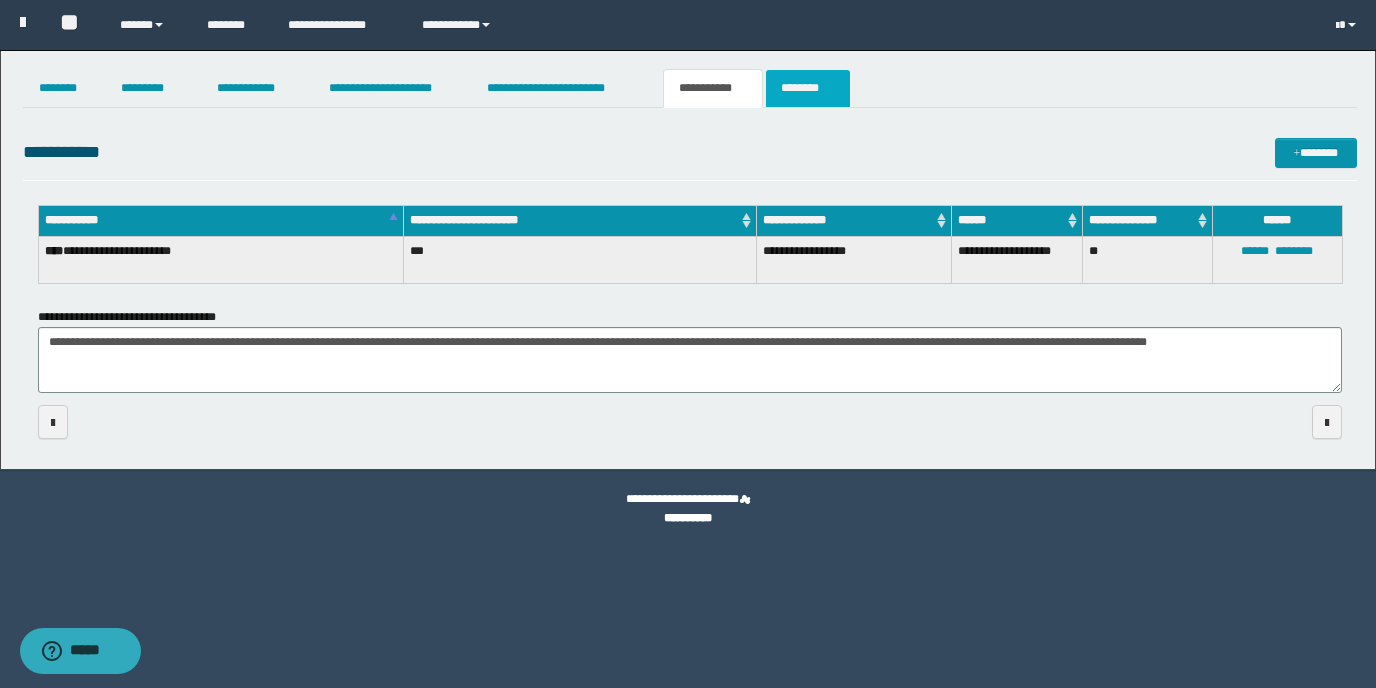 click on "********" at bounding box center (808, 88) 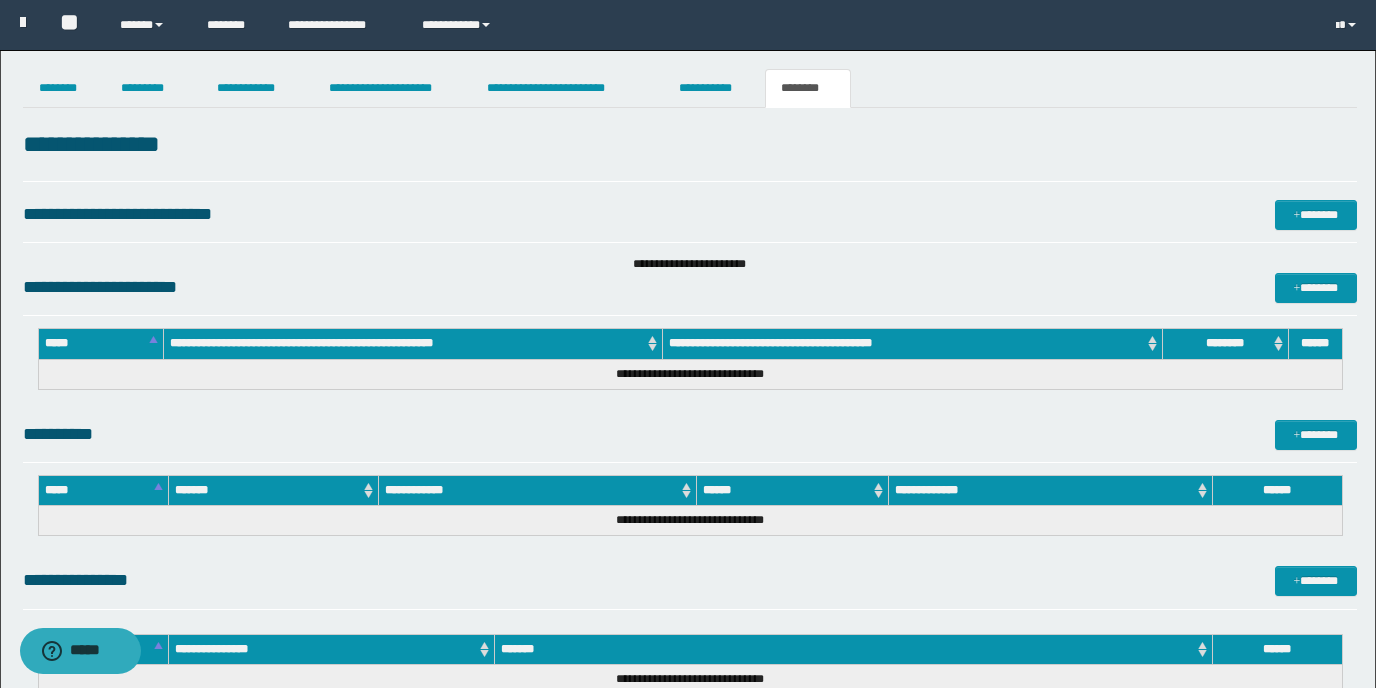 scroll, scrollTop: 0, scrollLeft: 0, axis: both 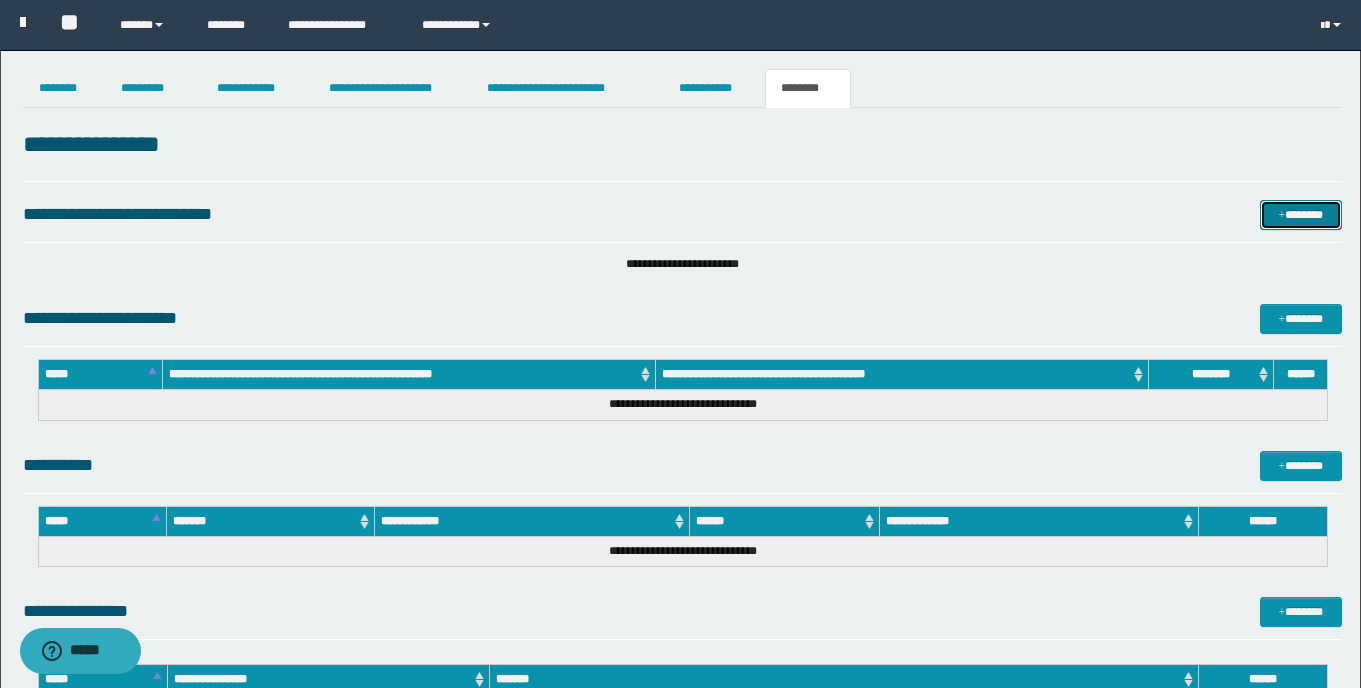 click on "*******" at bounding box center [1301, 215] 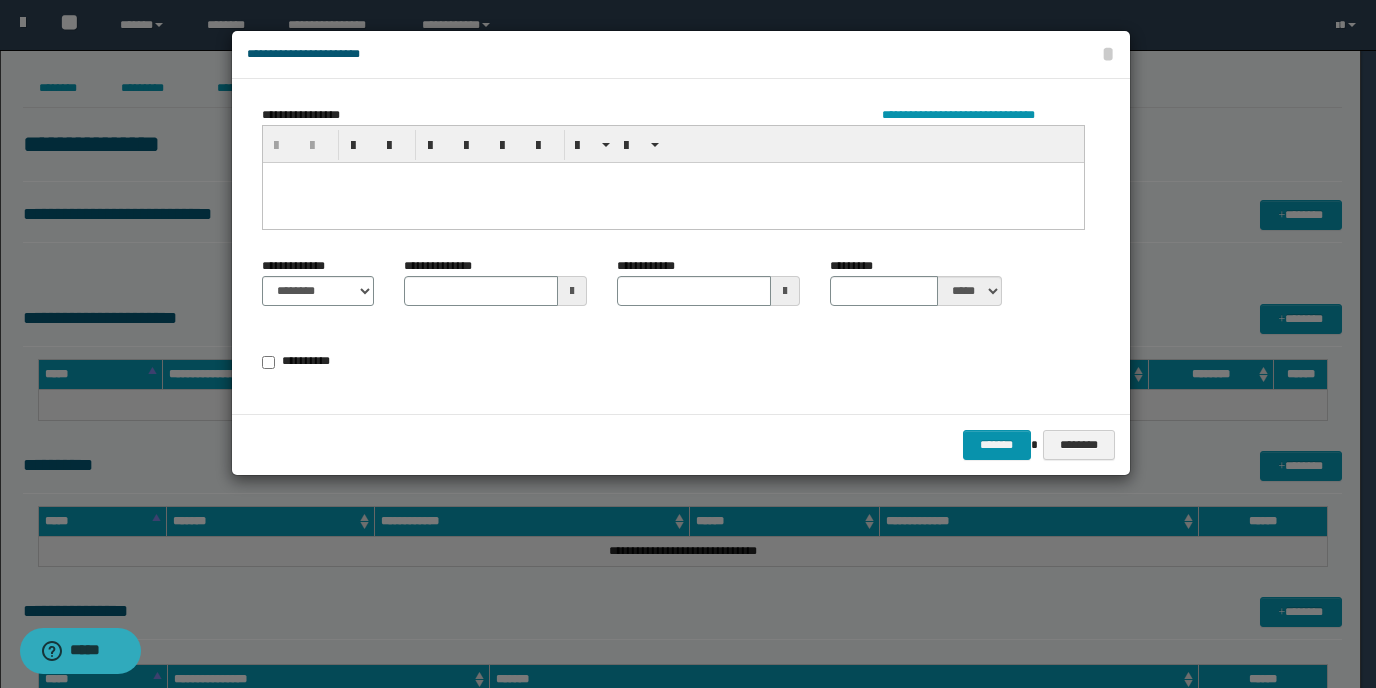 click at bounding box center (672, 202) 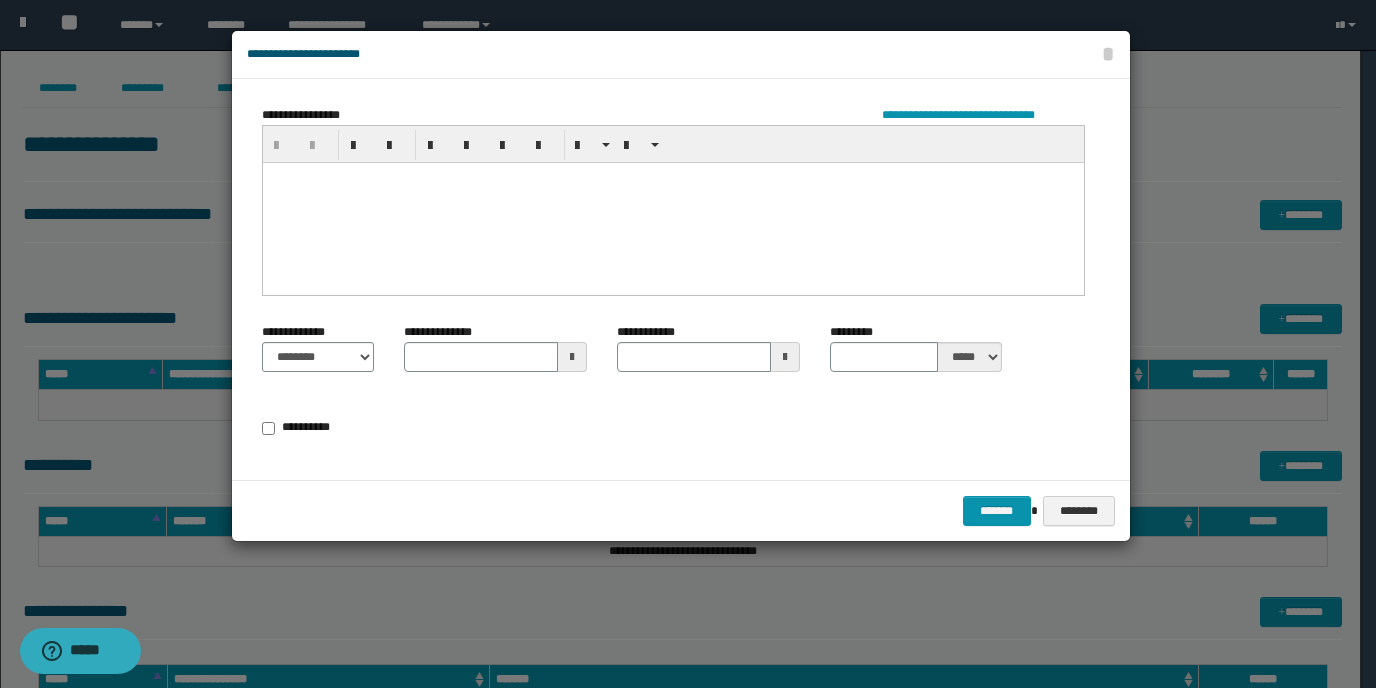 type 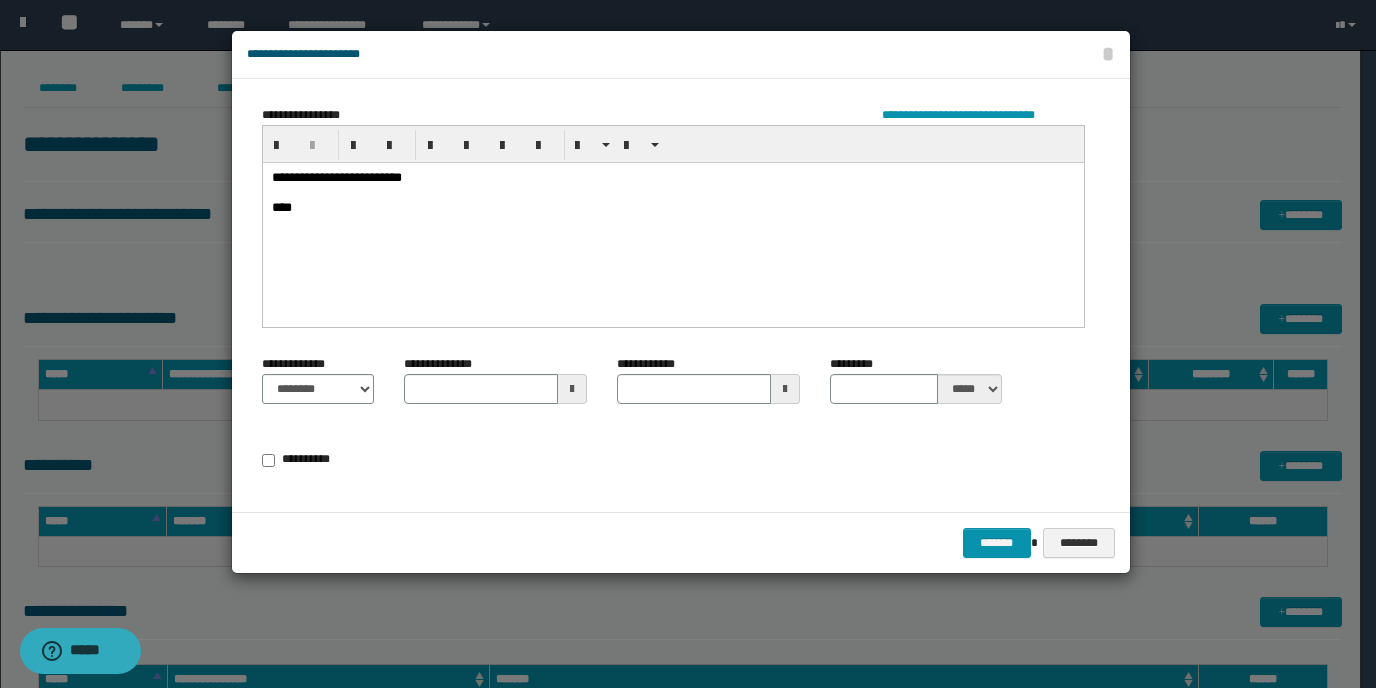 click on "****" at bounding box center (672, 208) 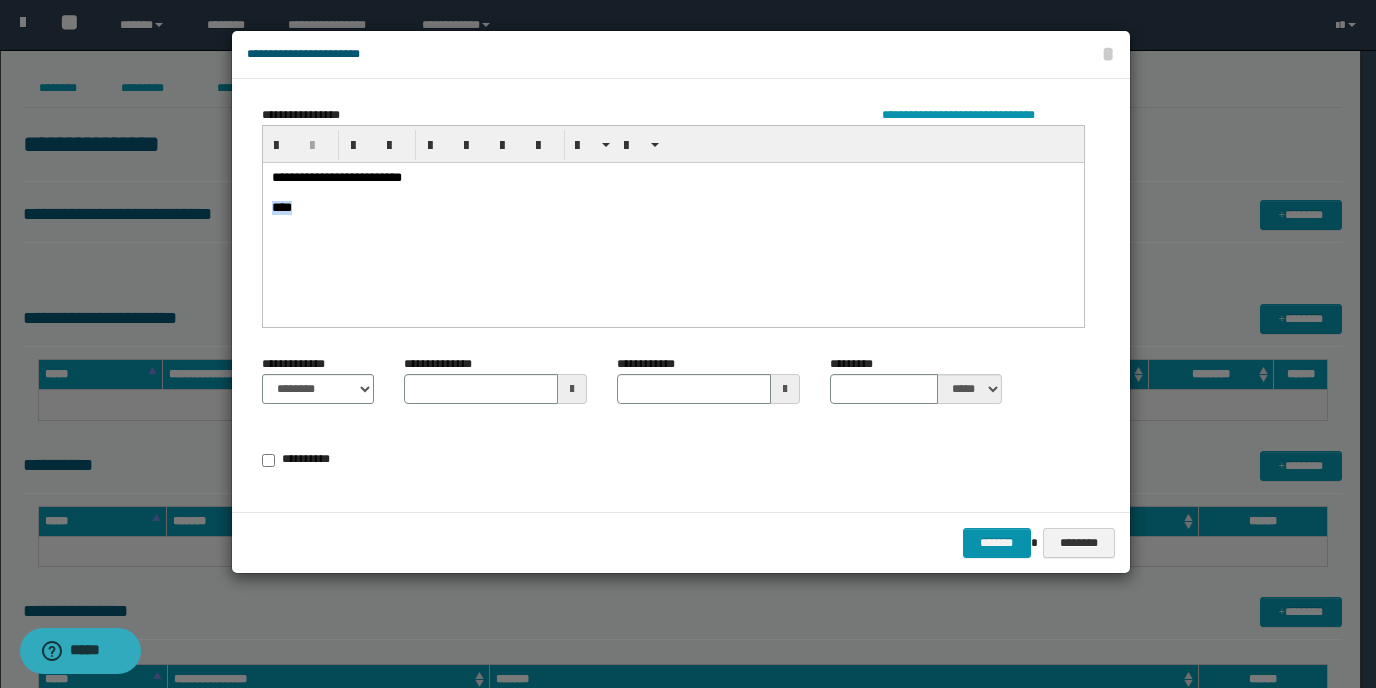 click on "****" at bounding box center (672, 208) 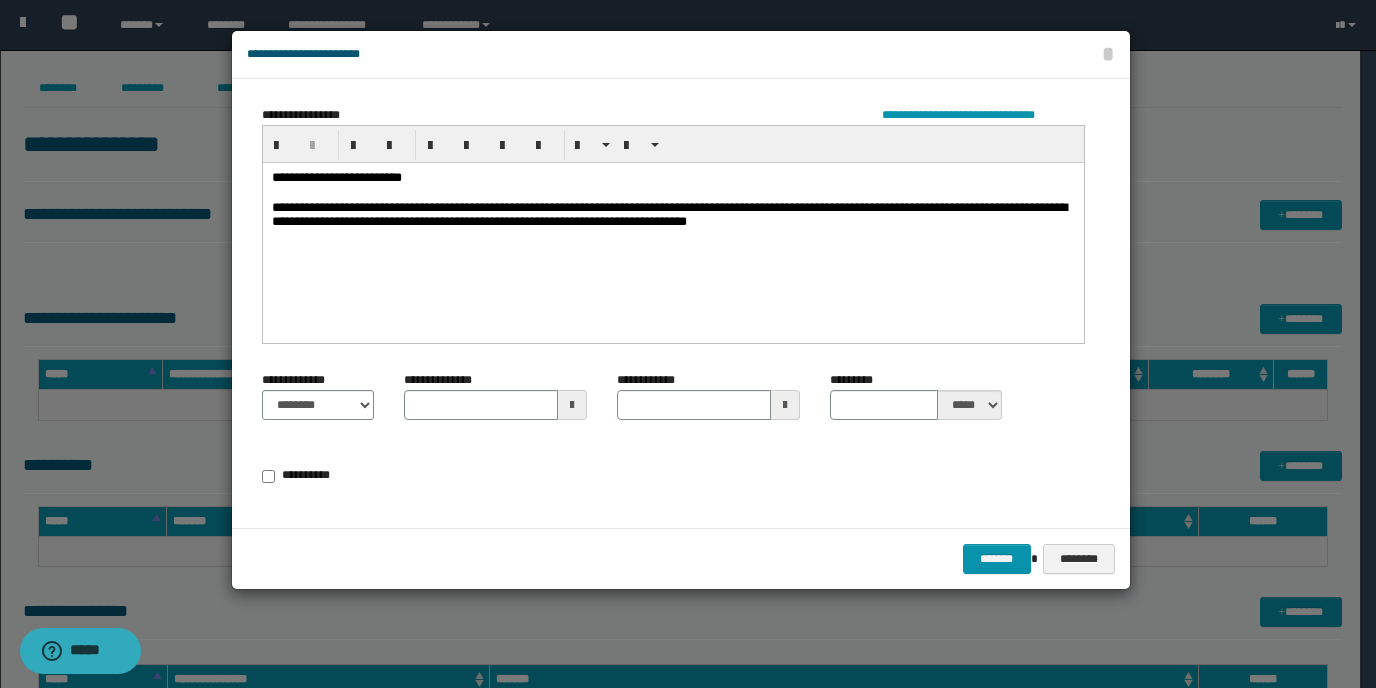 click on "**********" at bounding box center [672, 216] 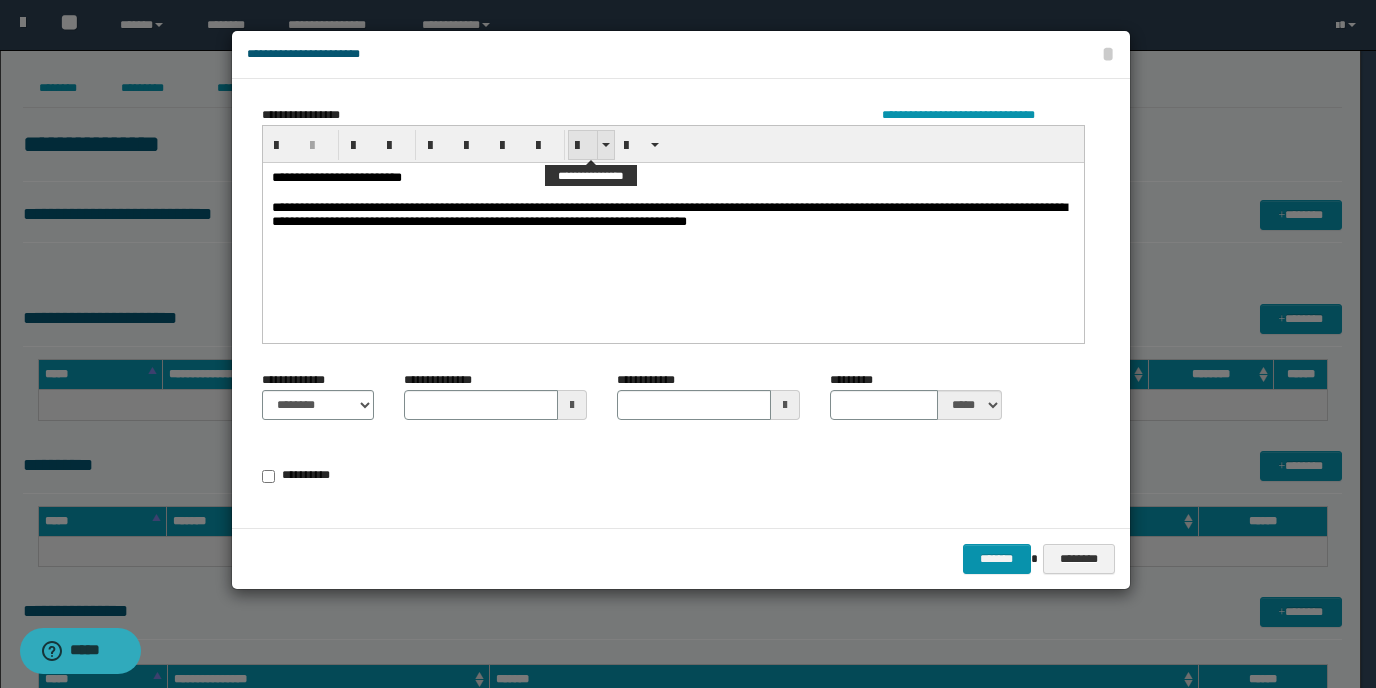 click at bounding box center (583, 146) 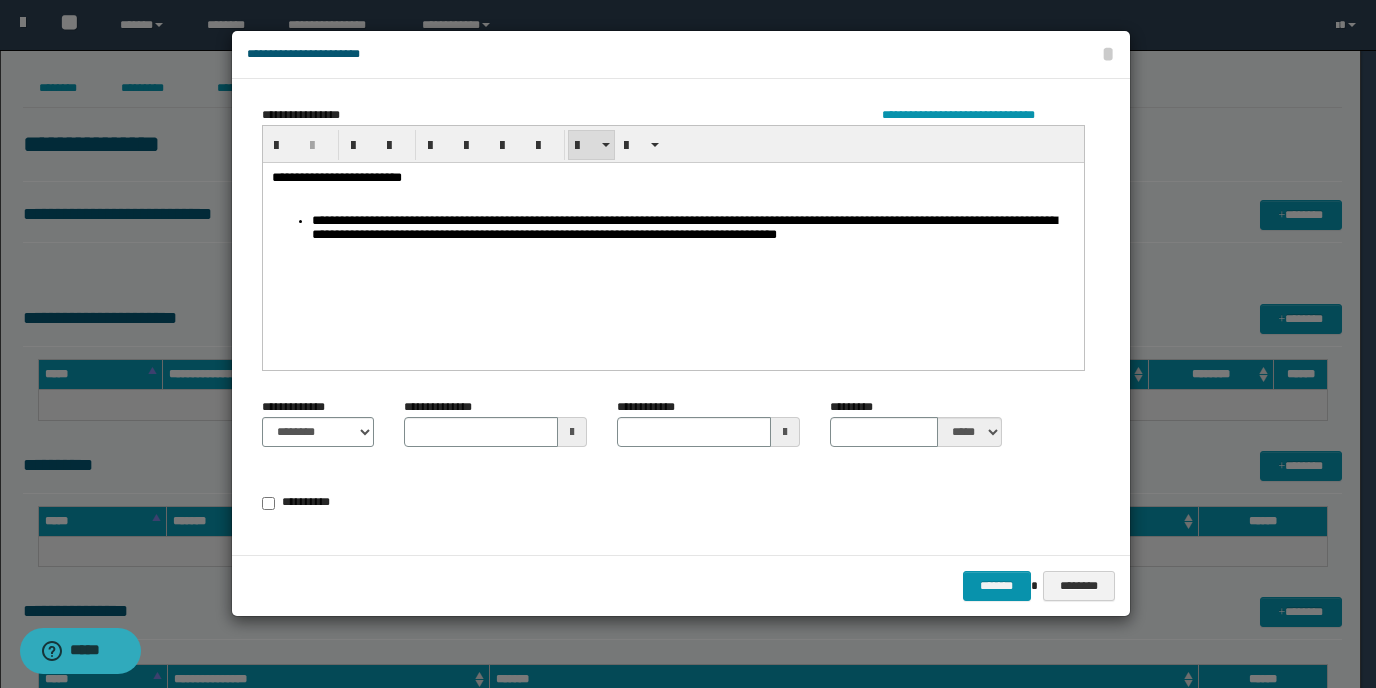 drag, startPoint x: 754, startPoint y: 223, endPoint x: 783, endPoint y: 229, distance: 29.614185 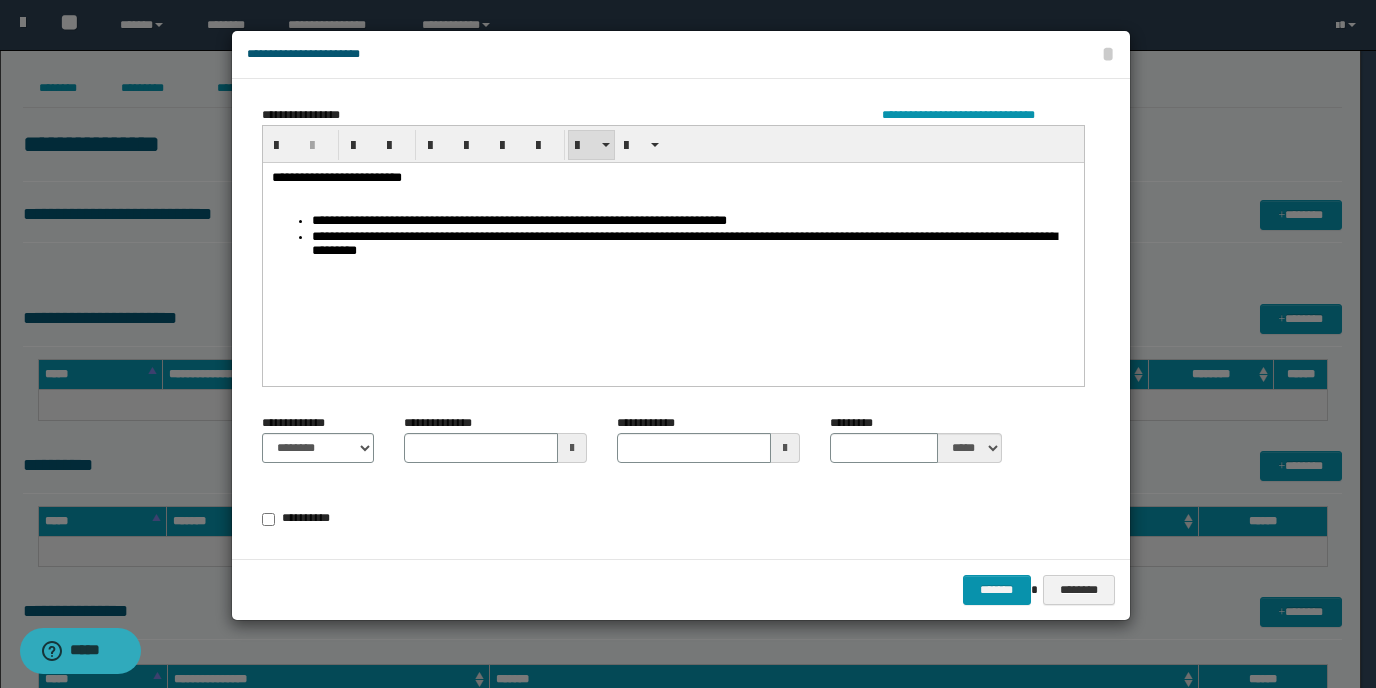 click on "**********" at bounding box center (692, 245) 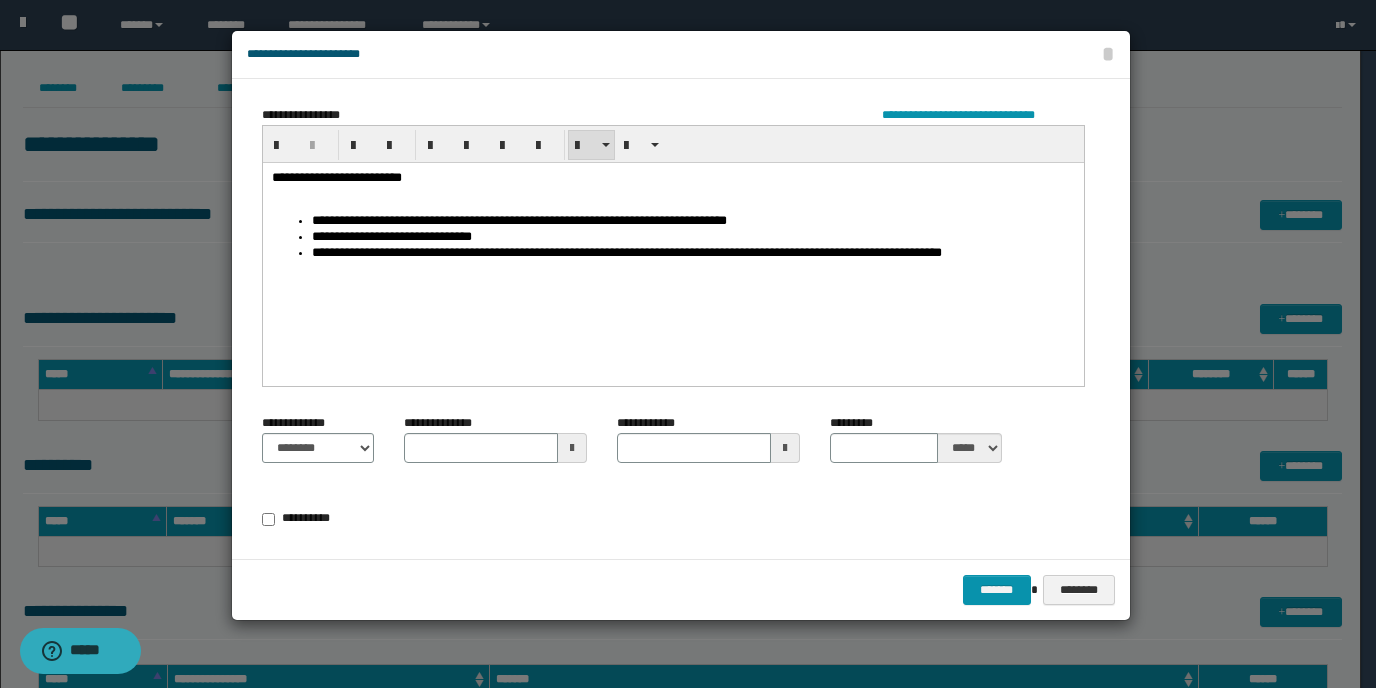 click on "**********" at bounding box center (692, 253) 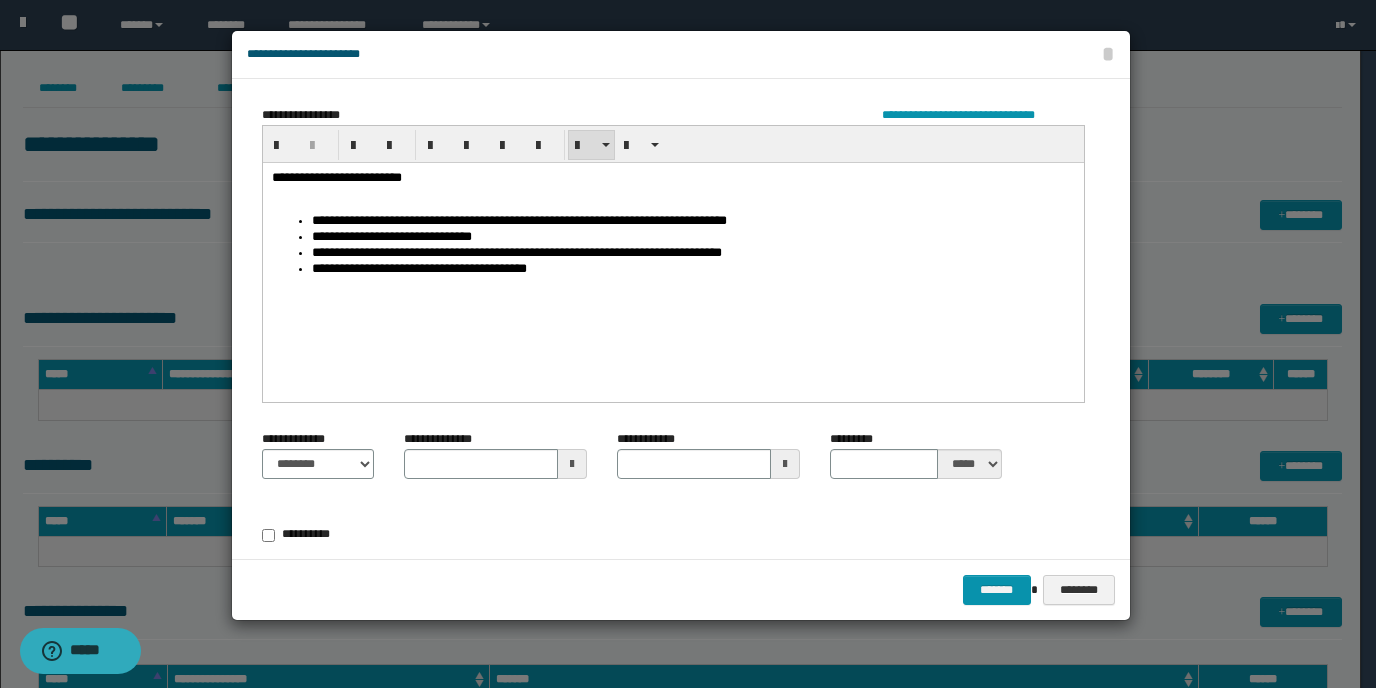 type 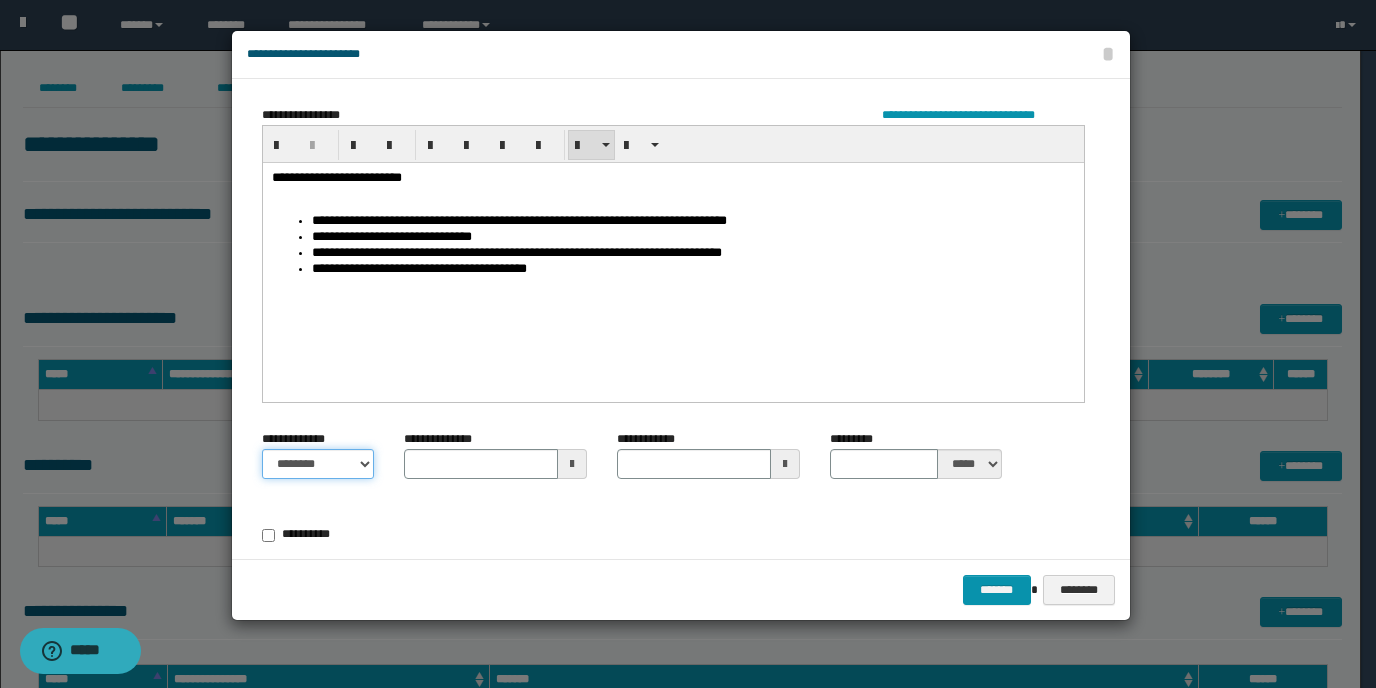 click on "********
*********" at bounding box center (318, 464) 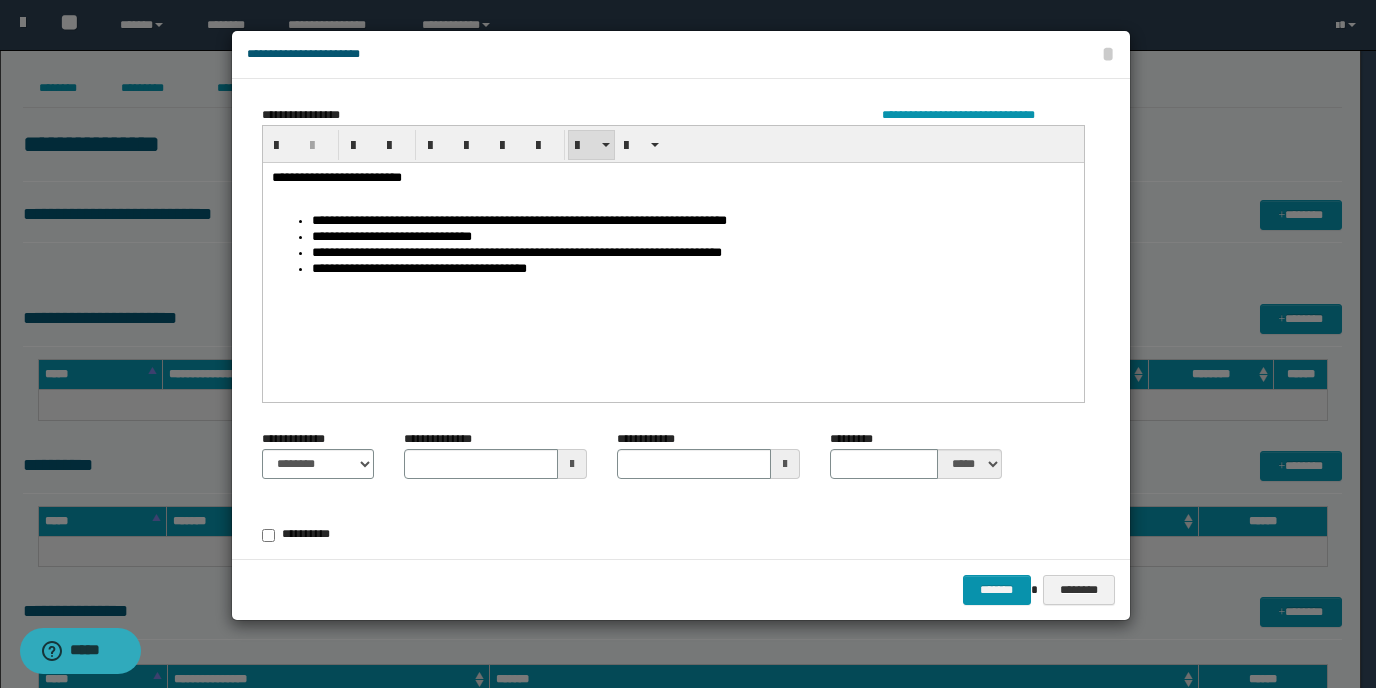 click at bounding box center [572, 464] 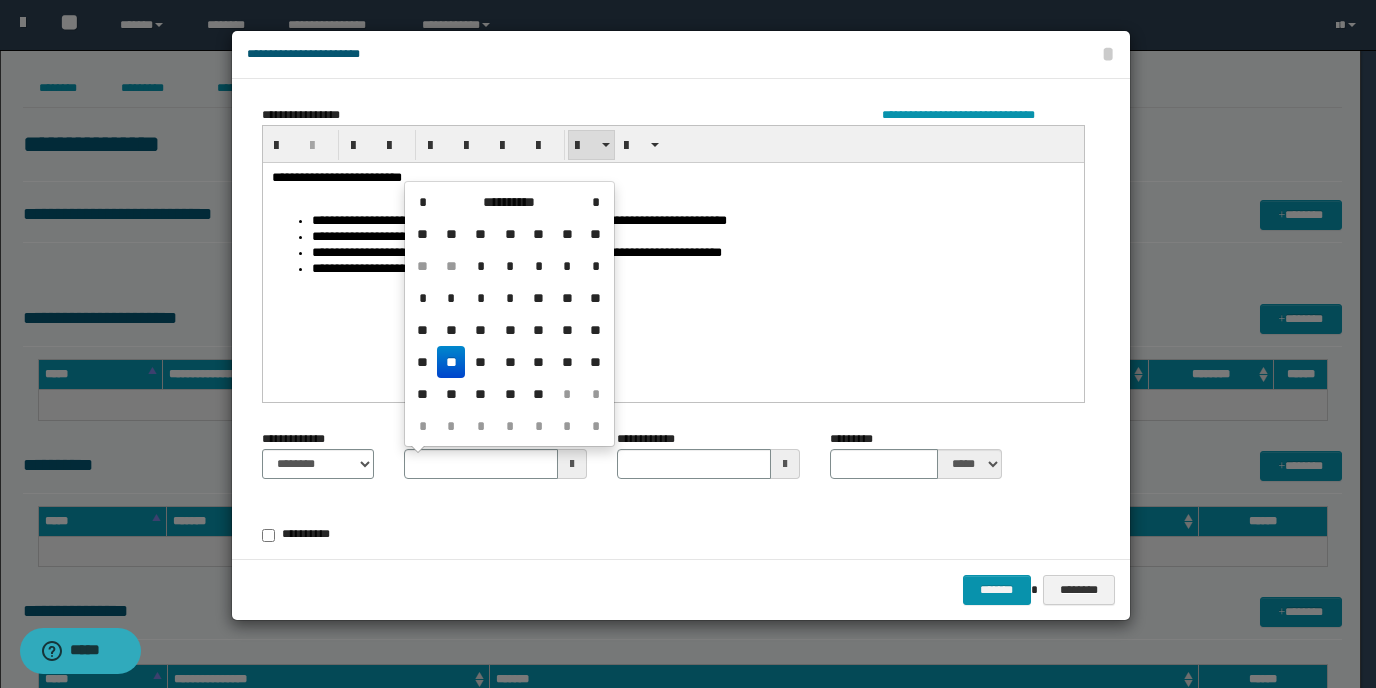 click on "**" at bounding box center (451, 362) 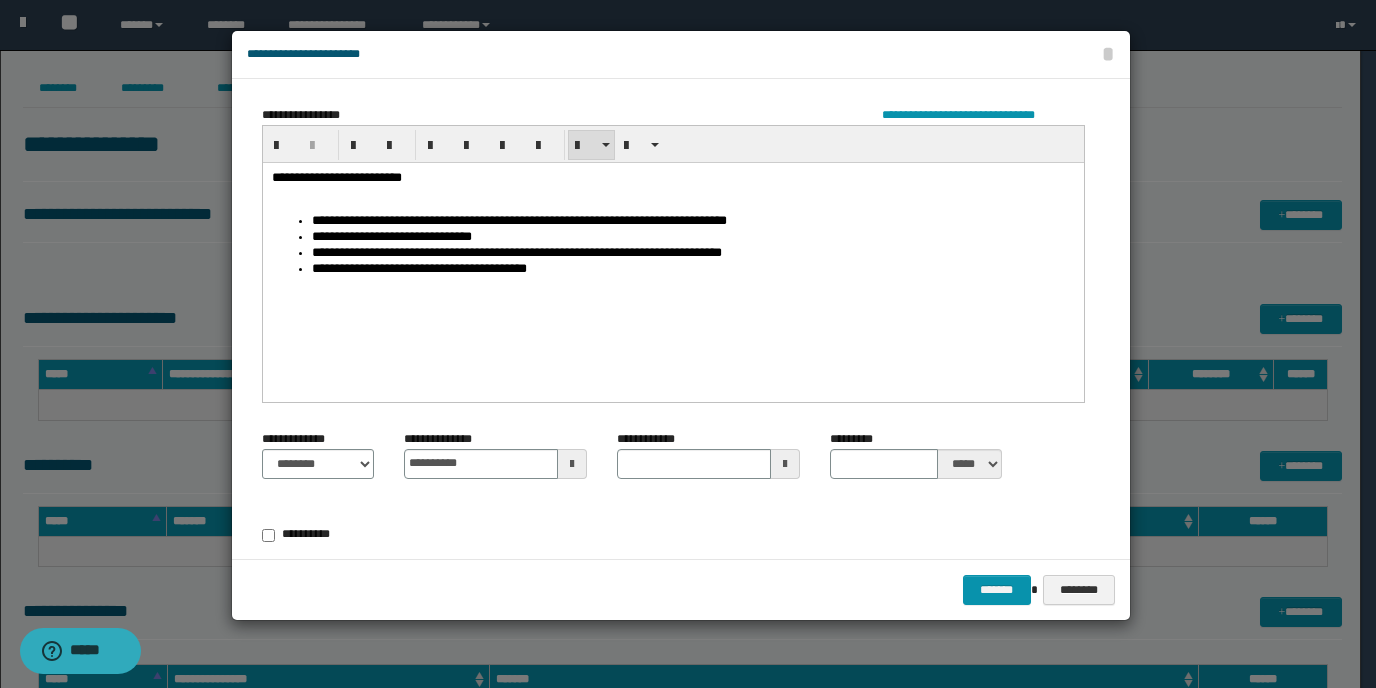 click at bounding box center (785, 464) 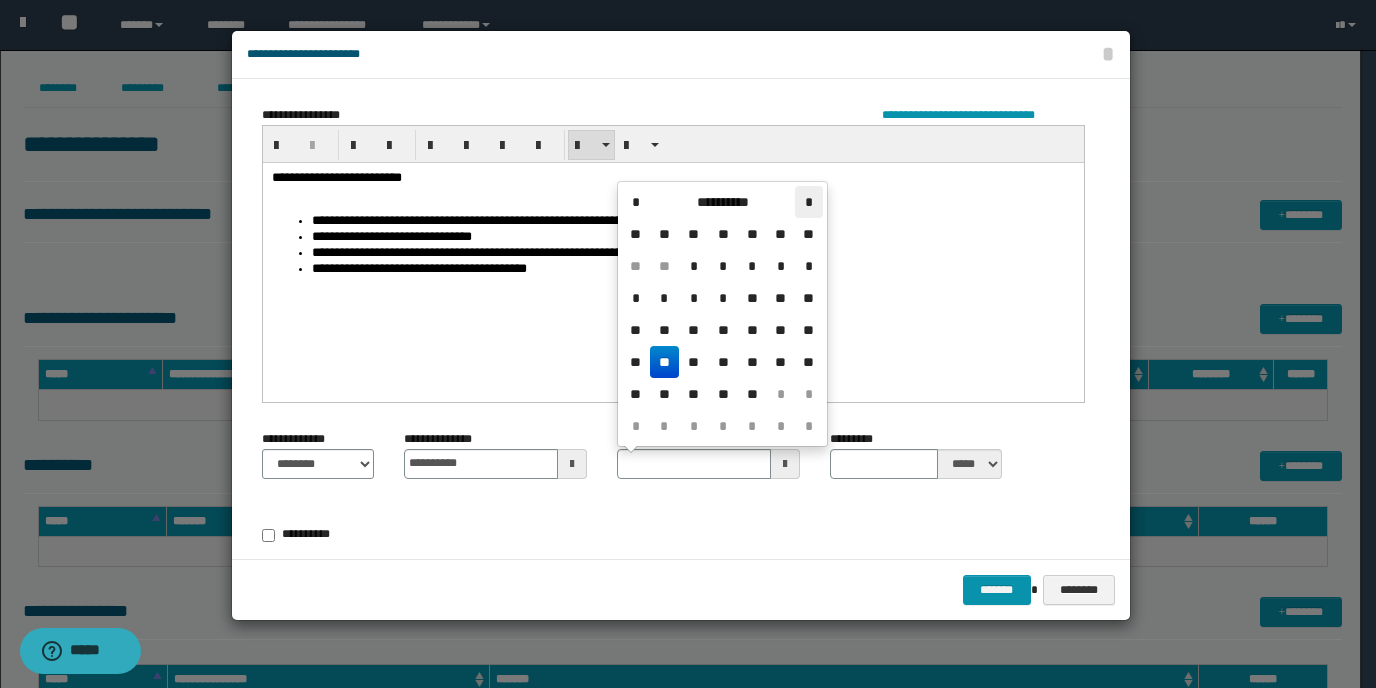 click on "*" at bounding box center [809, 202] 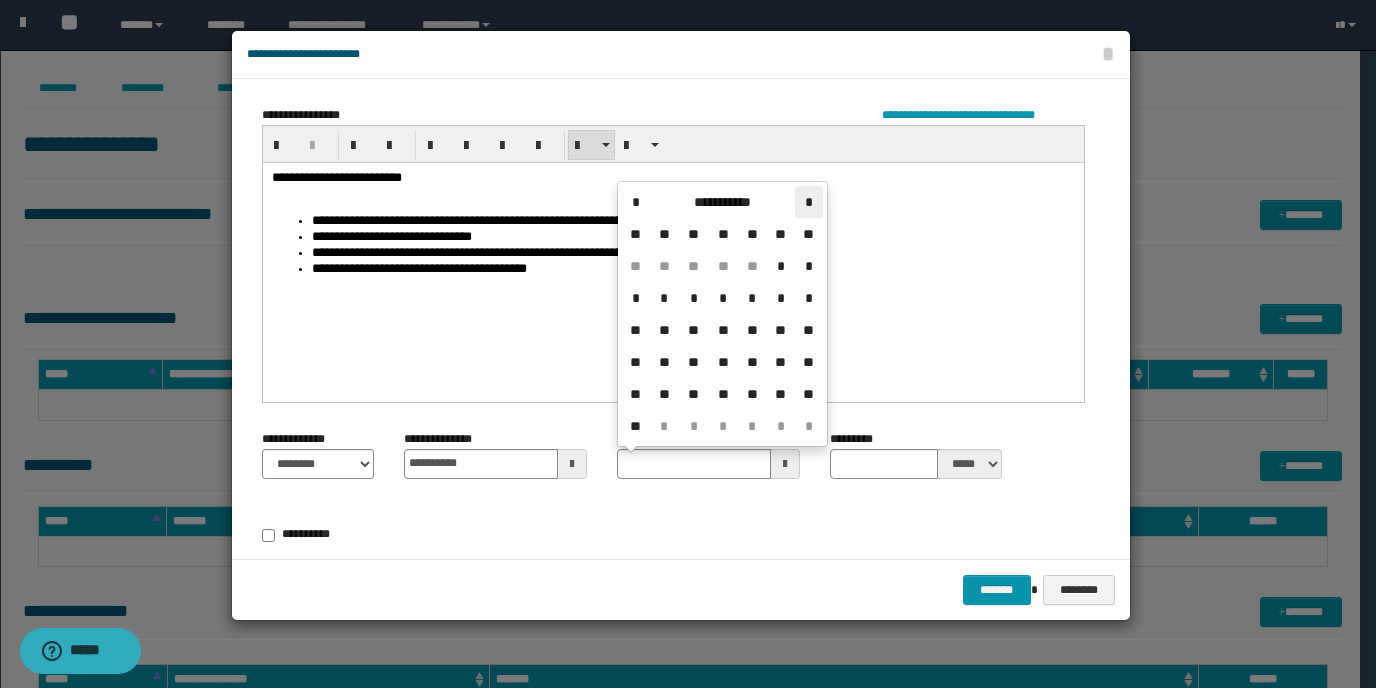 click on "*" at bounding box center (809, 202) 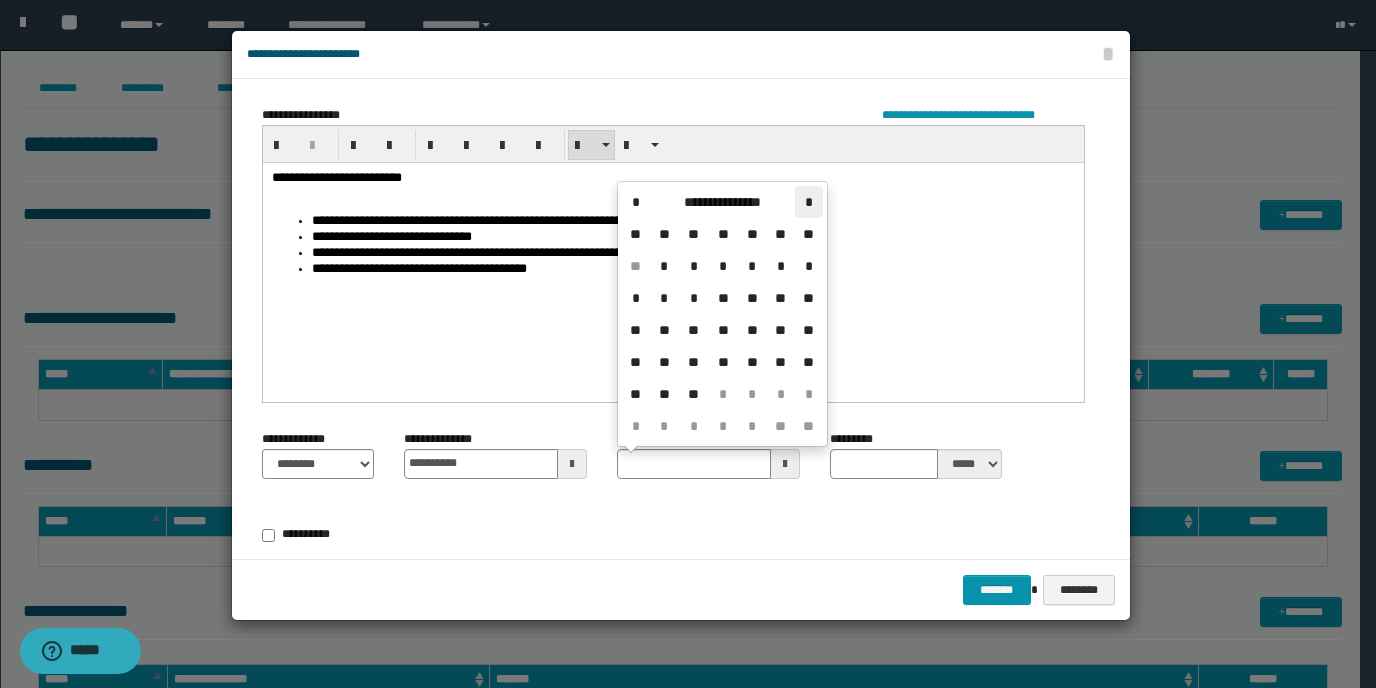 click on "*" at bounding box center (809, 202) 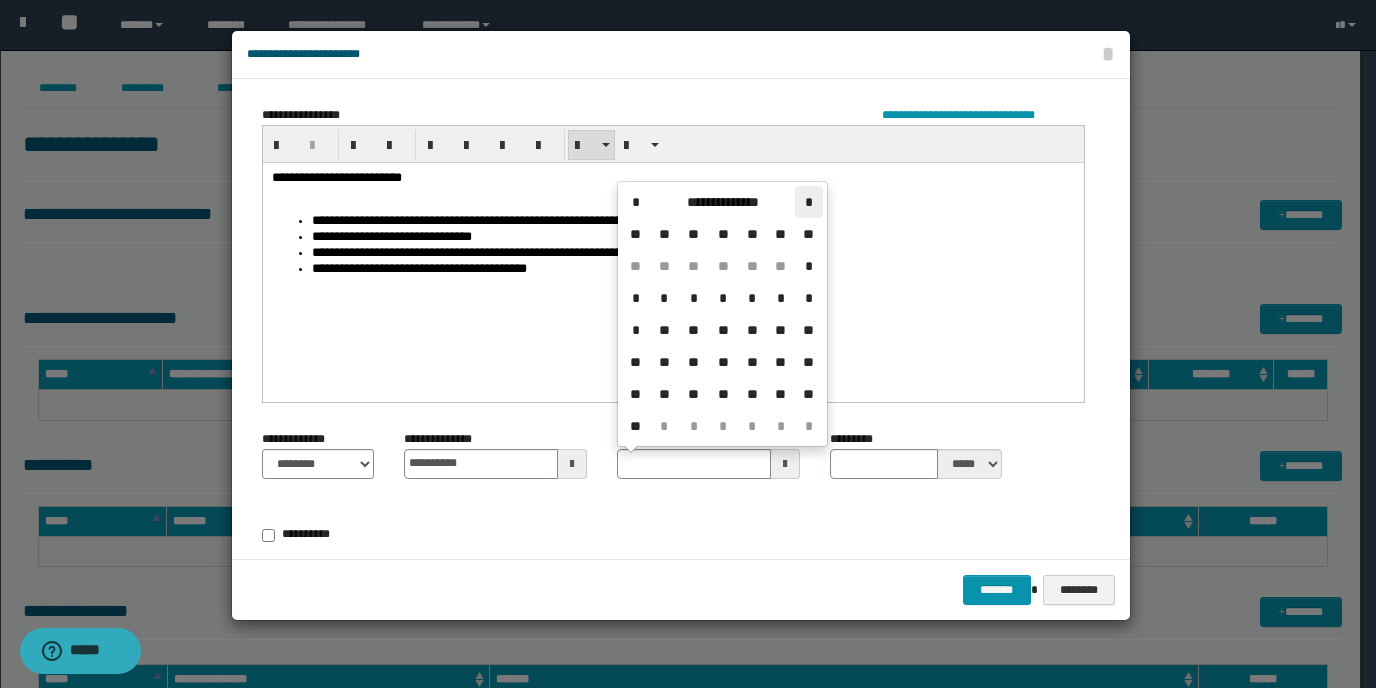 click on "*" at bounding box center (809, 202) 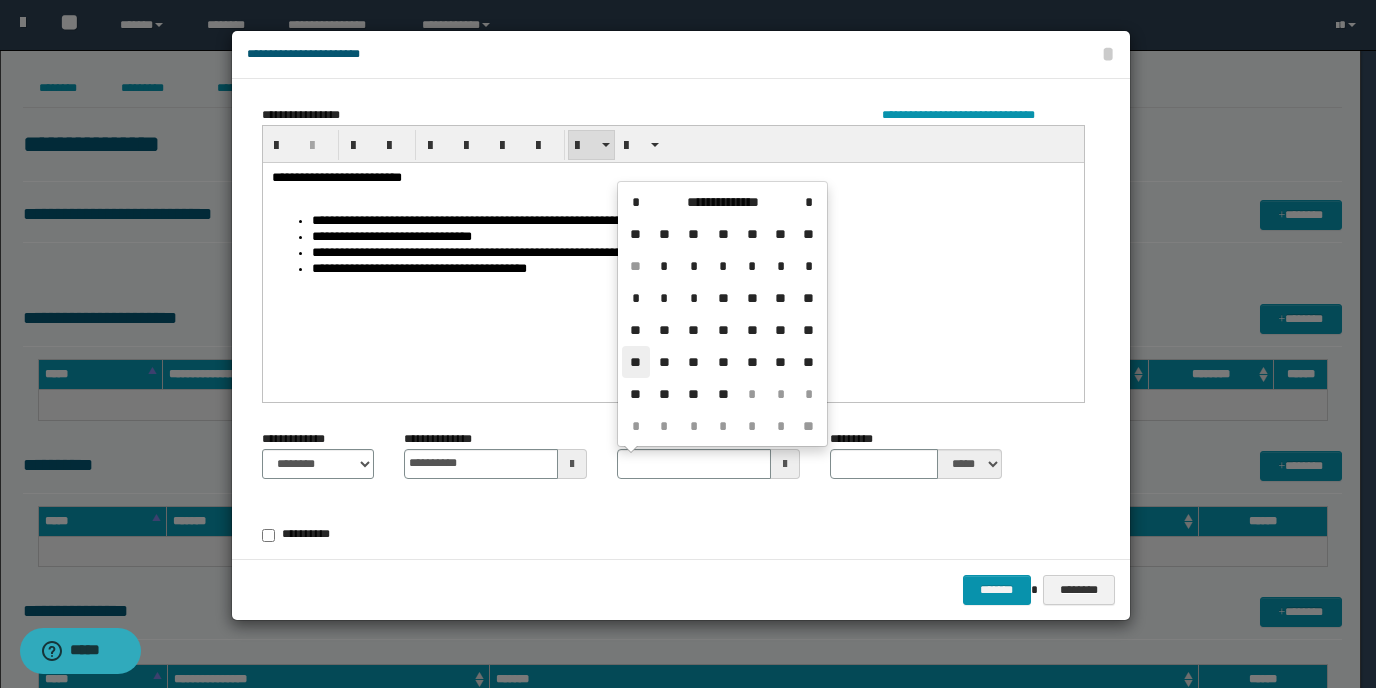 drag, startPoint x: 639, startPoint y: 367, endPoint x: 377, endPoint y: 205, distance: 308.03897 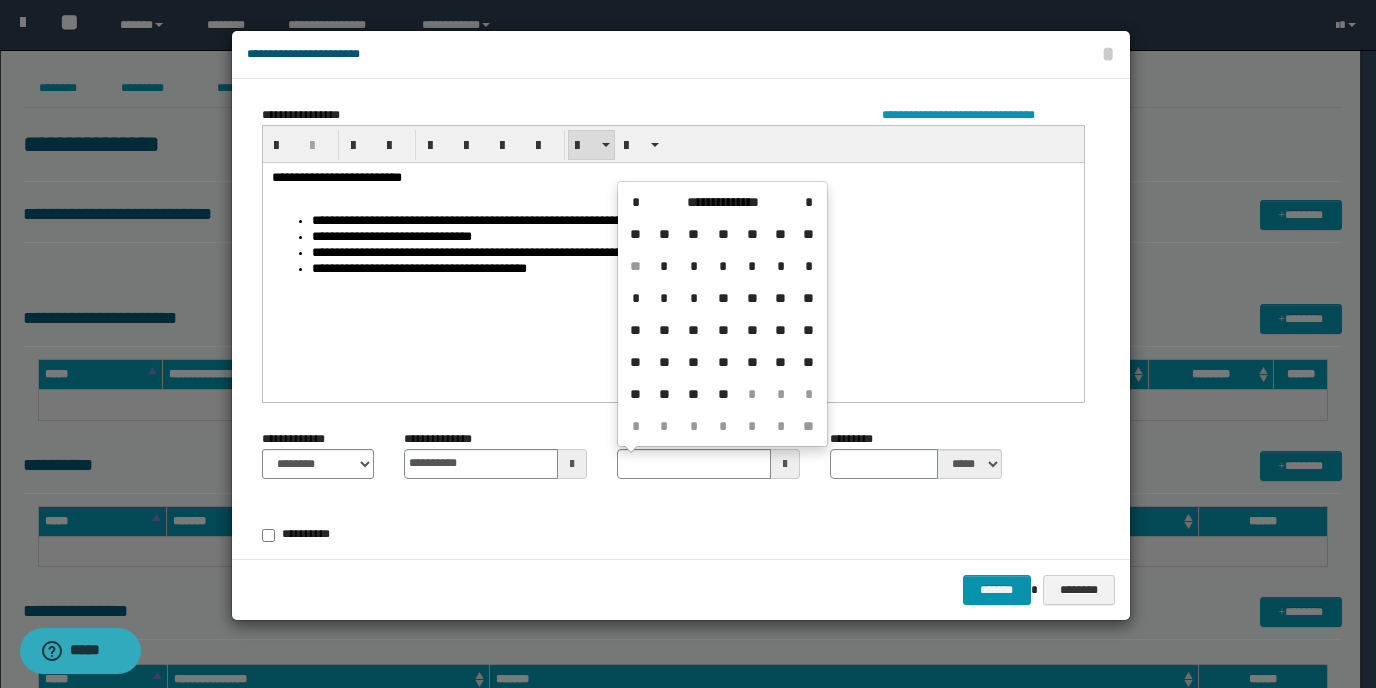 type on "**********" 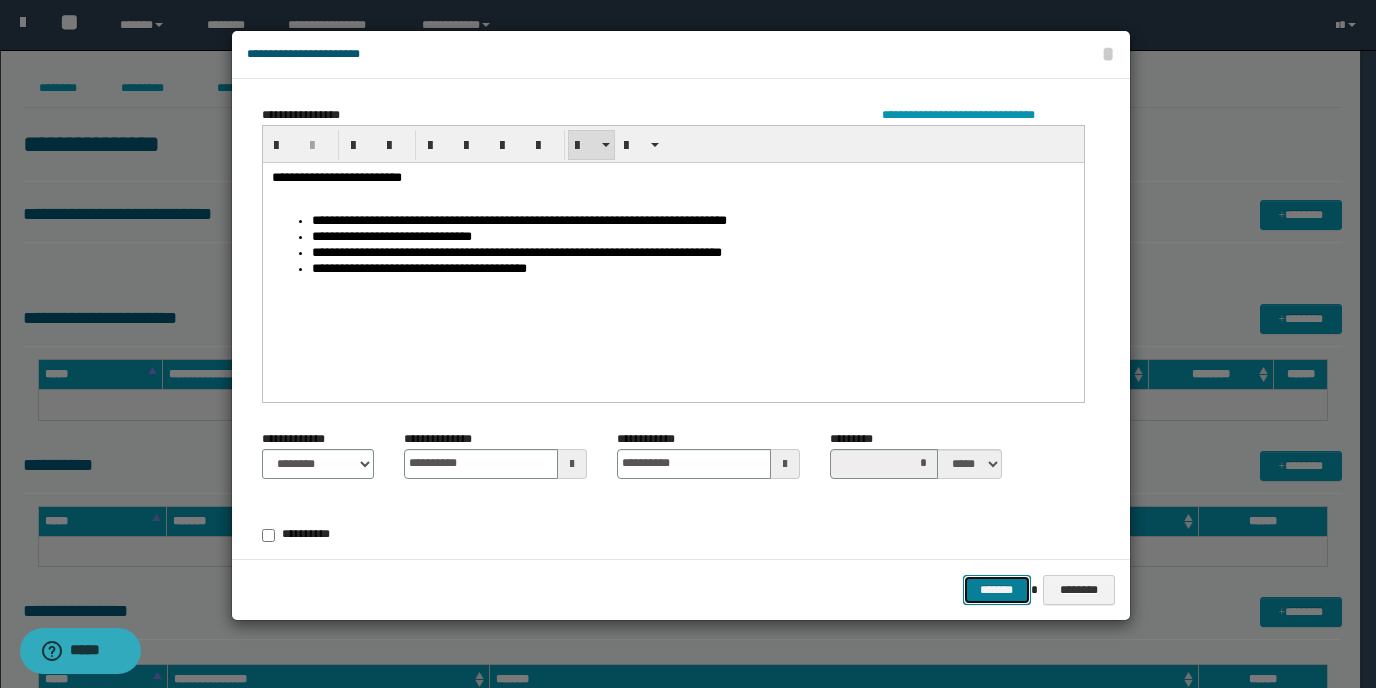 click on "*******" at bounding box center (997, 590) 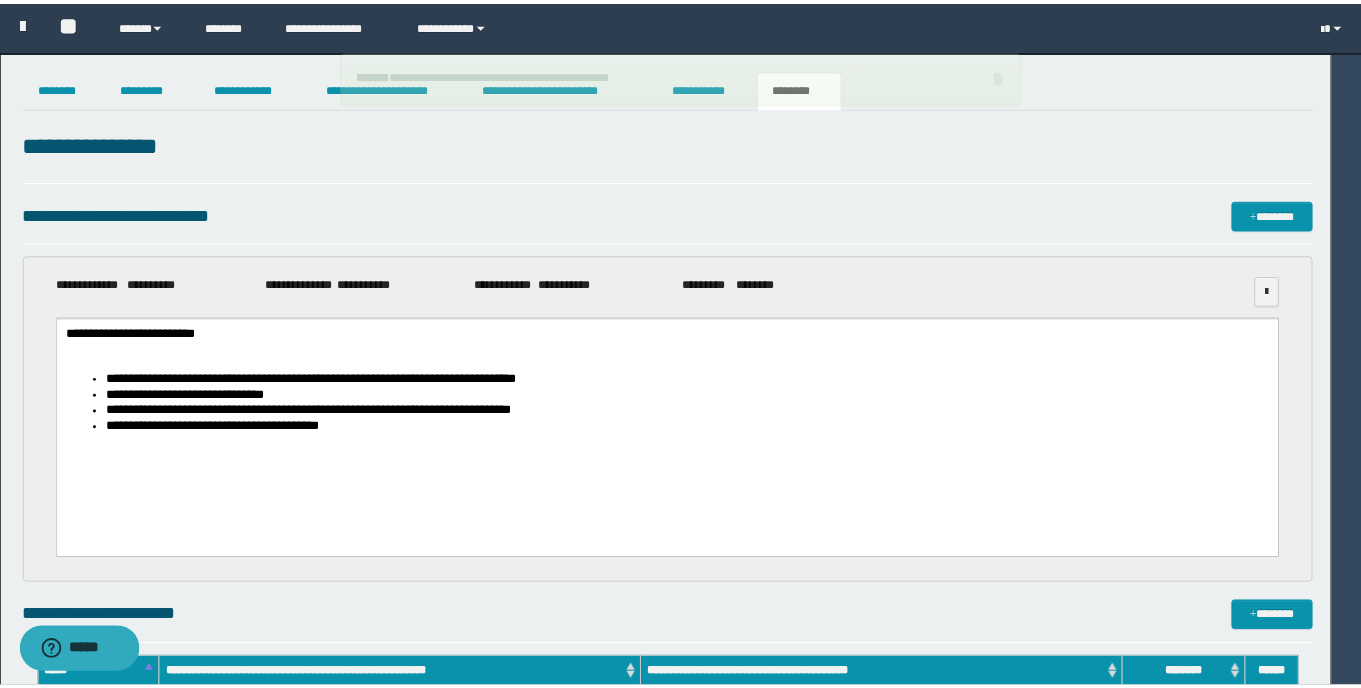 scroll, scrollTop: 0, scrollLeft: 0, axis: both 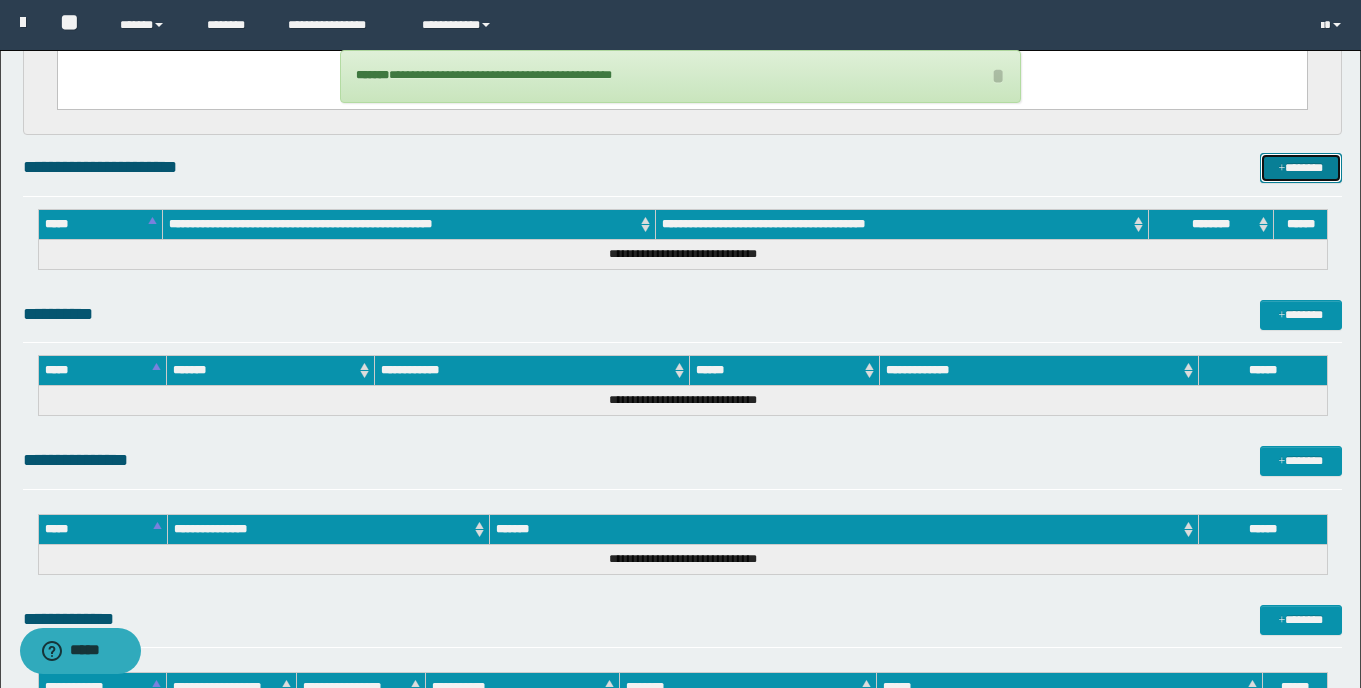 click on "*******" at bounding box center (1301, 168) 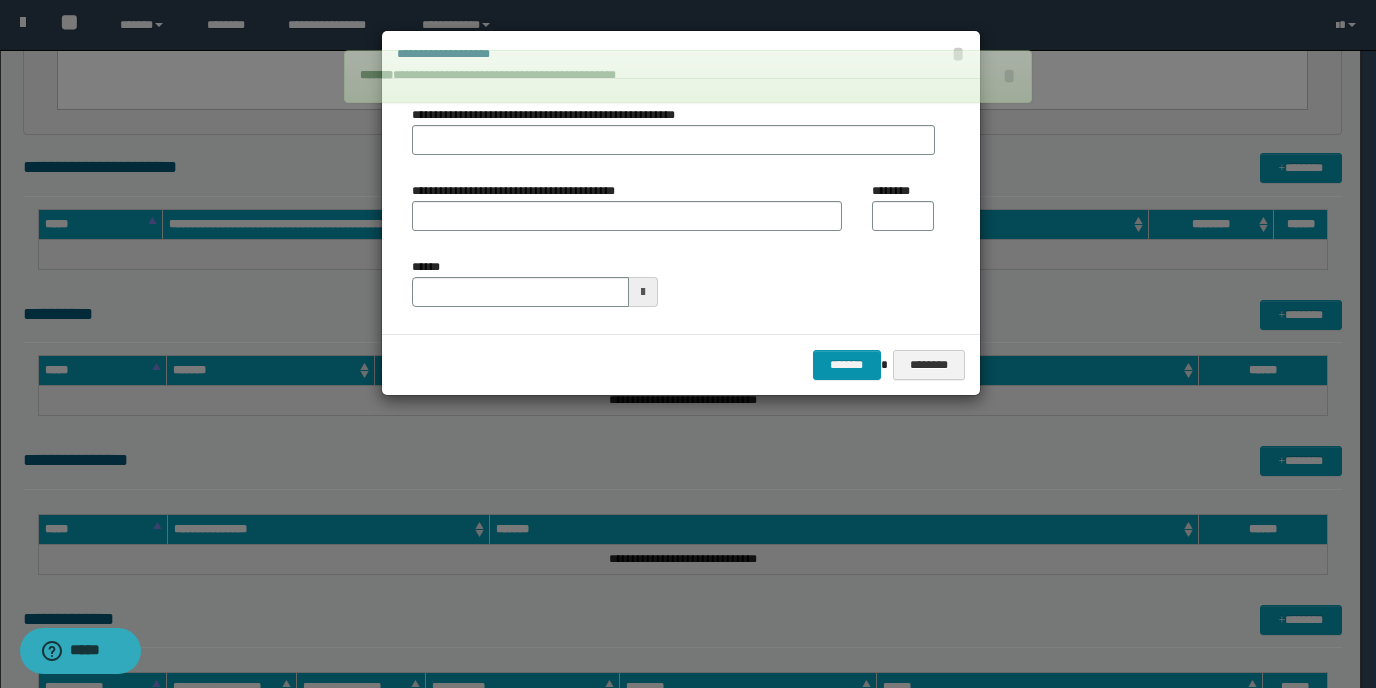 type on "**********" 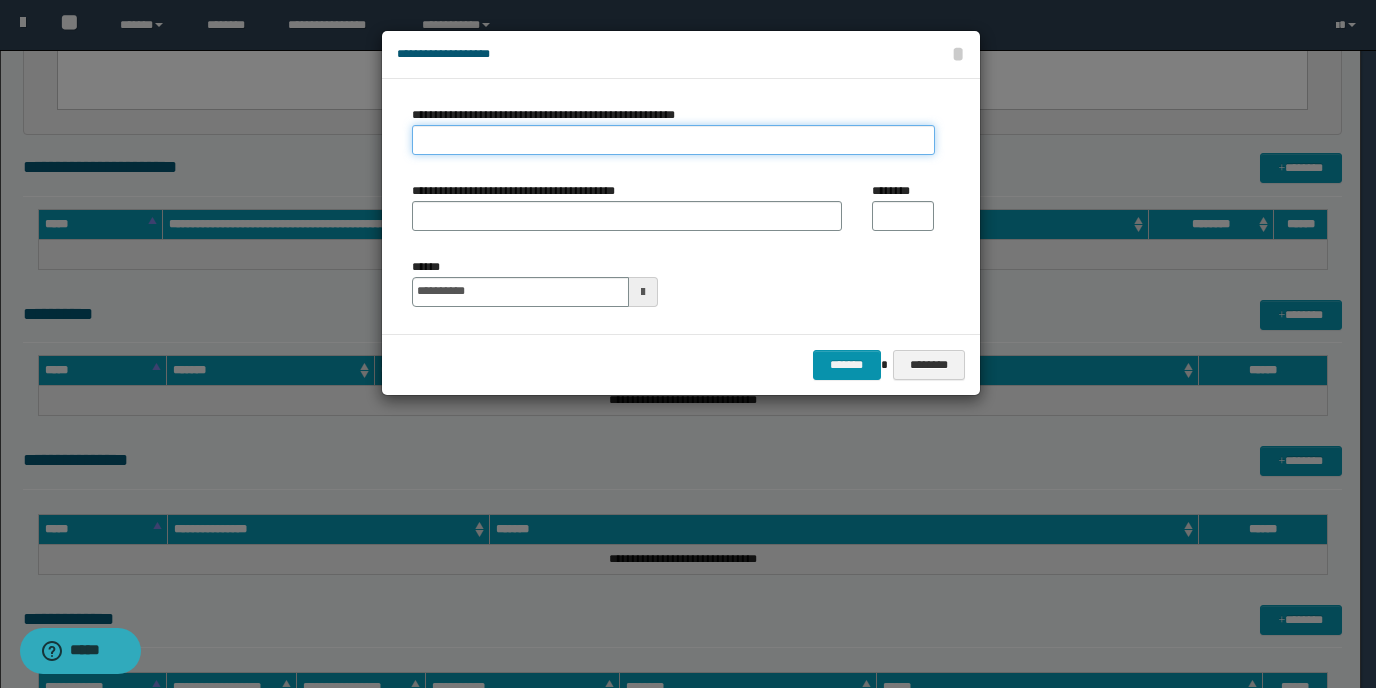 click on "**********" at bounding box center (673, 140) 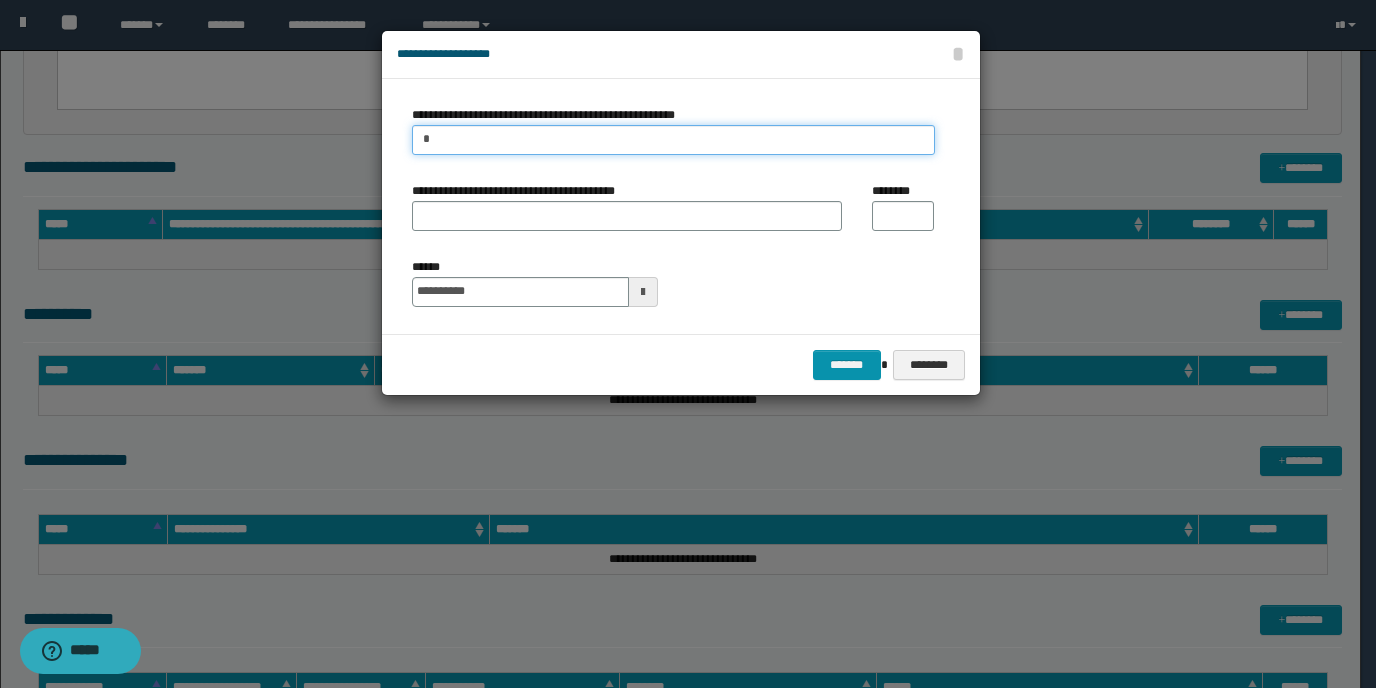 type on "**********" 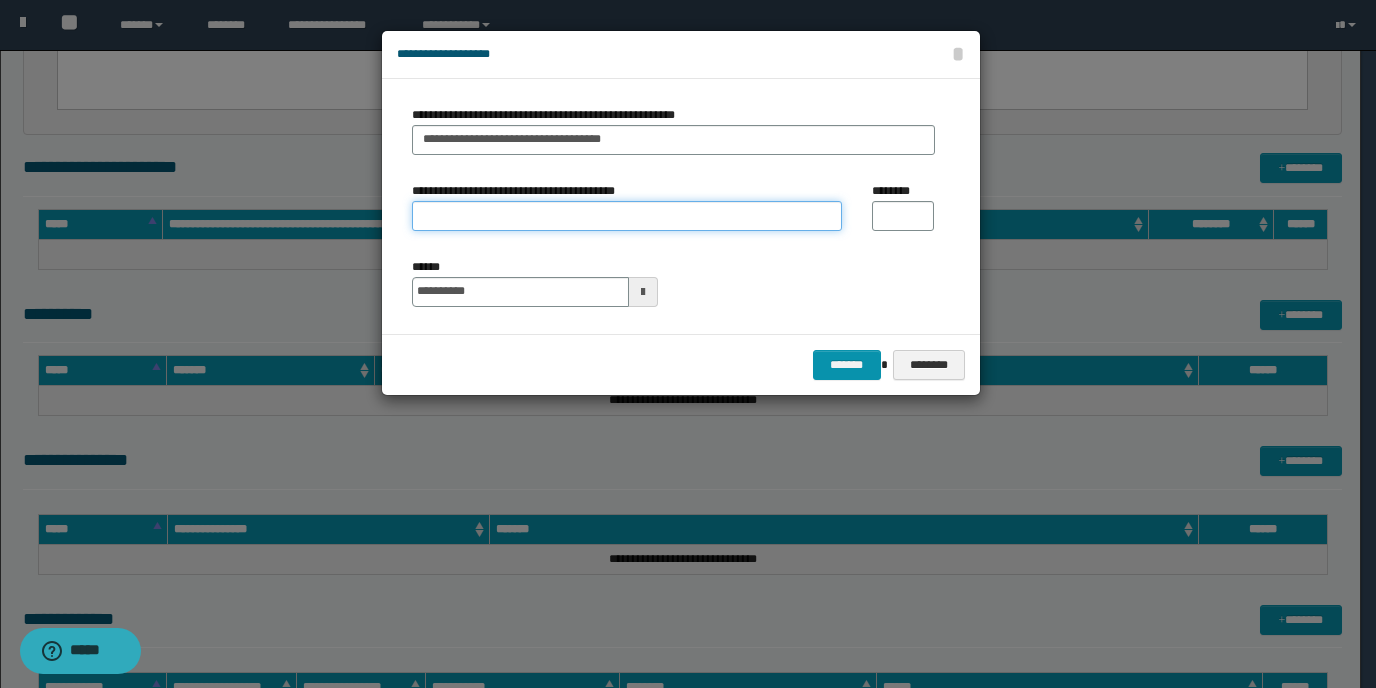 click on "**********" at bounding box center [627, 216] 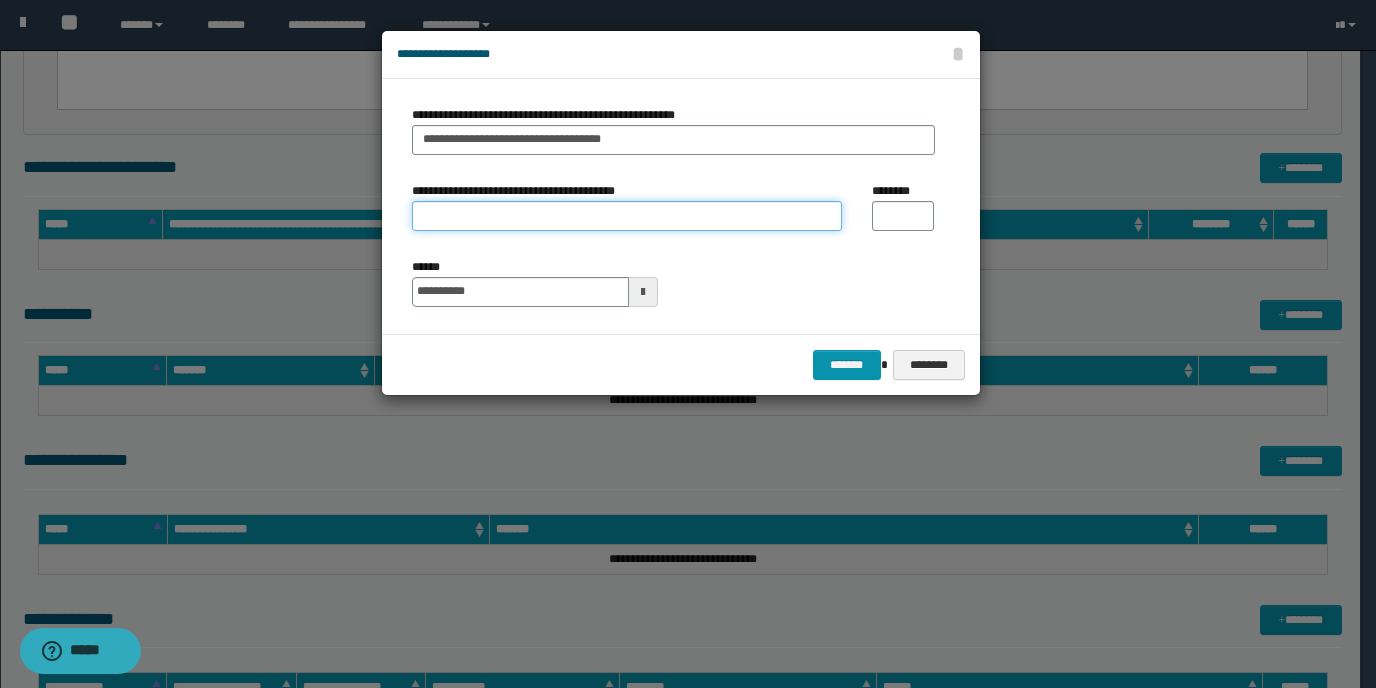 type on "**********" 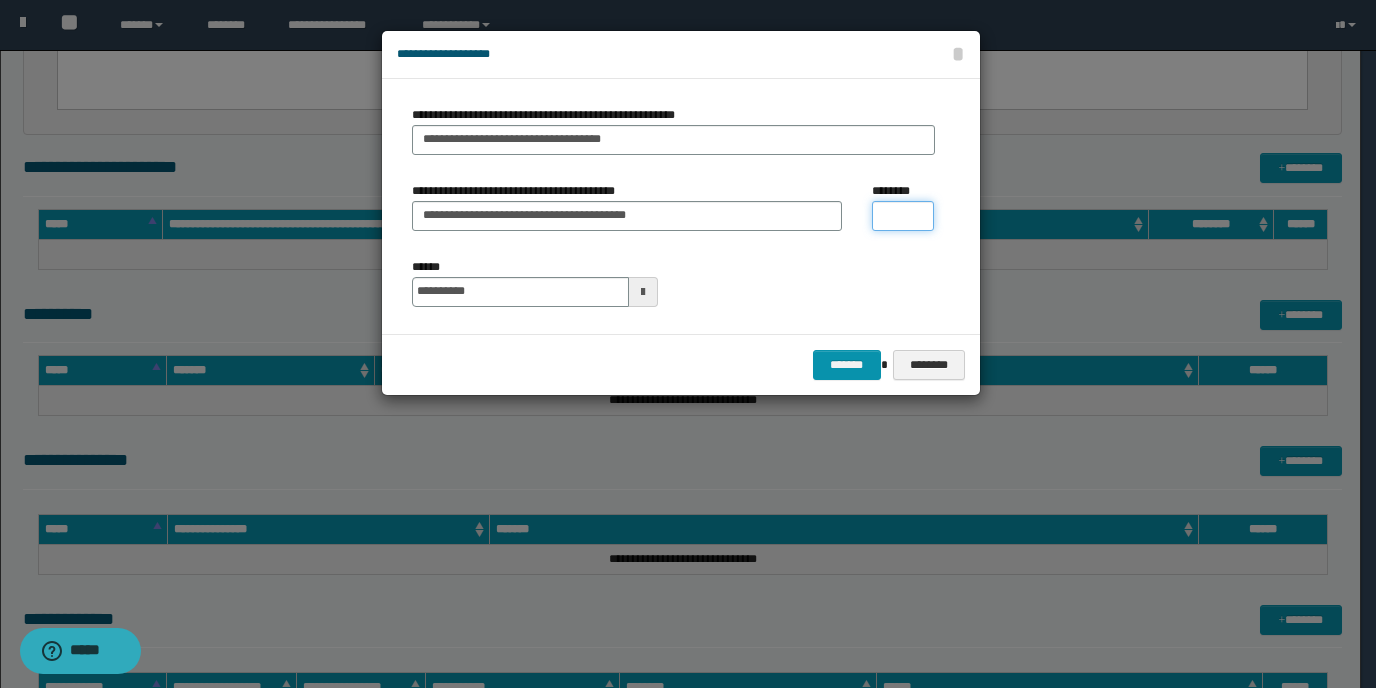 click on "********" at bounding box center [903, 216] 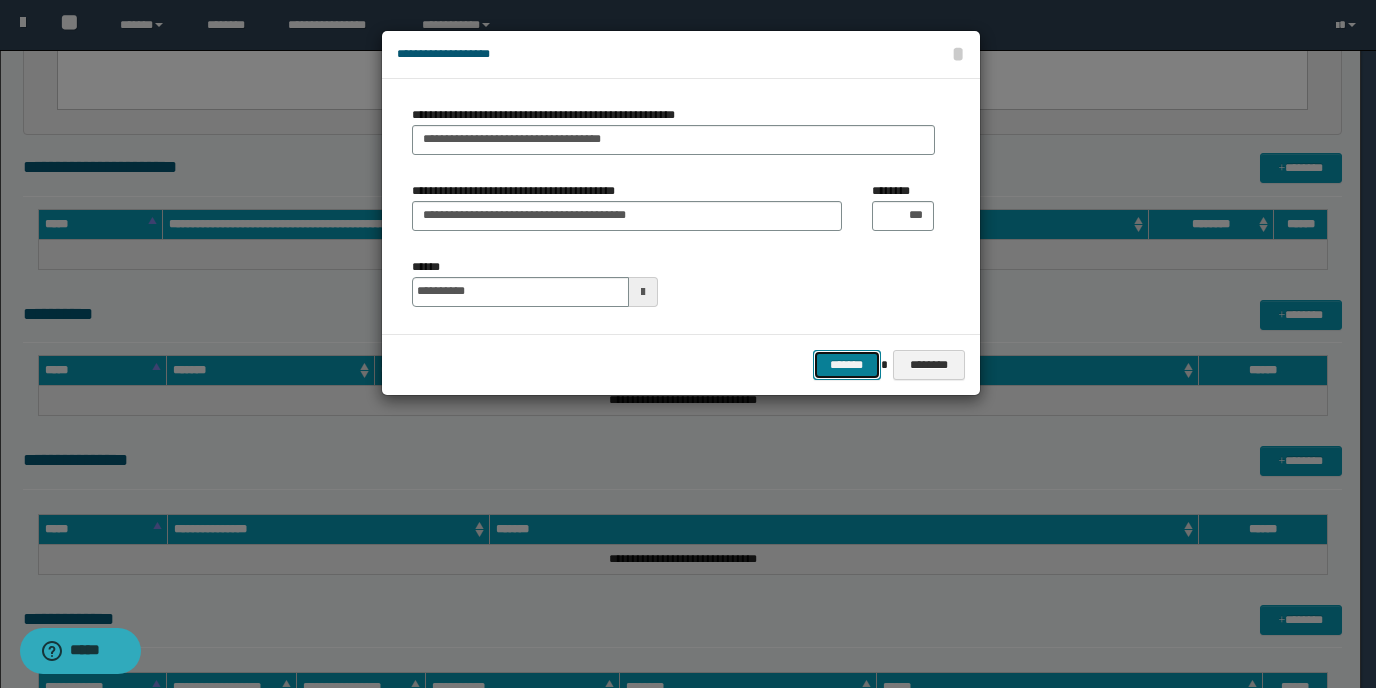 click on "*******" at bounding box center (847, 365) 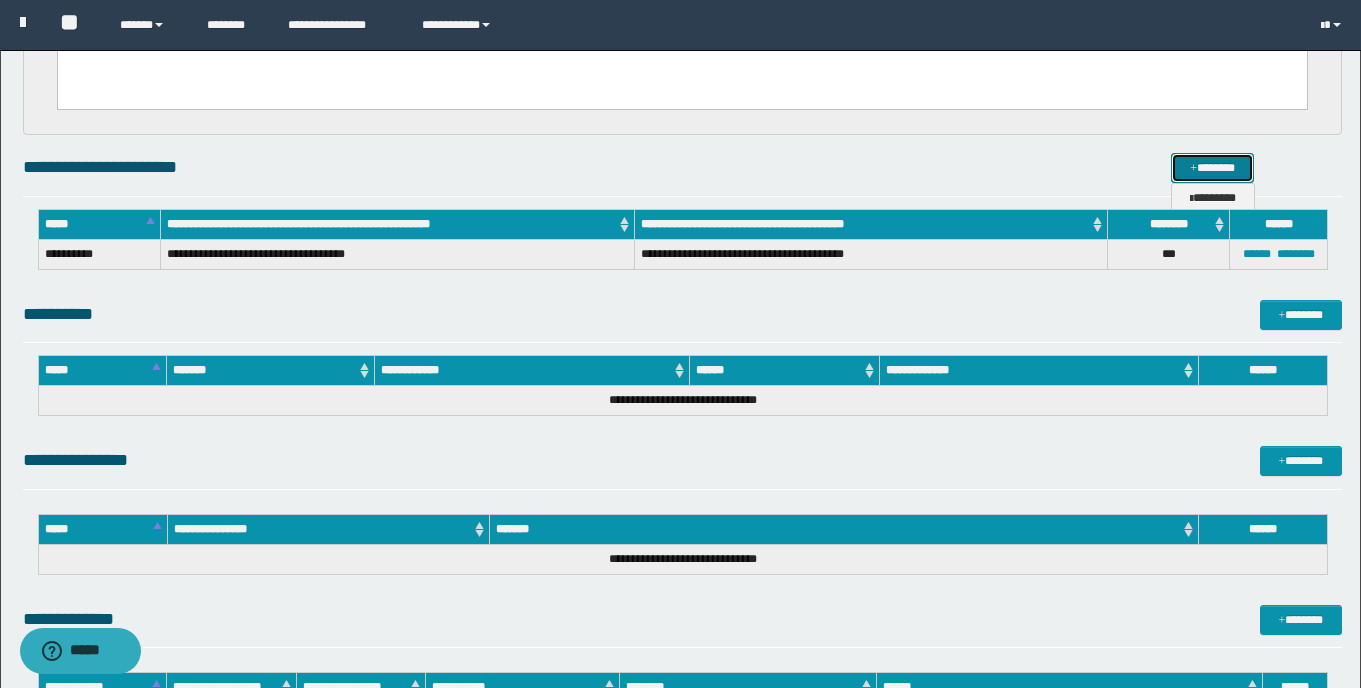 click on "*******" at bounding box center [1212, 168] 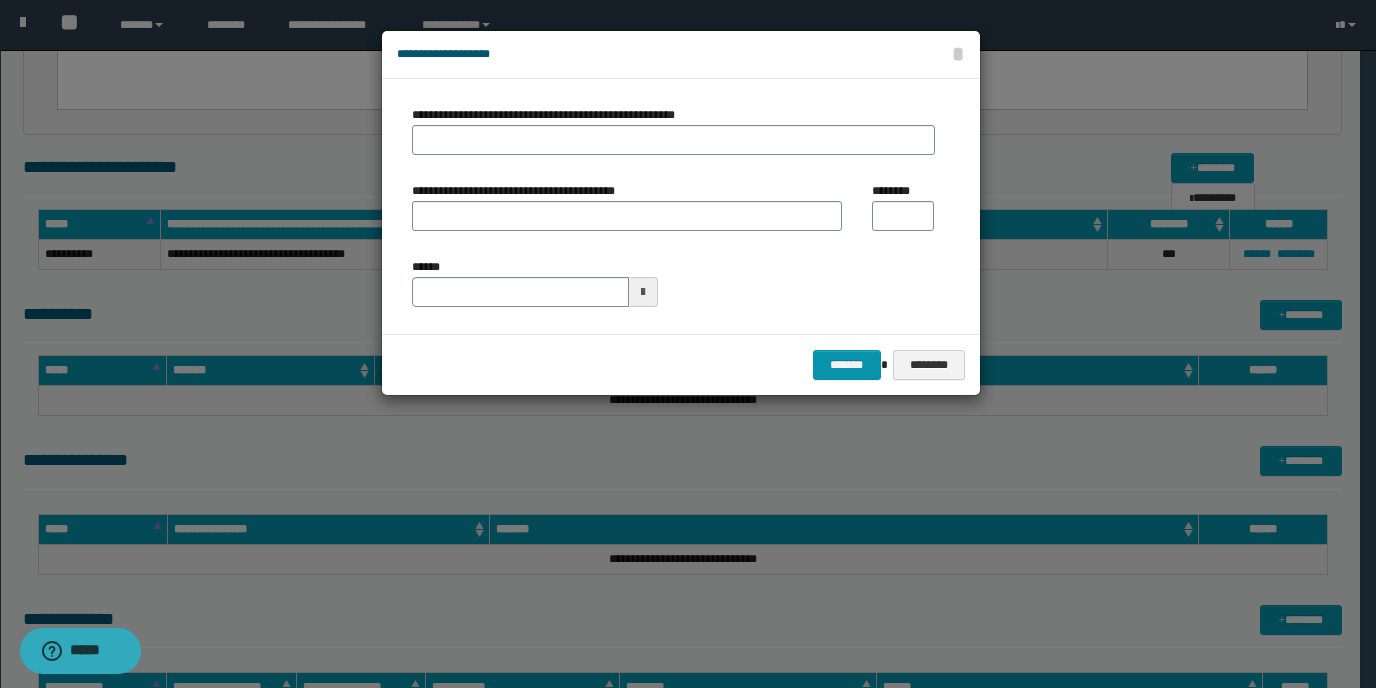 type on "**********" 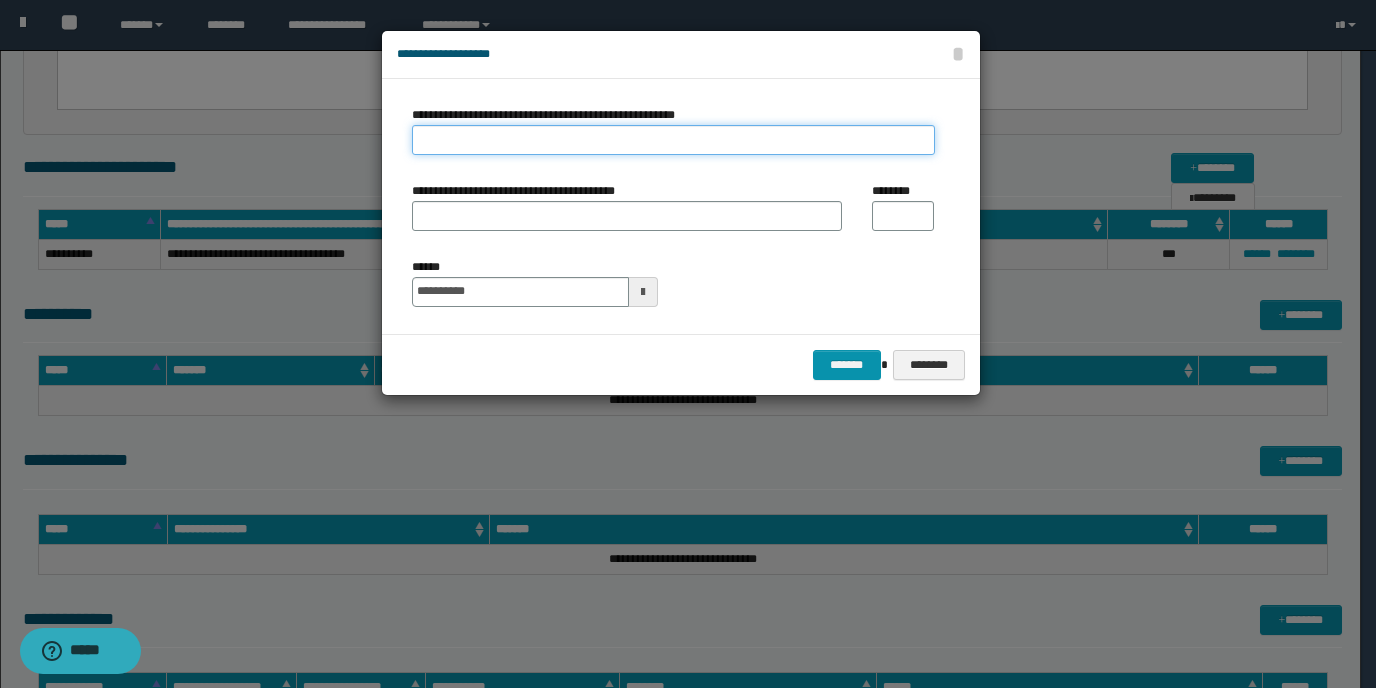 click on "**********" at bounding box center [673, 140] 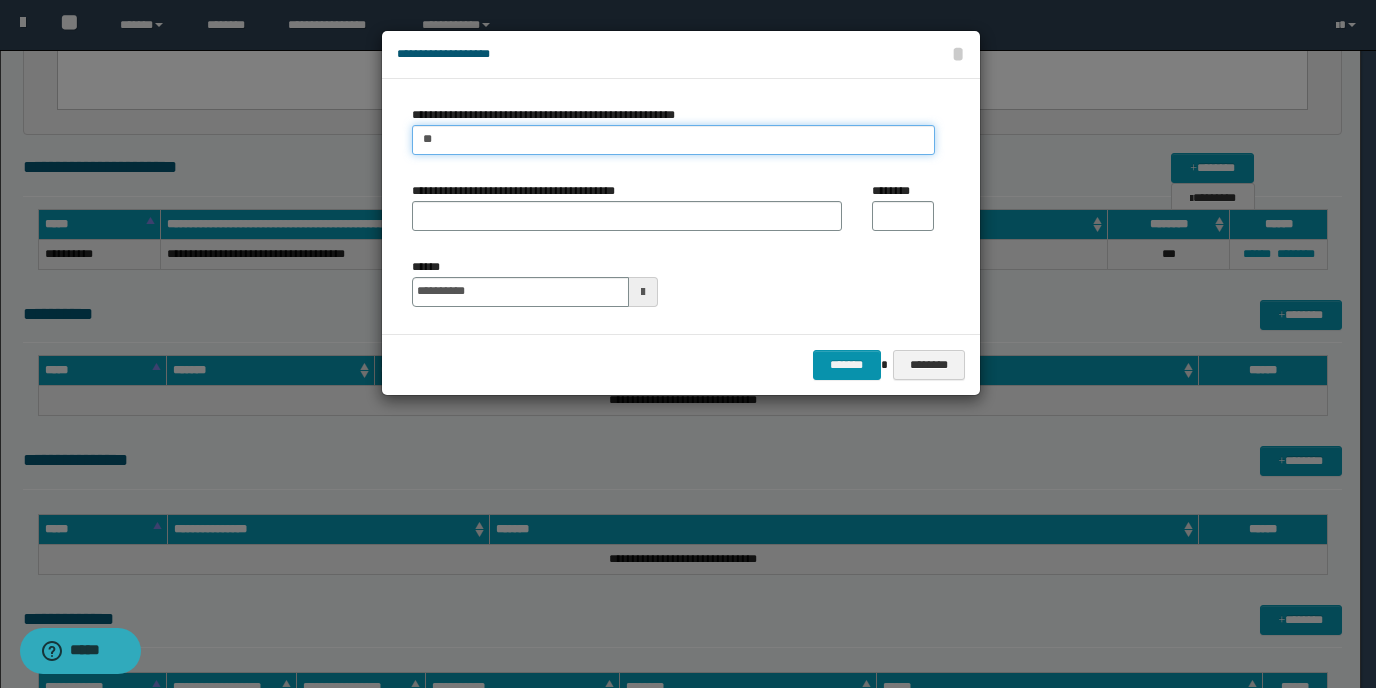 type on "**********" 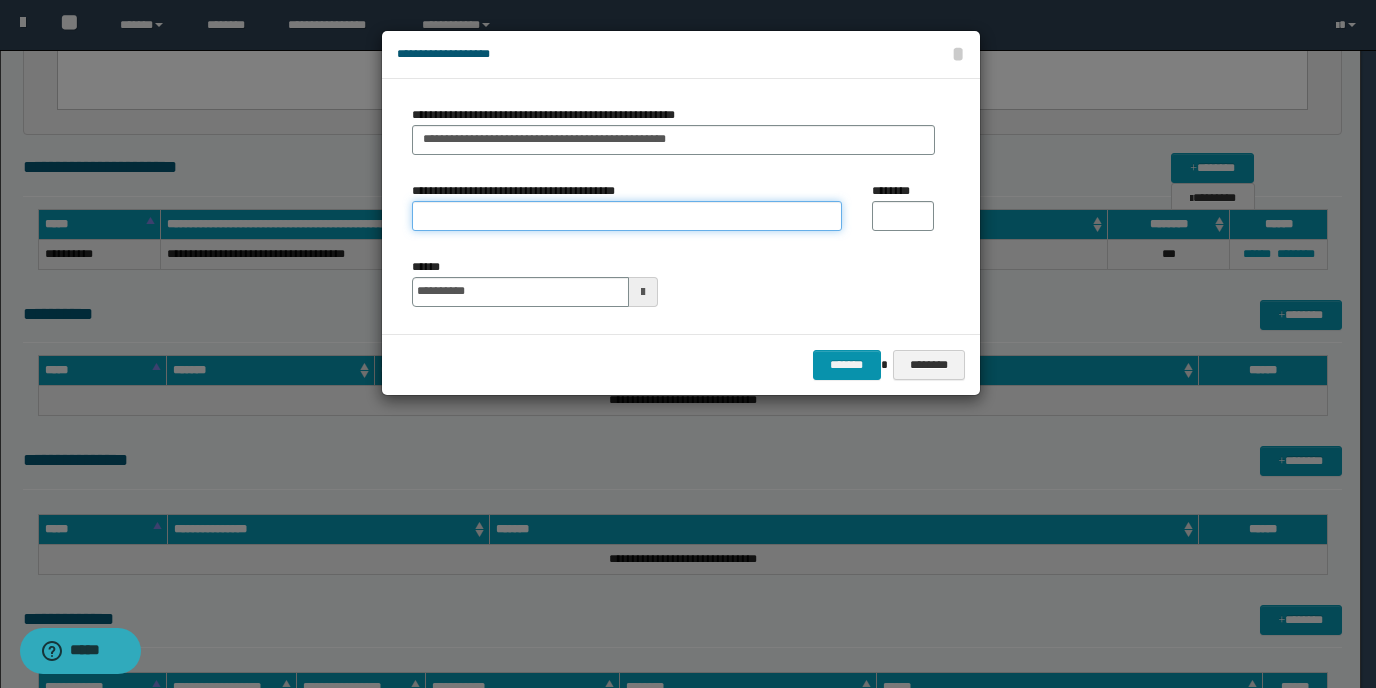 click on "**********" at bounding box center [627, 216] 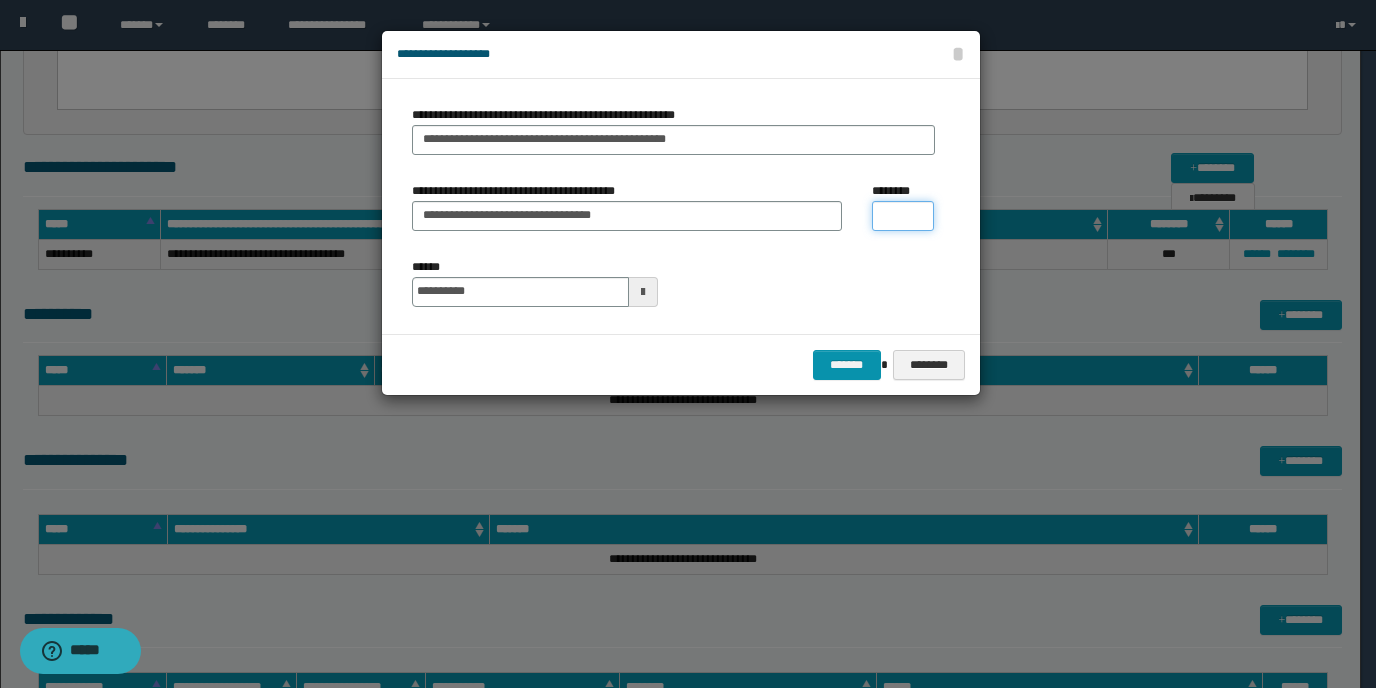 click on "********" at bounding box center (903, 216) 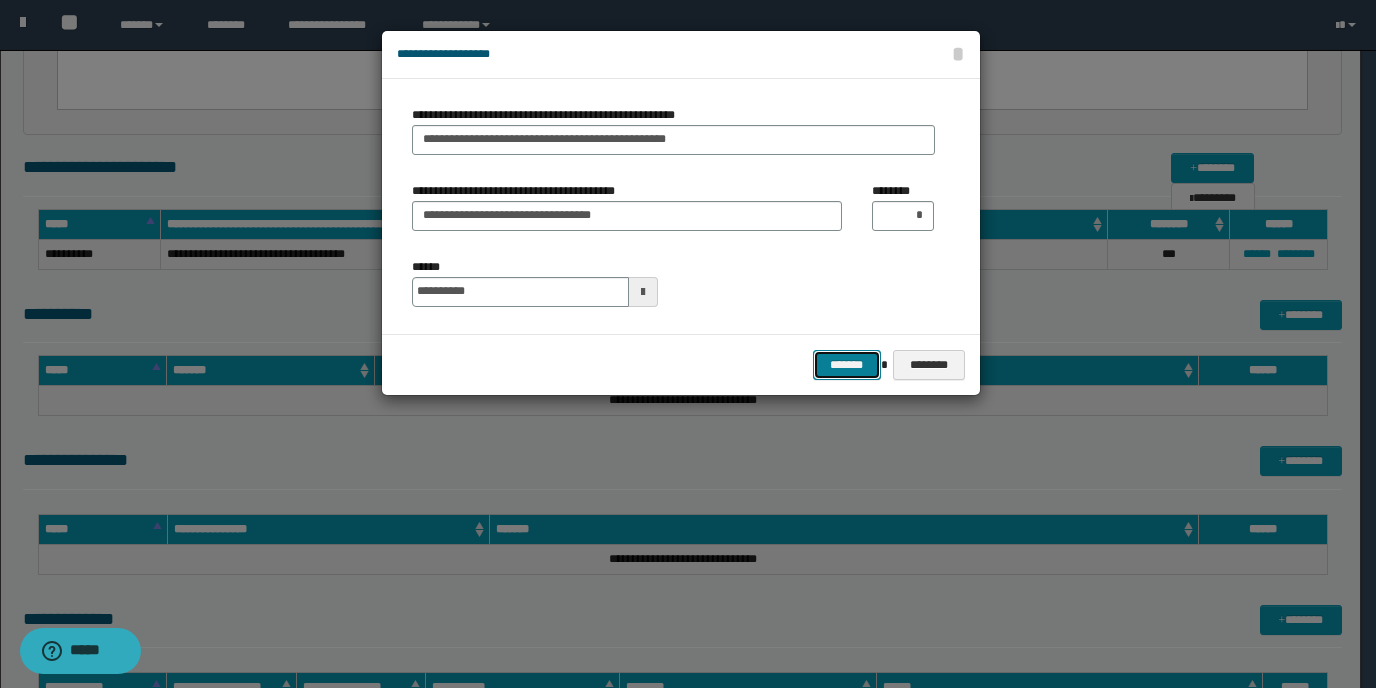 drag, startPoint x: 865, startPoint y: 363, endPoint x: 869, endPoint y: 343, distance: 20.396078 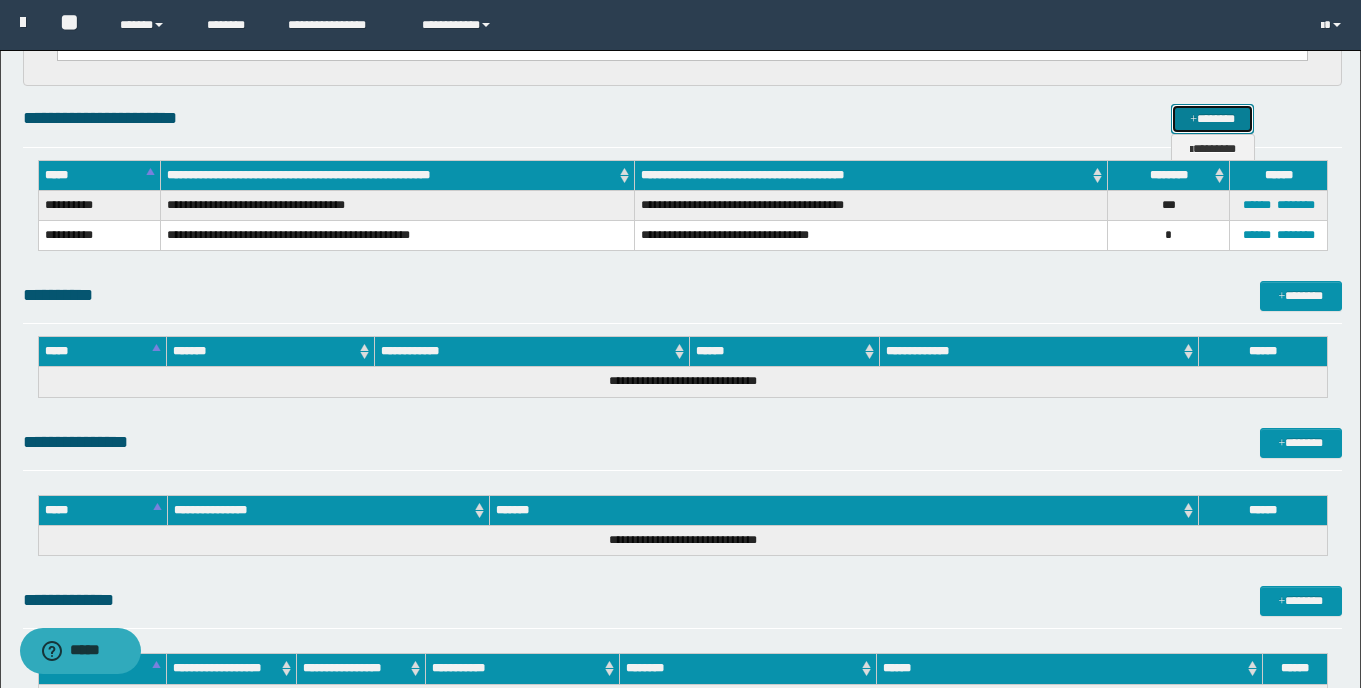 scroll, scrollTop: 794, scrollLeft: 0, axis: vertical 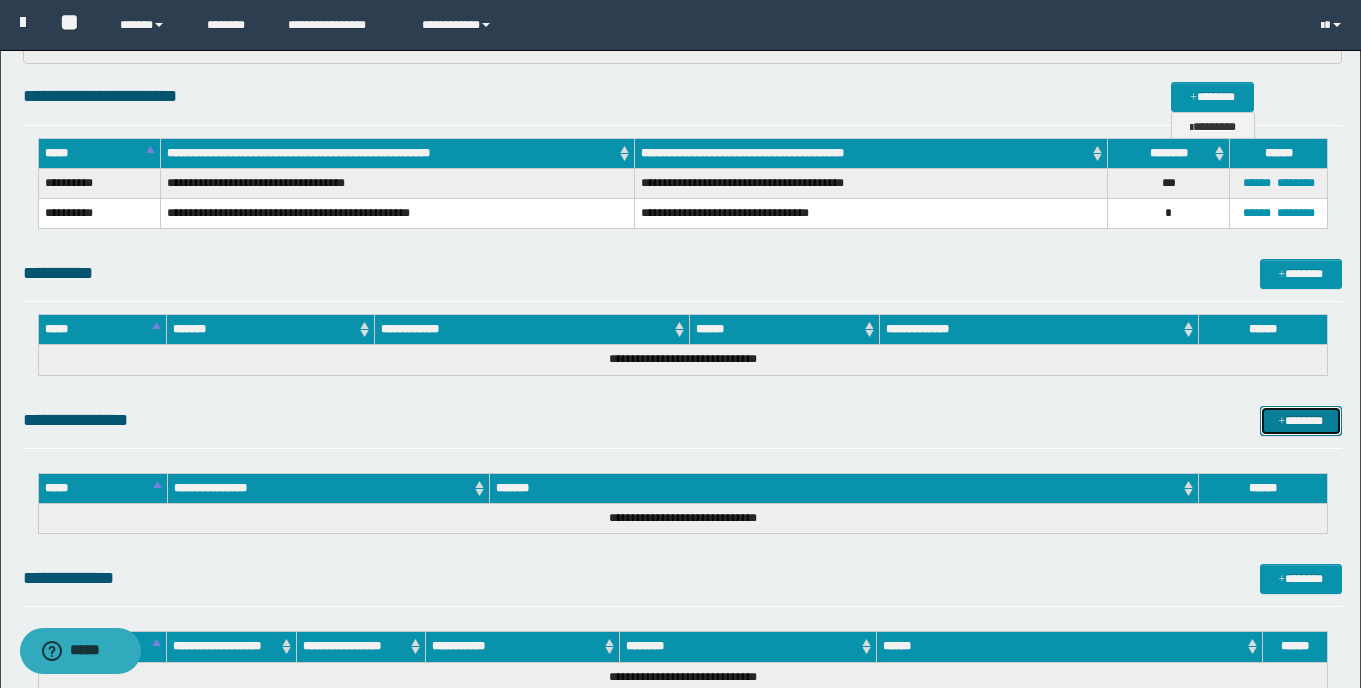 click on "*******" at bounding box center (1301, 421) 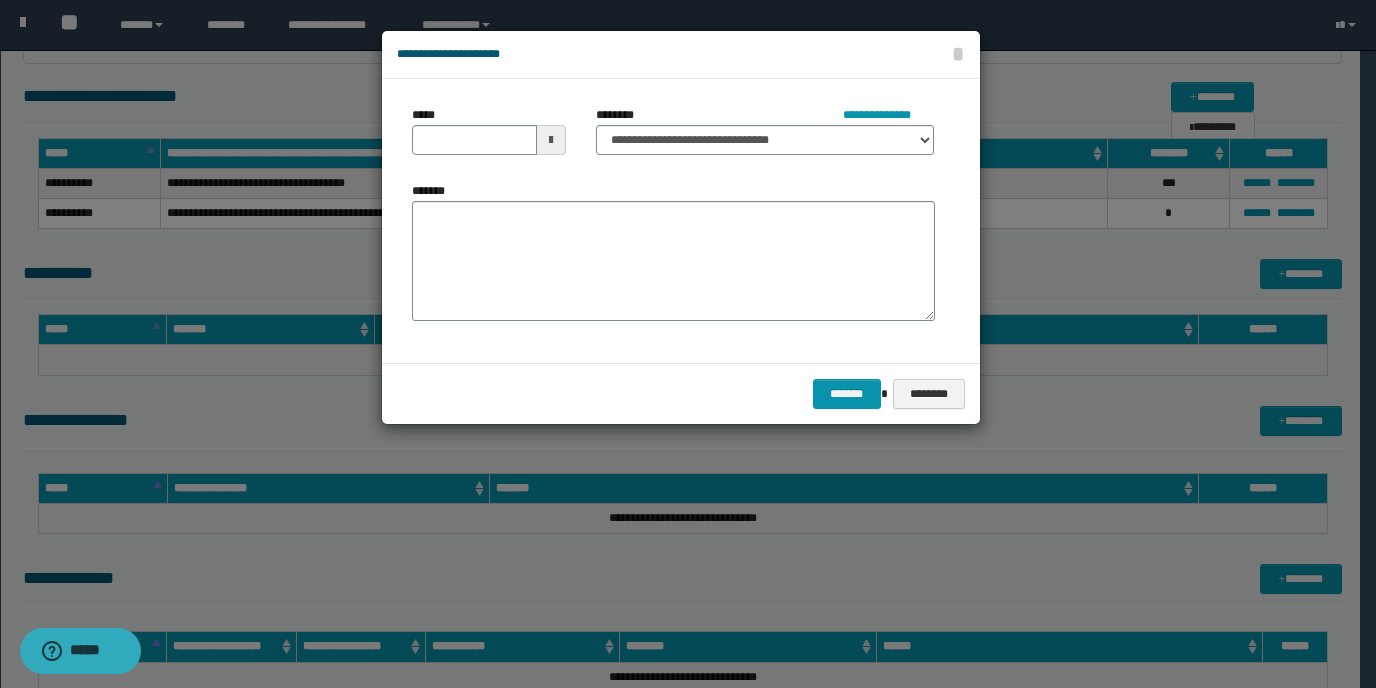 click at bounding box center (551, 140) 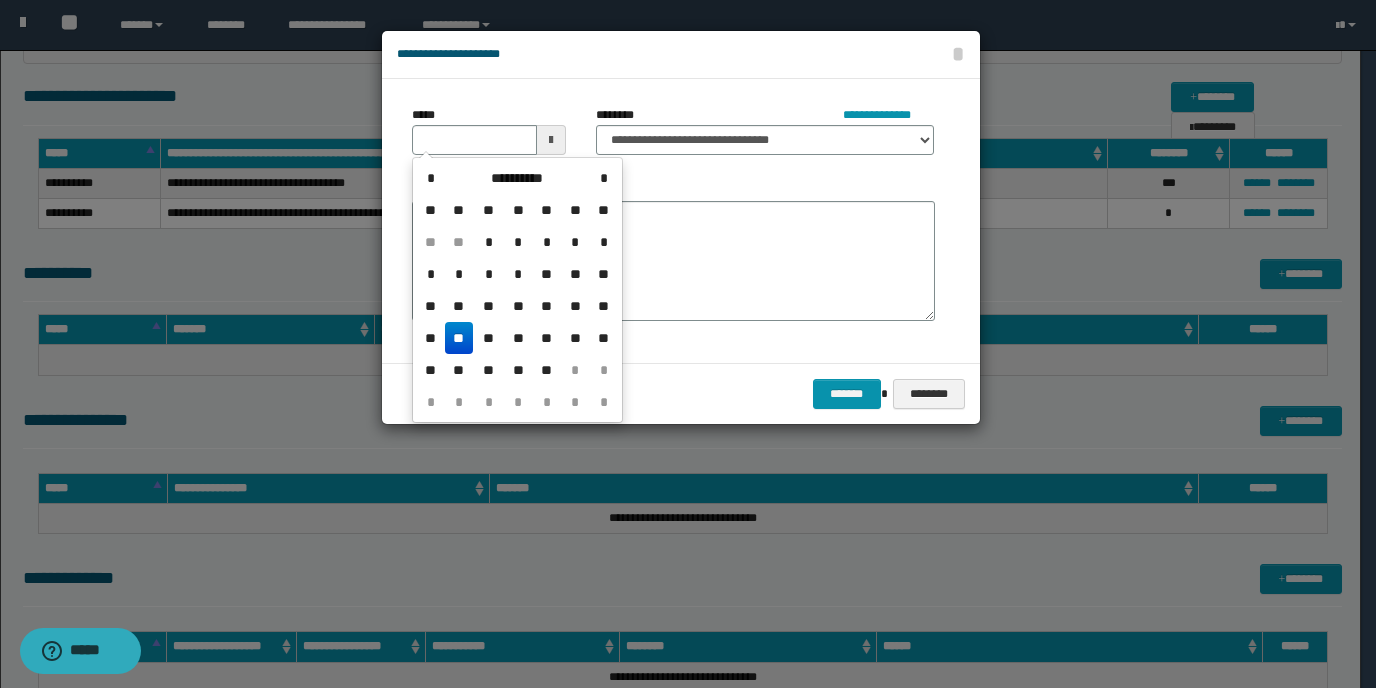 click on "**" at bounding box center (459, 338) 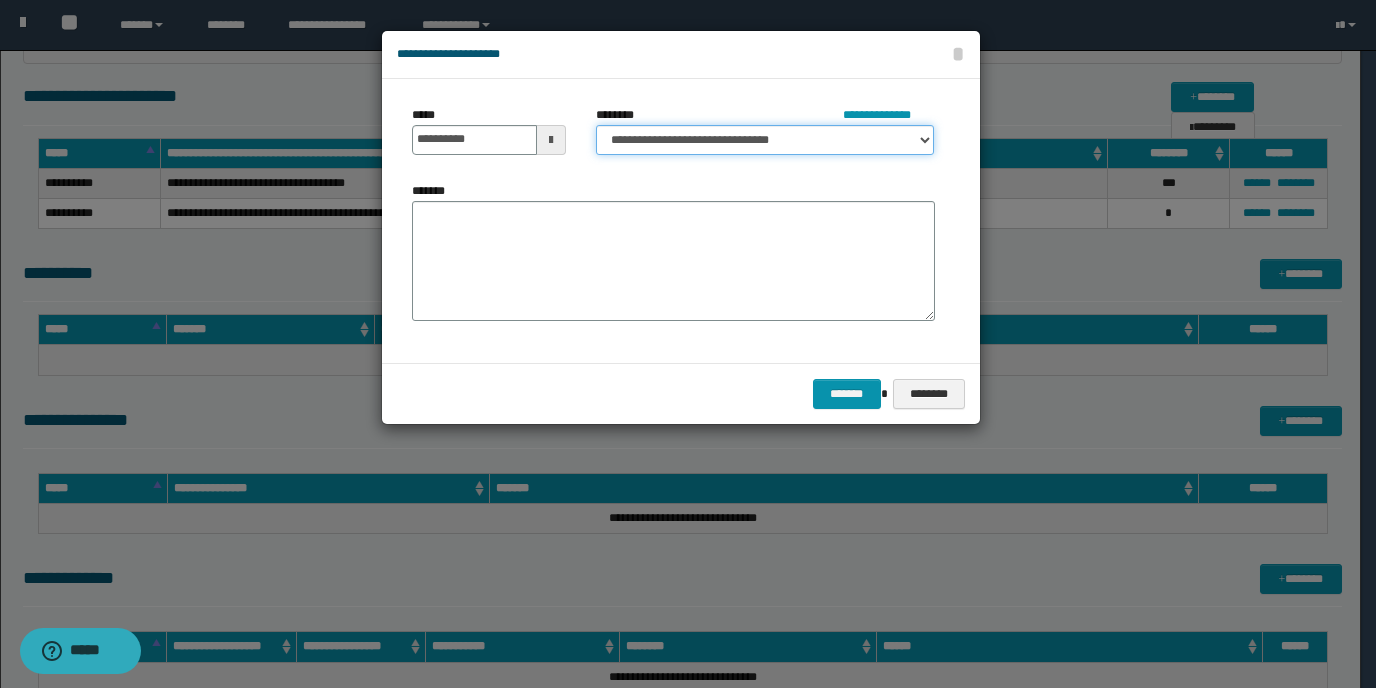 click on "**********" at bounding box center [765, 140] 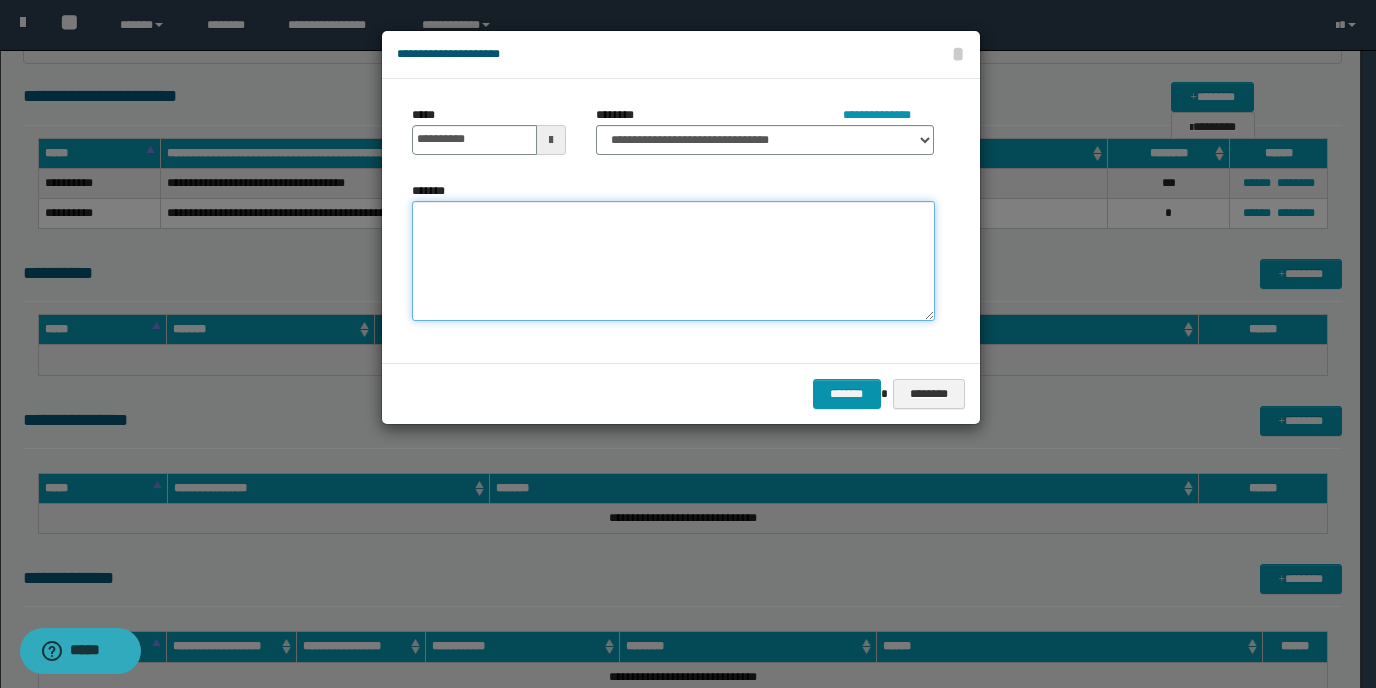 click on "*******" at bounding box center [673, 261] 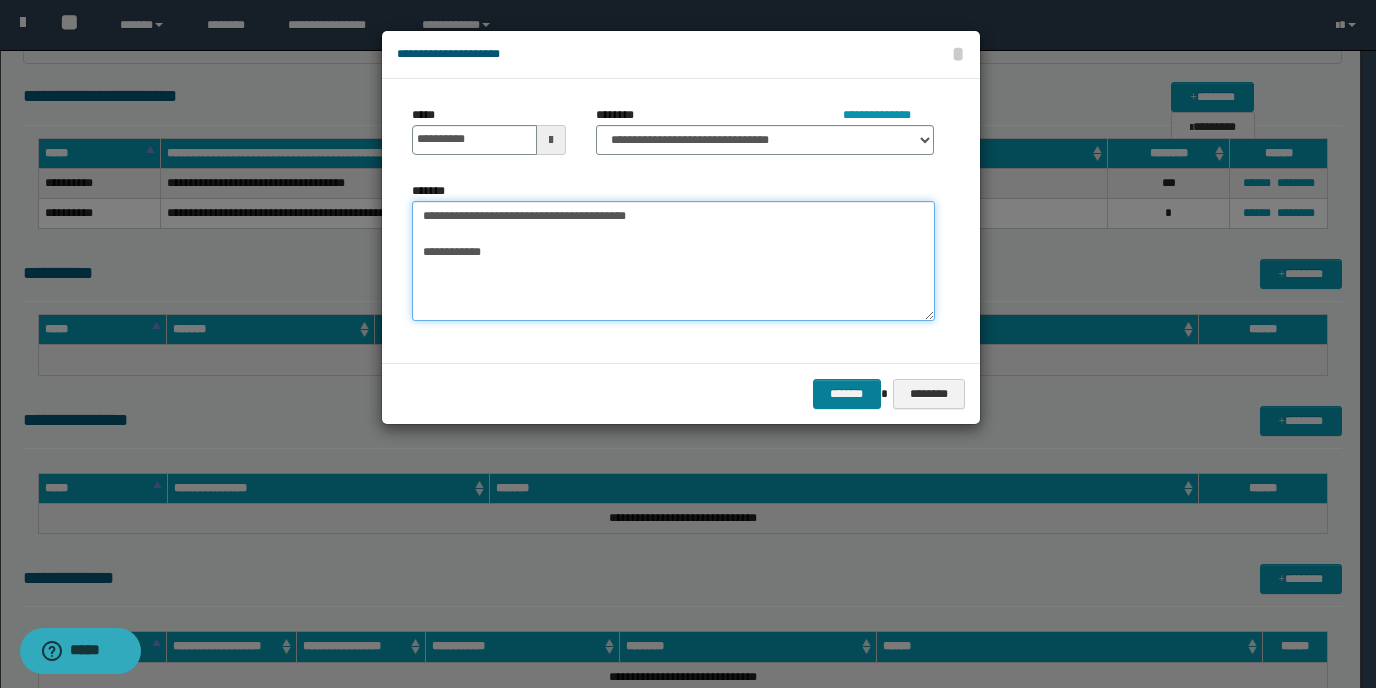 type on "**********" 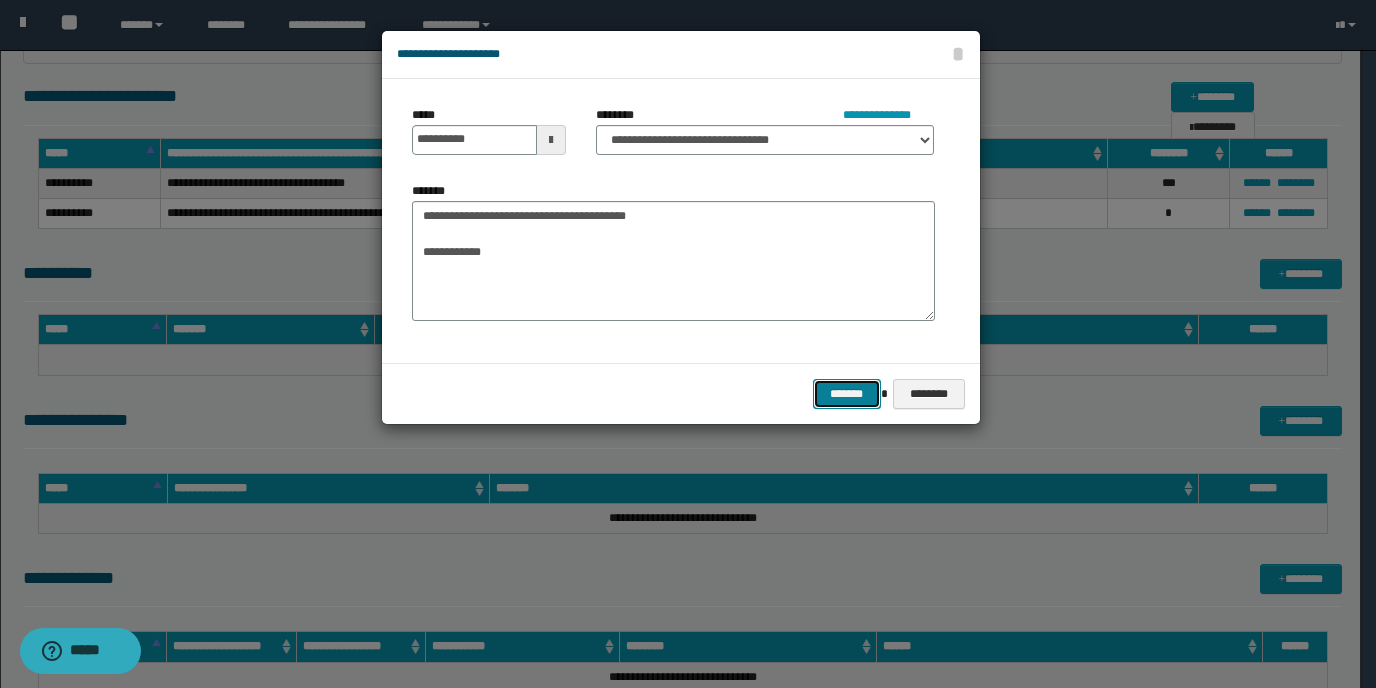 click on "*******" at bounding box center [847, 394] 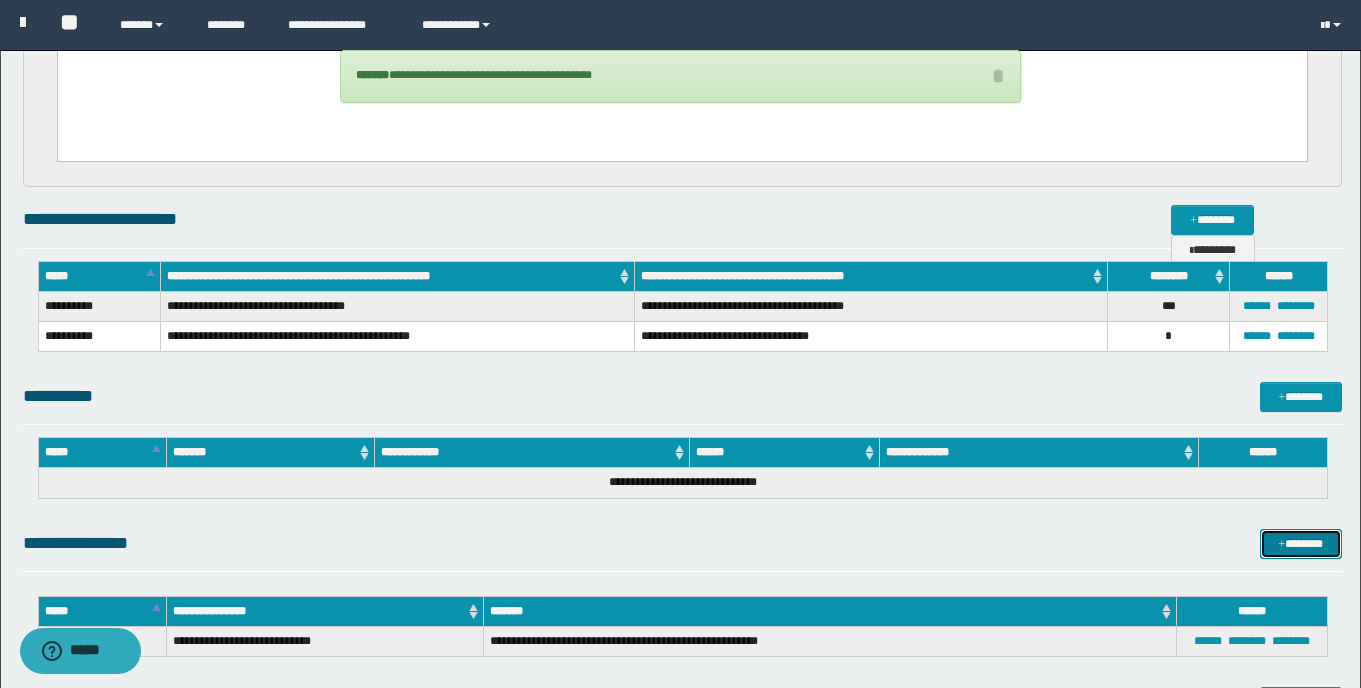 scroll, scrollTop: 166, scrollLeft: 0, axis: vertical 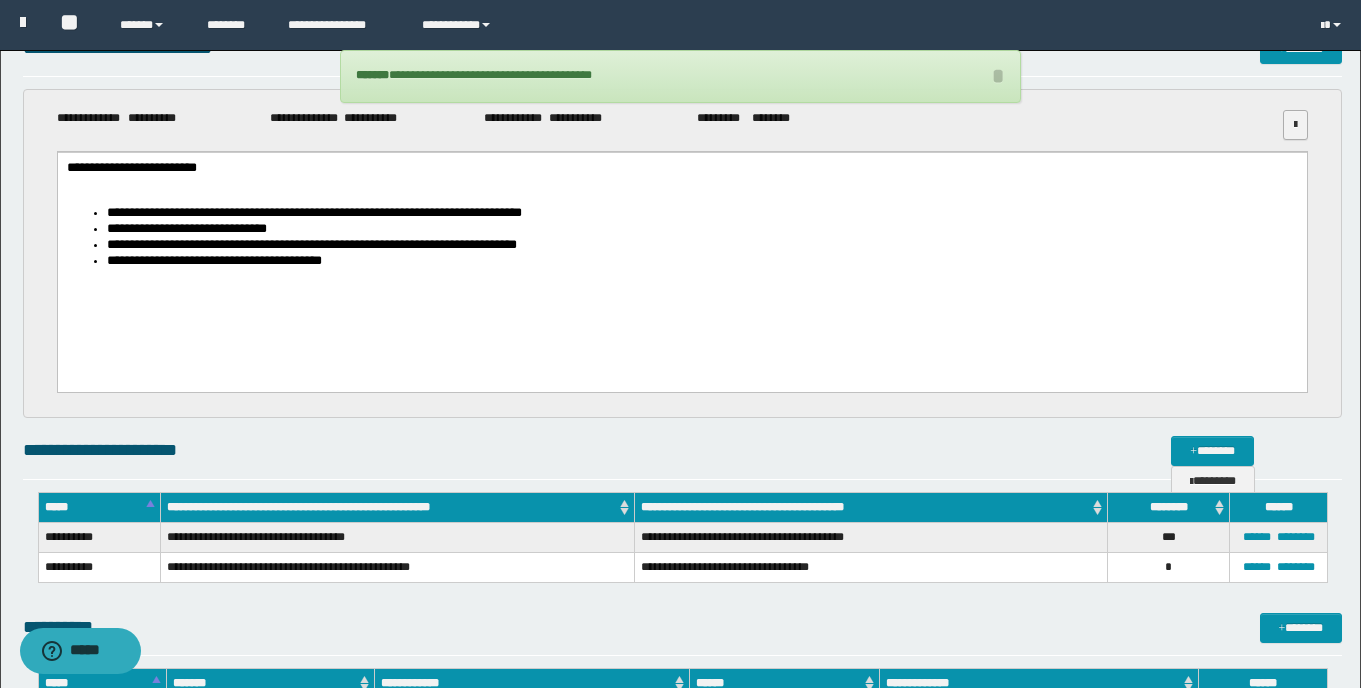 click at bounding box center (1295, 125) 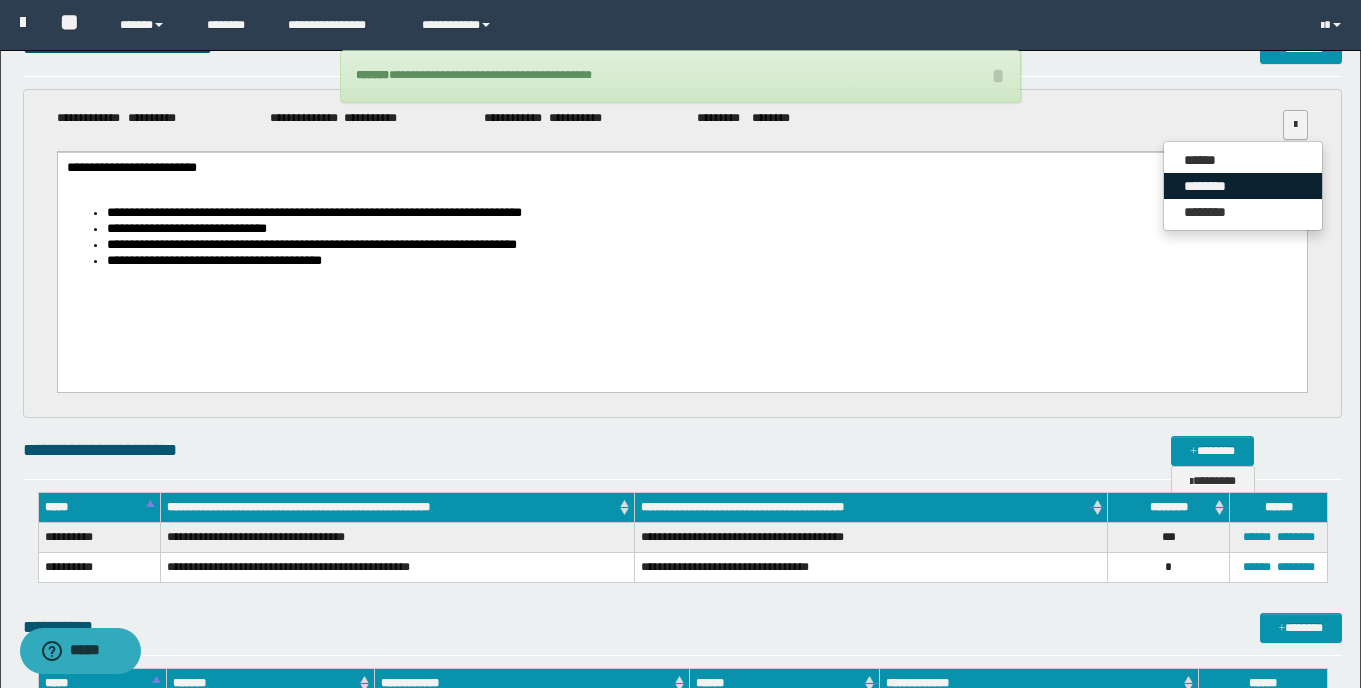 click on "********" at bounding box center (1243, 186) 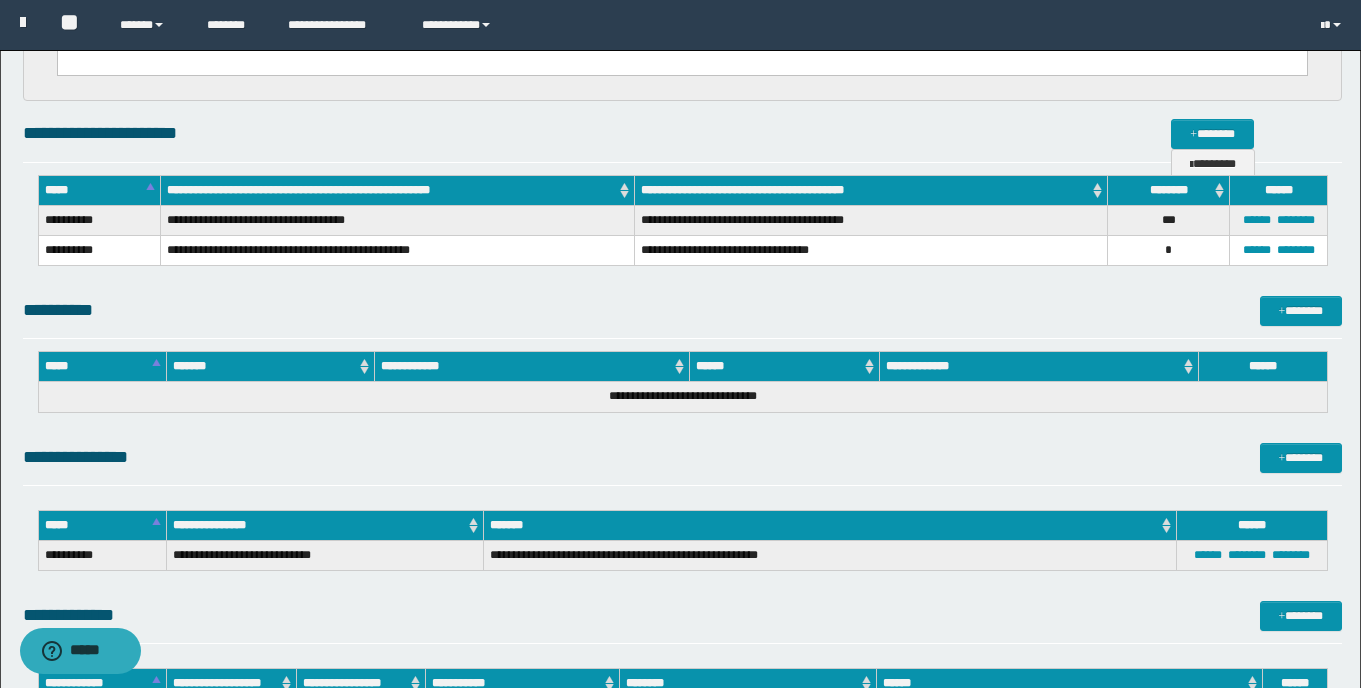 scroll, scrollTop: 376, scrollLeft: 0, axis: vertical 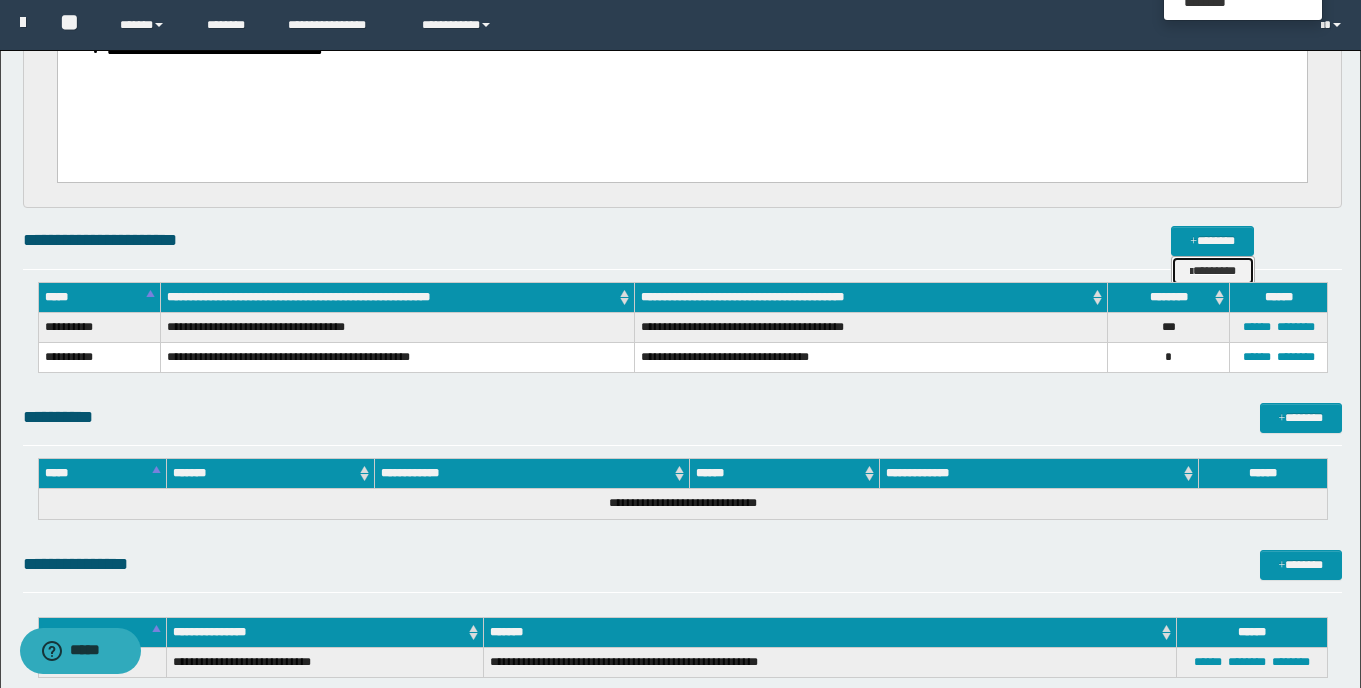 click on "********" at bounding box center [1213, 271] 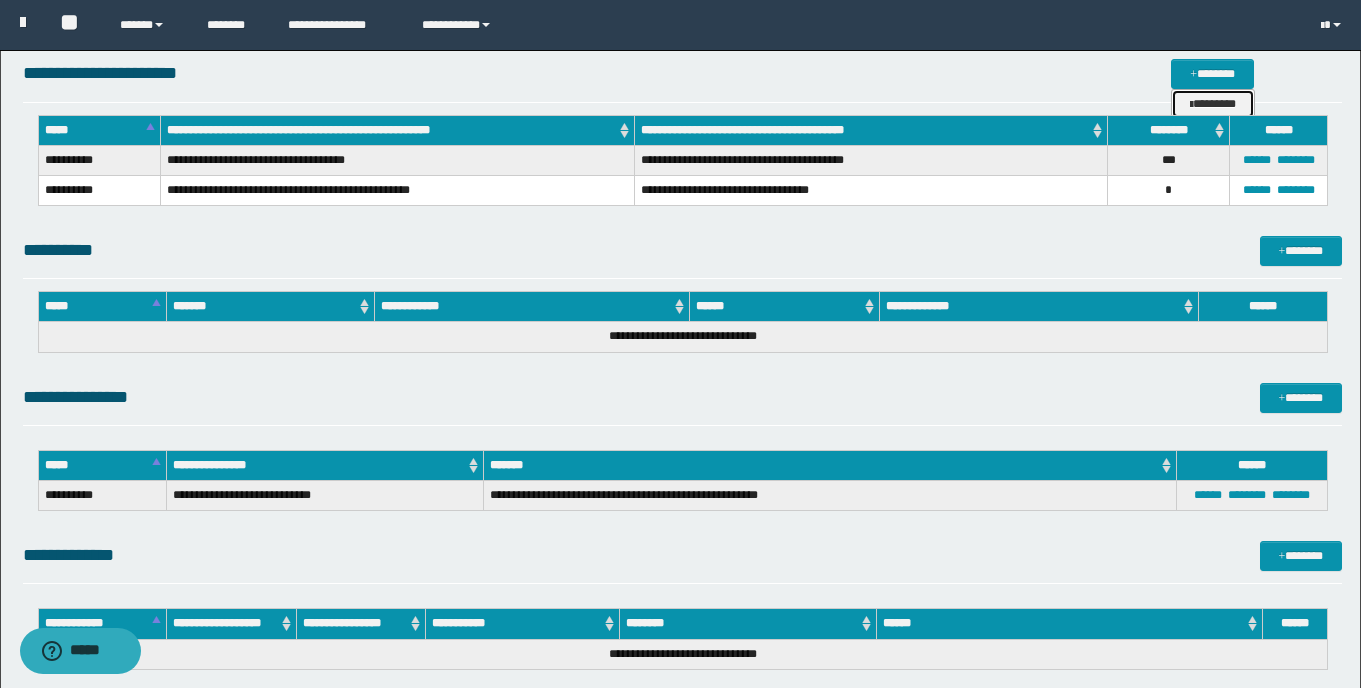 scroll, scrollTop: 545, scrollLeft: 0, axis: vertical 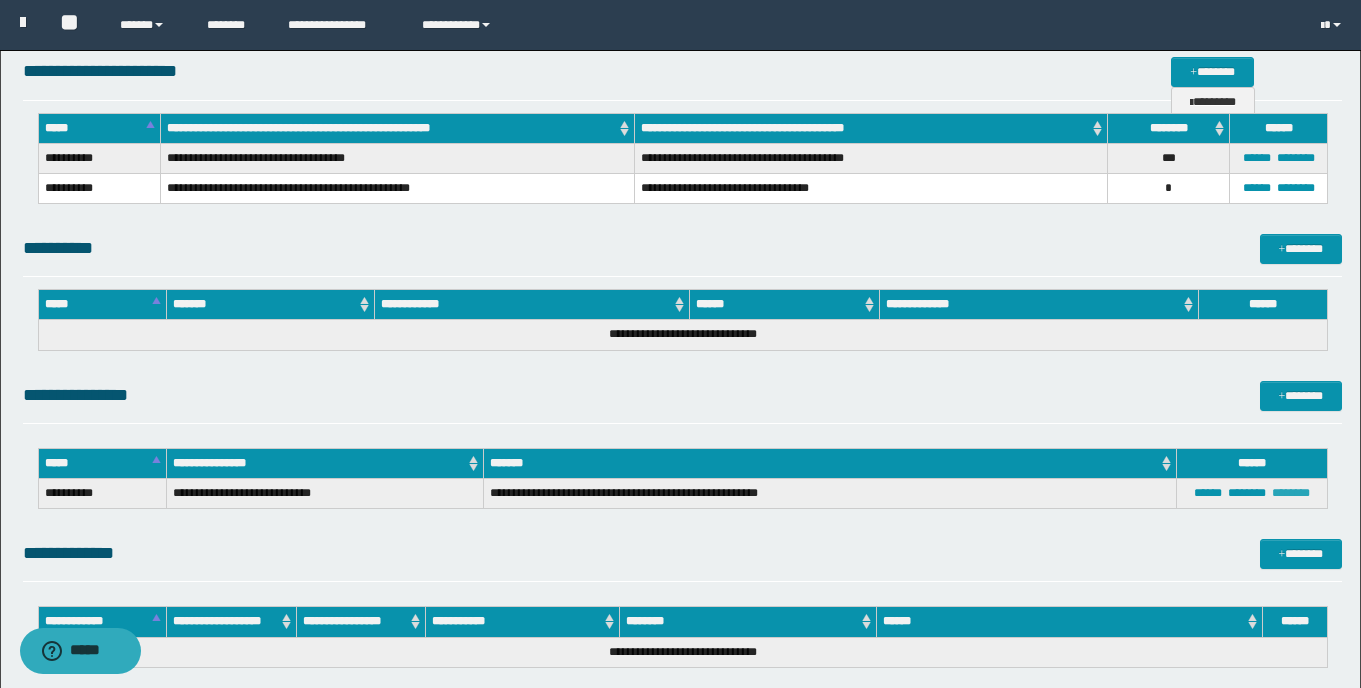 click on "********" at bounding box center [1291, 493] 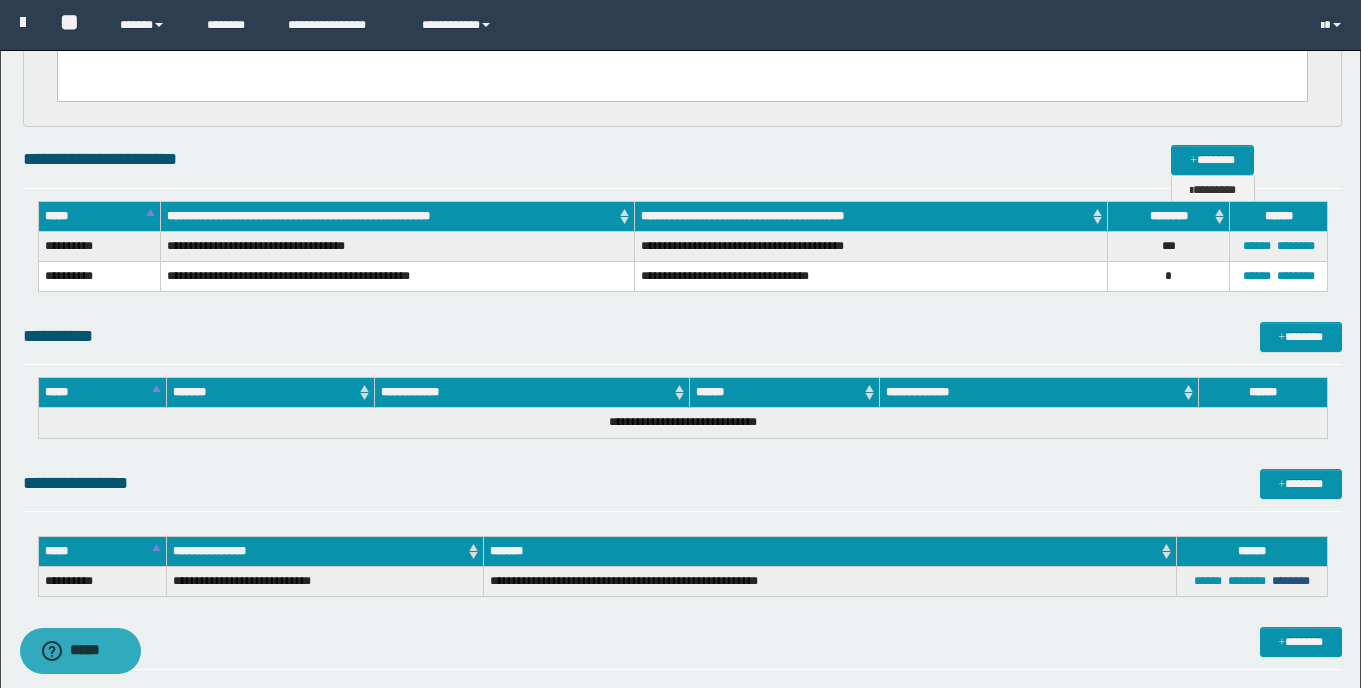 scroll, scrollTop: 182, scrollLeft: 0, axis: vertical 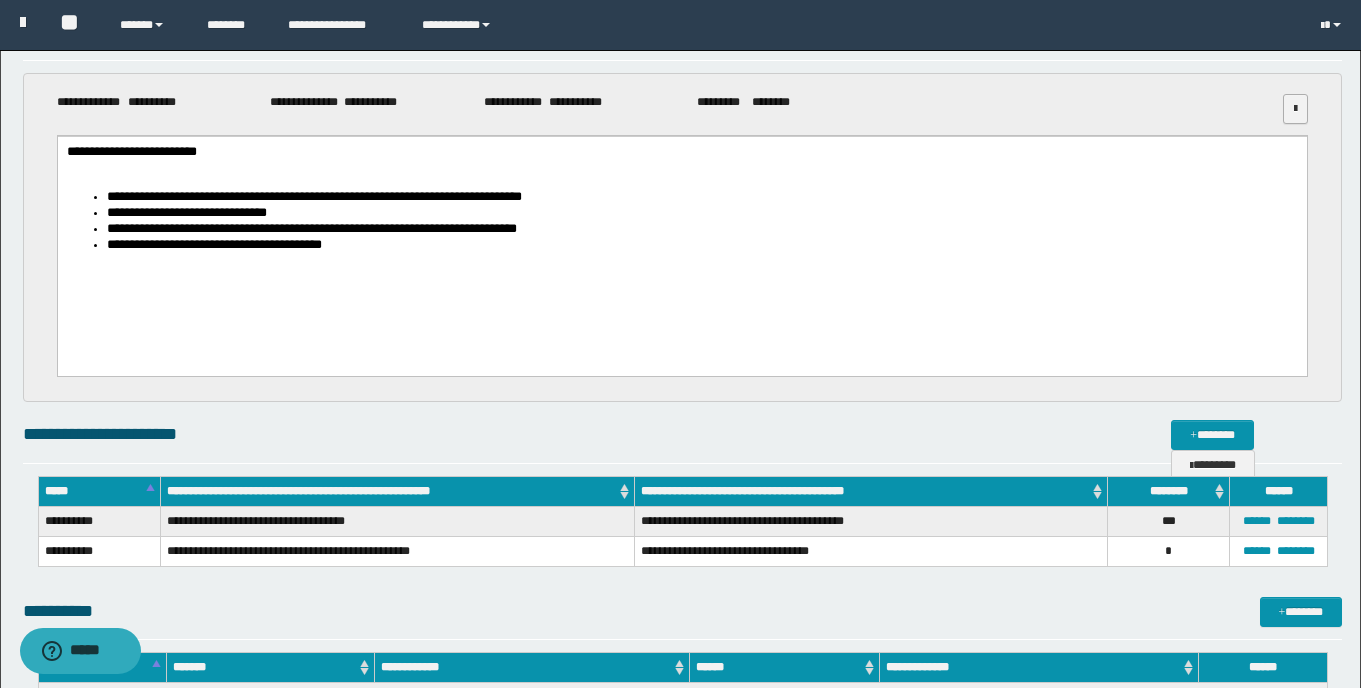 click at bounding box center [1295, 109] 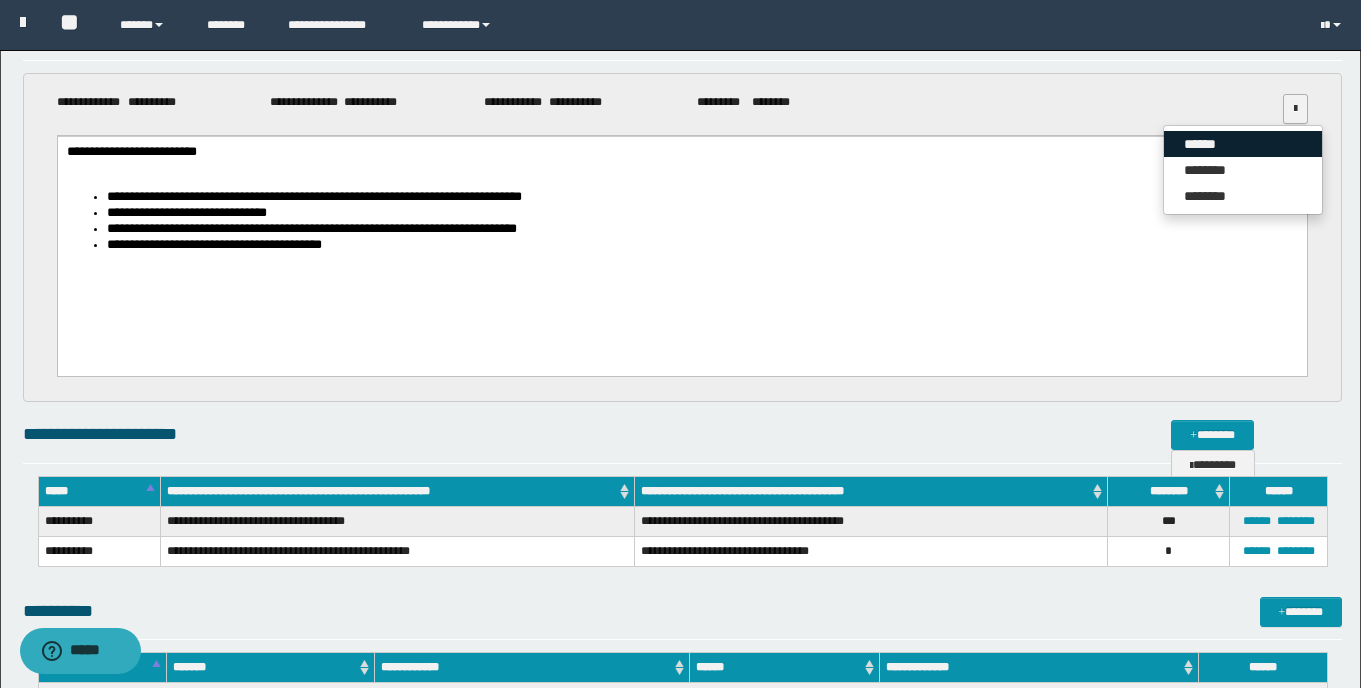 click on "******" at bounding box center (1243, 144) 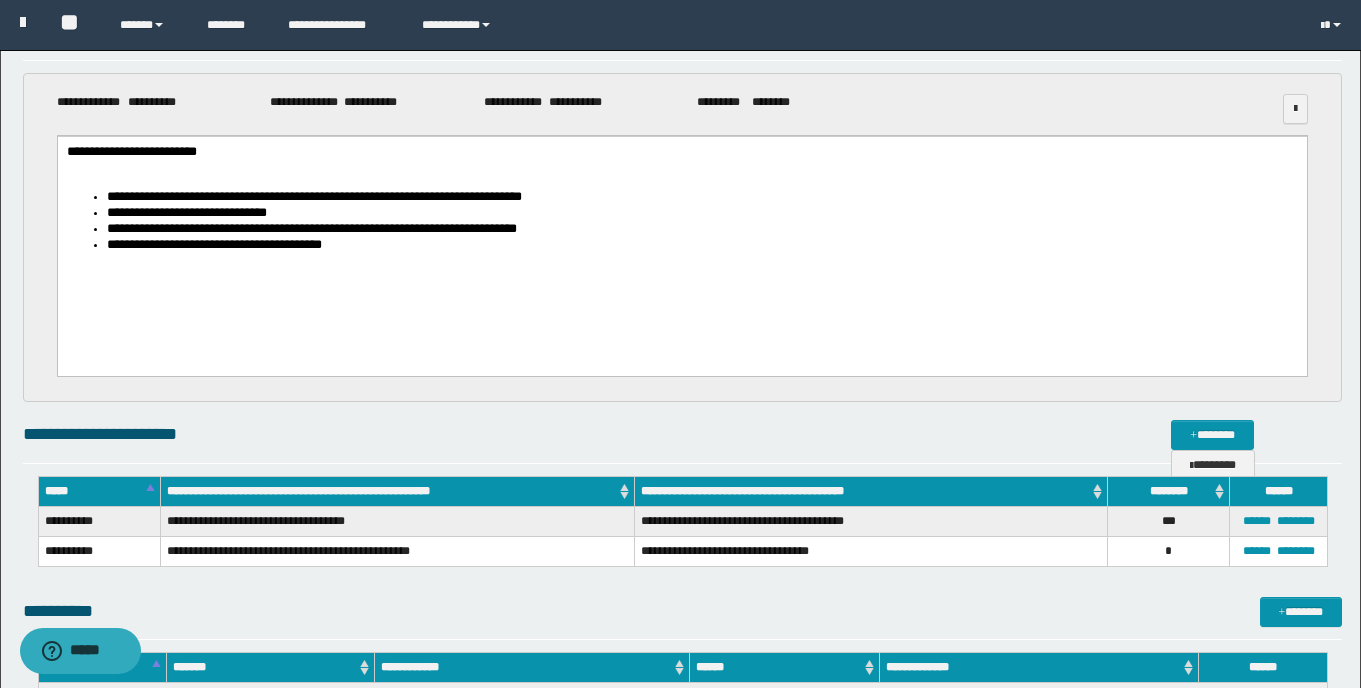 type on "**********" 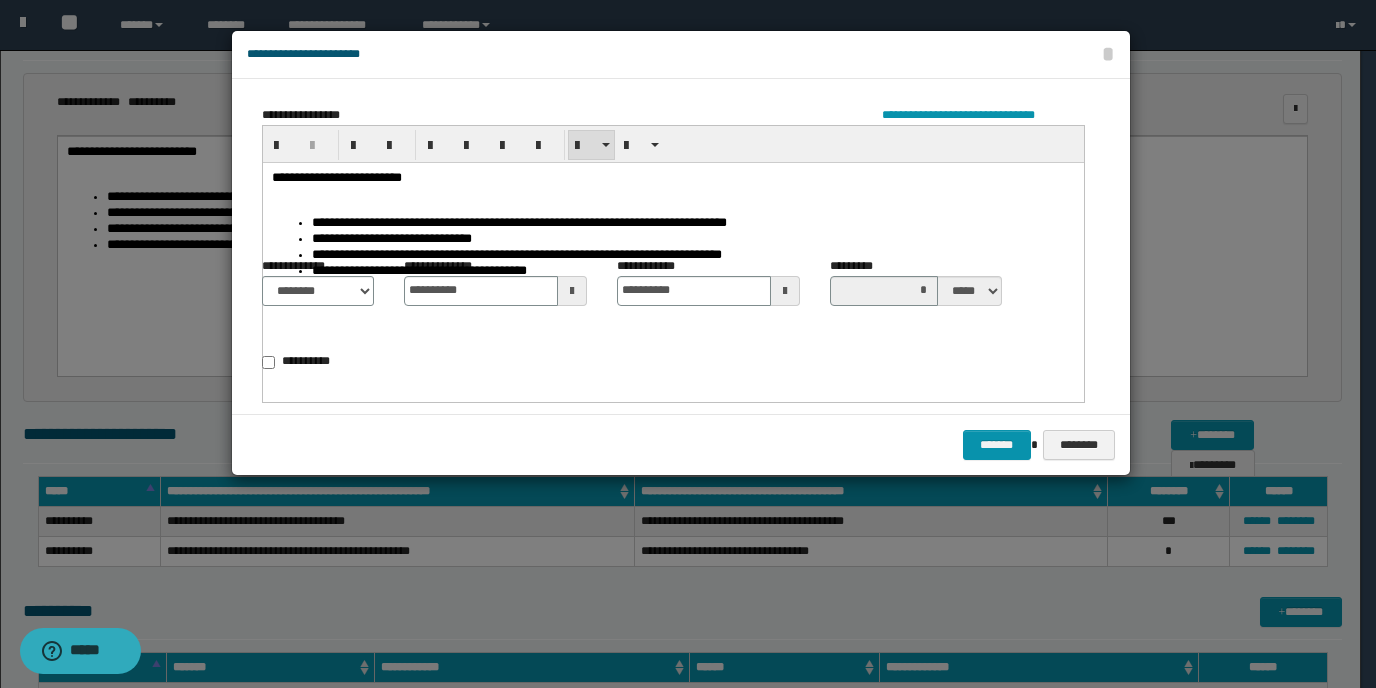click on "**********" at bounding box center (672, 256) 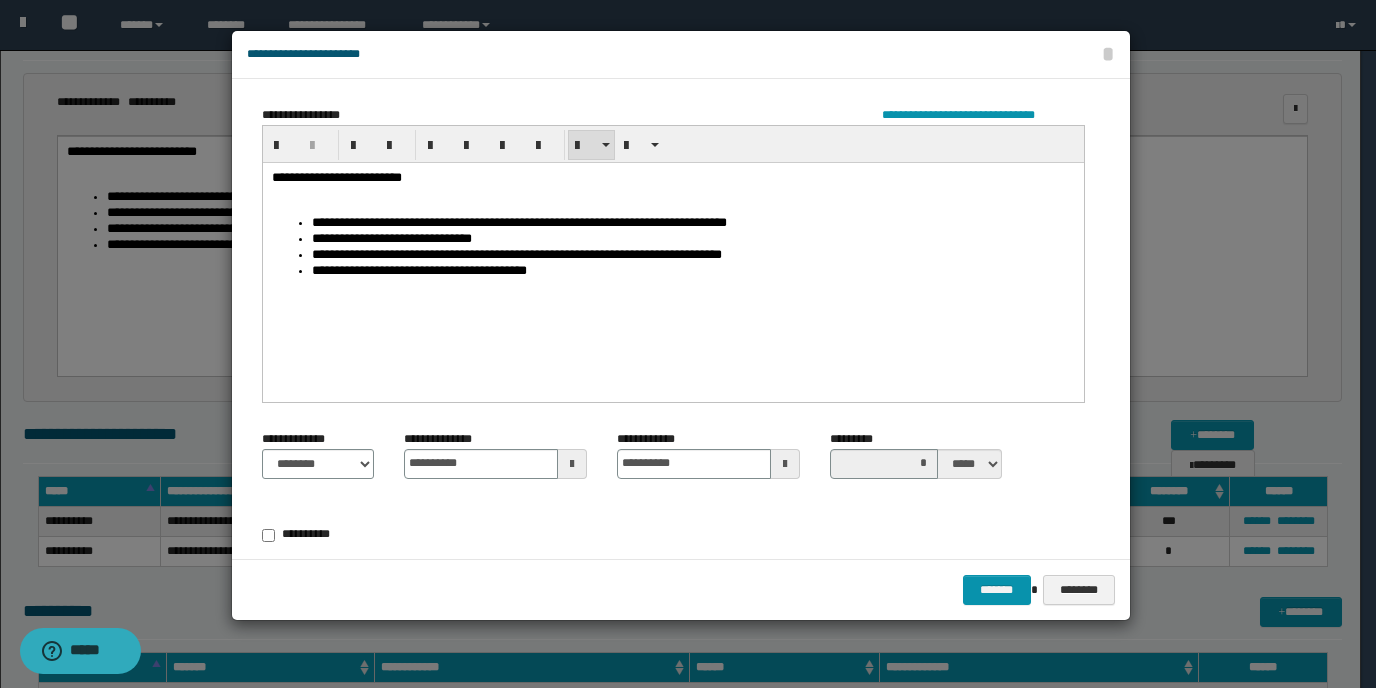 click on "**********" at bounding box center (692, 271) 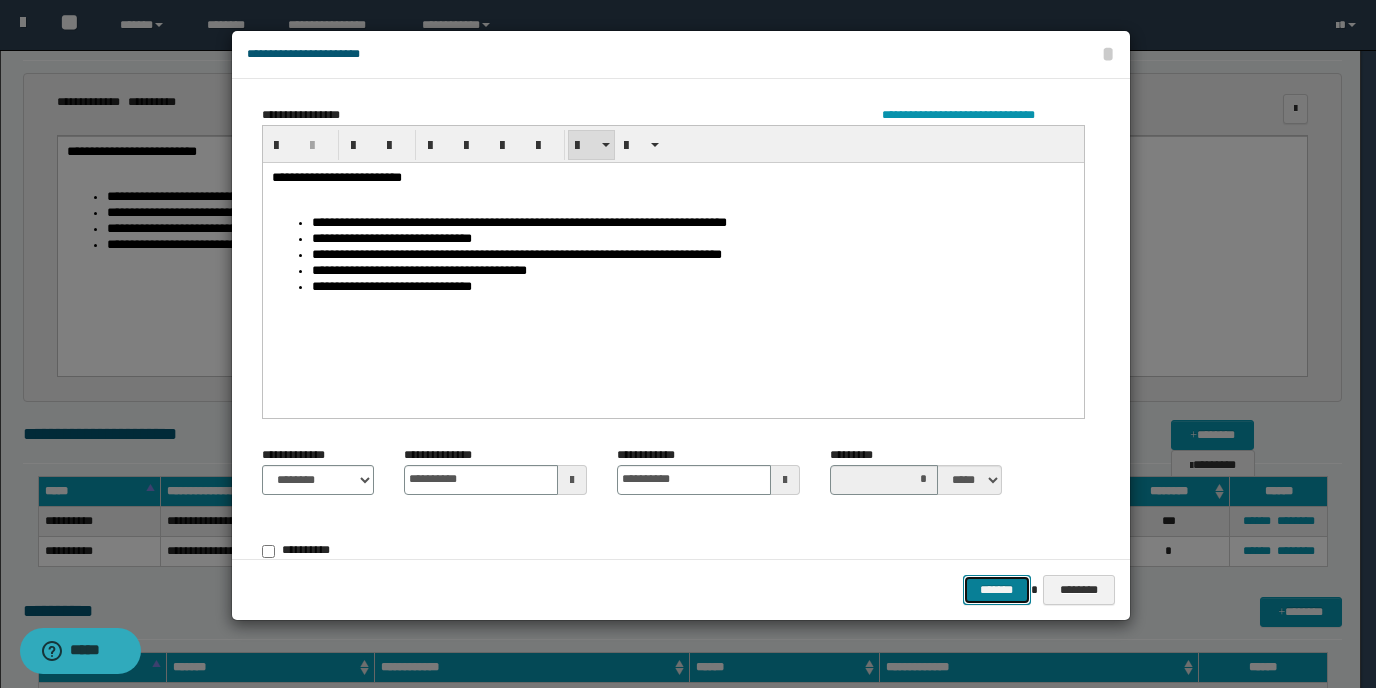 click on "*******" at bounding box center (997, 590) 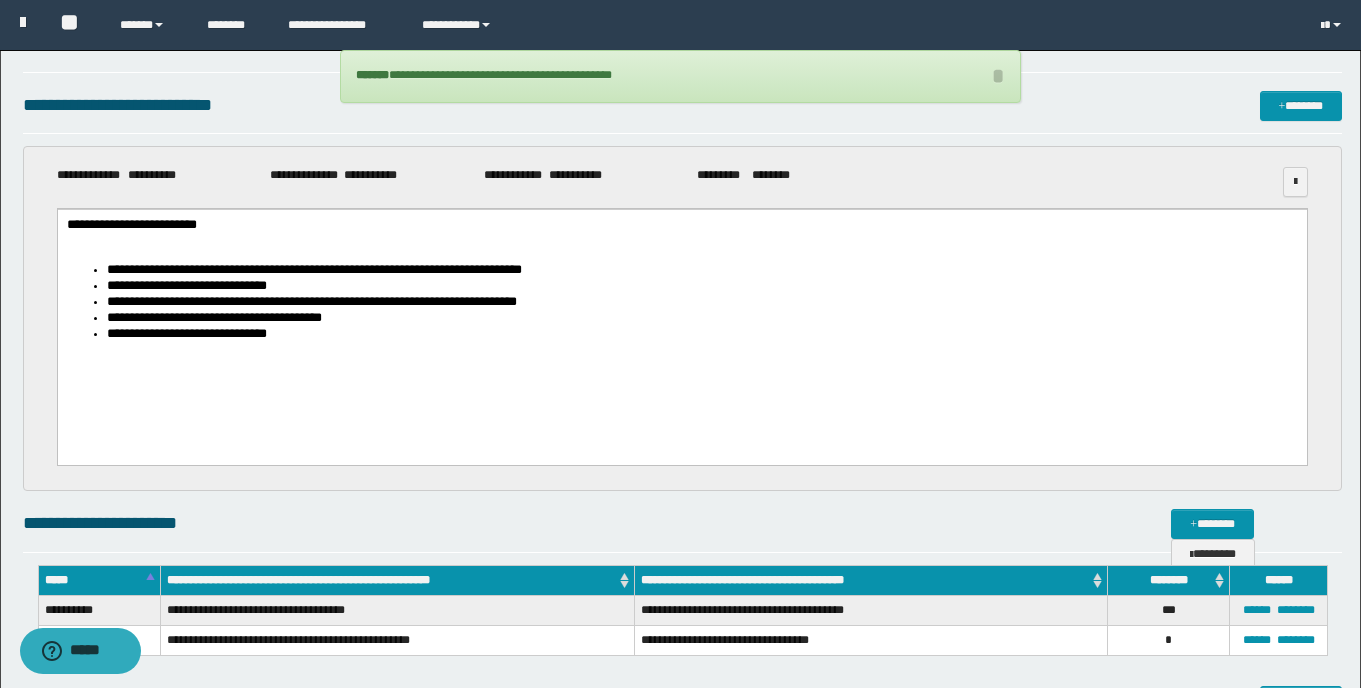 scroll, scrollTop: 14, scrollLeft: 0, axis: vertical 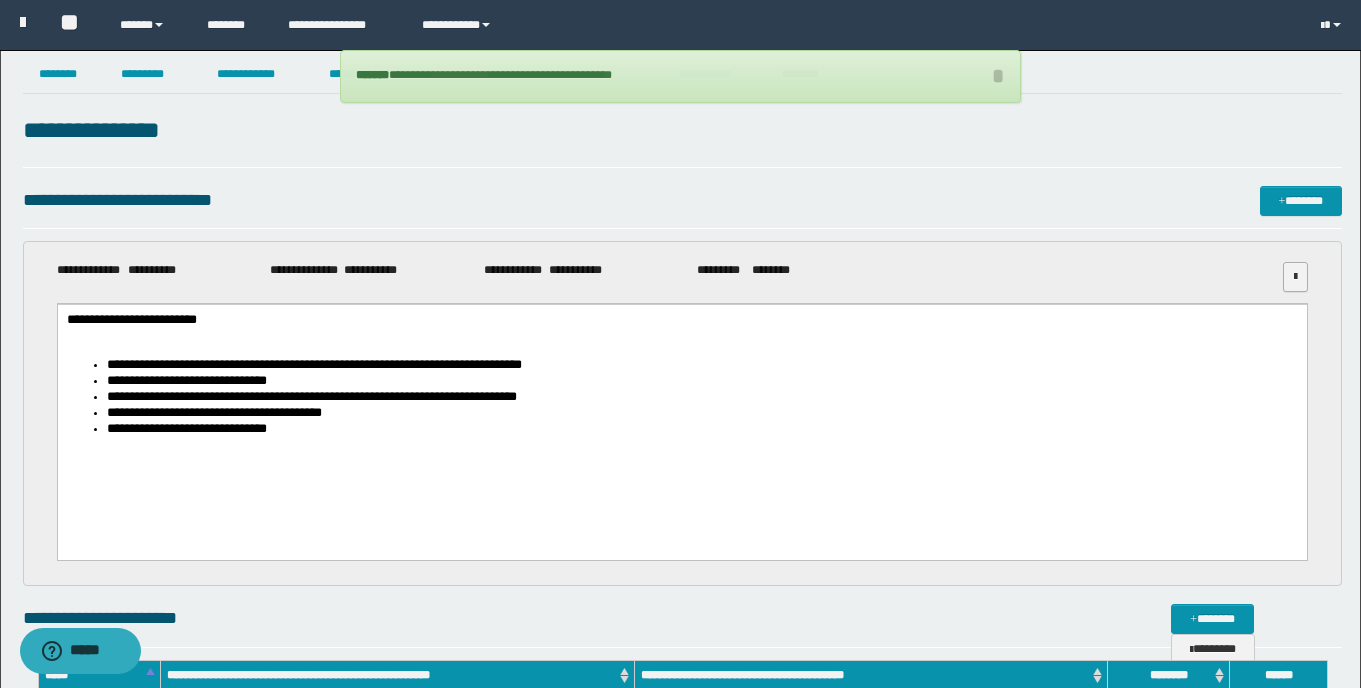 click at bounding box center [1295, 277] 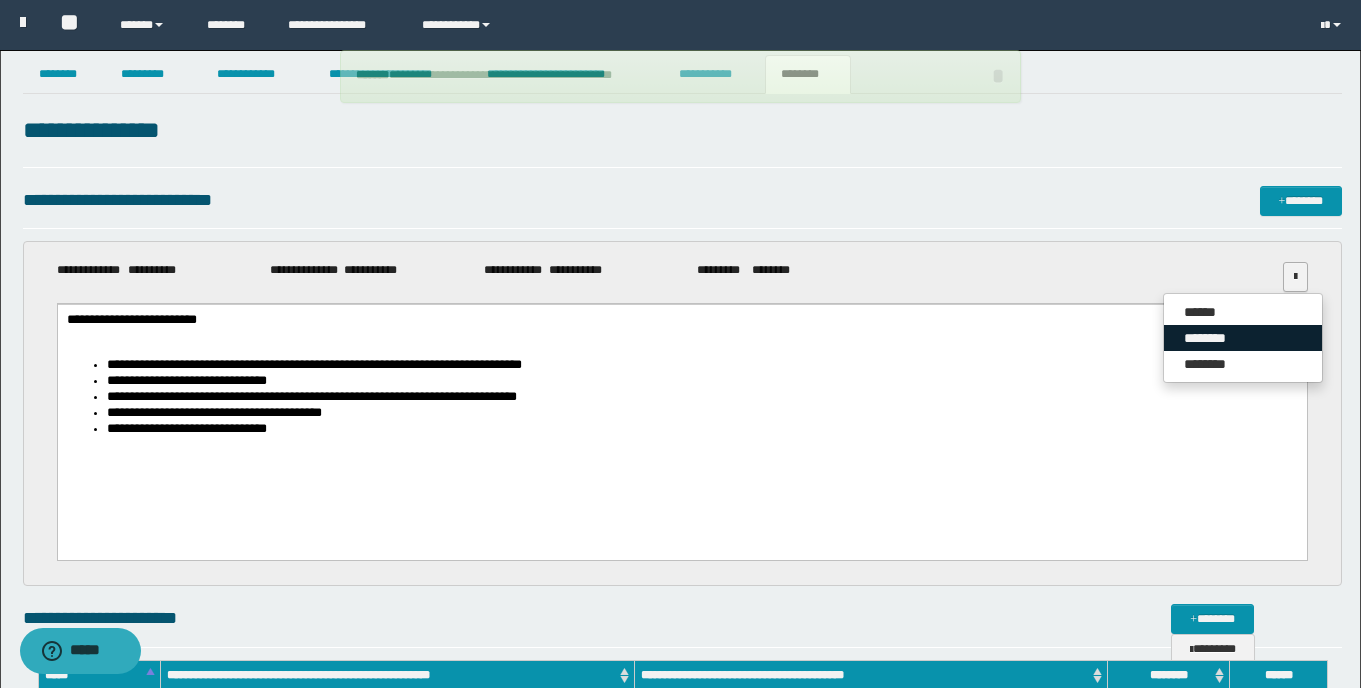 click on "********" at bounding box center (1243, 338) 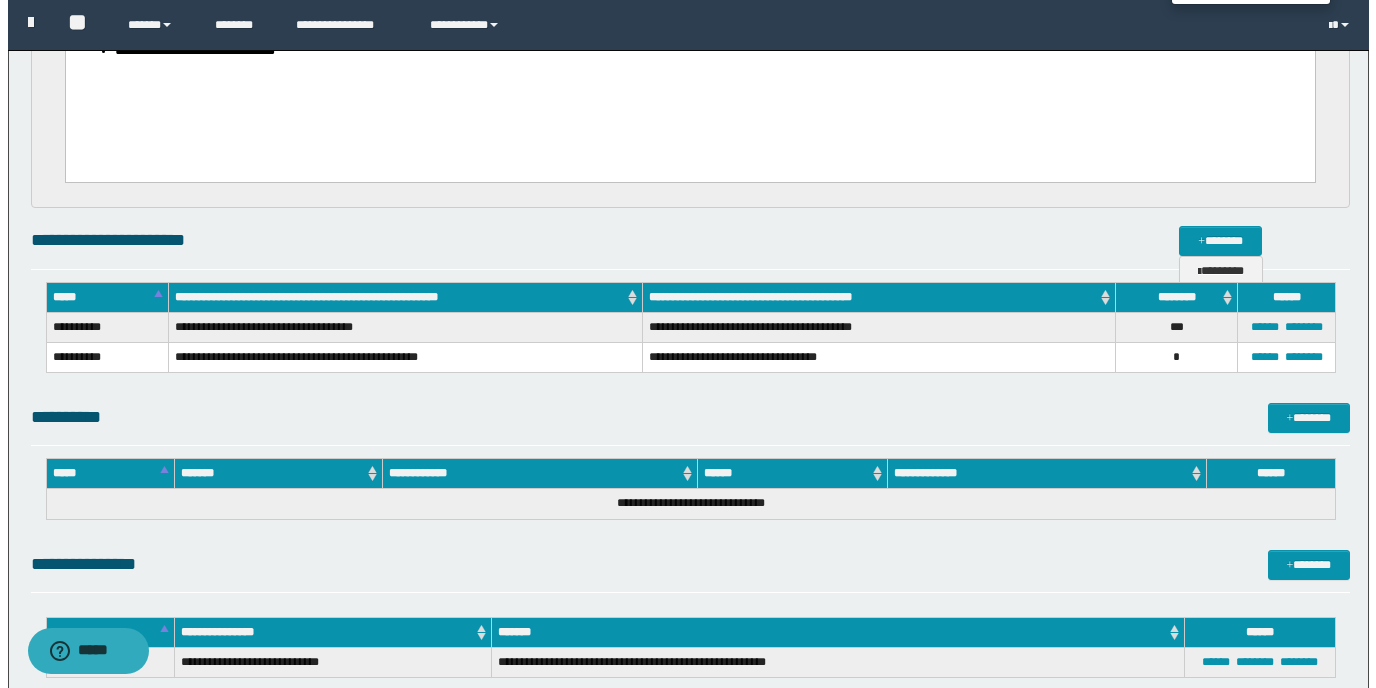 scroll, scrollTop: 810, scrollLeft: 0, axis: vertical 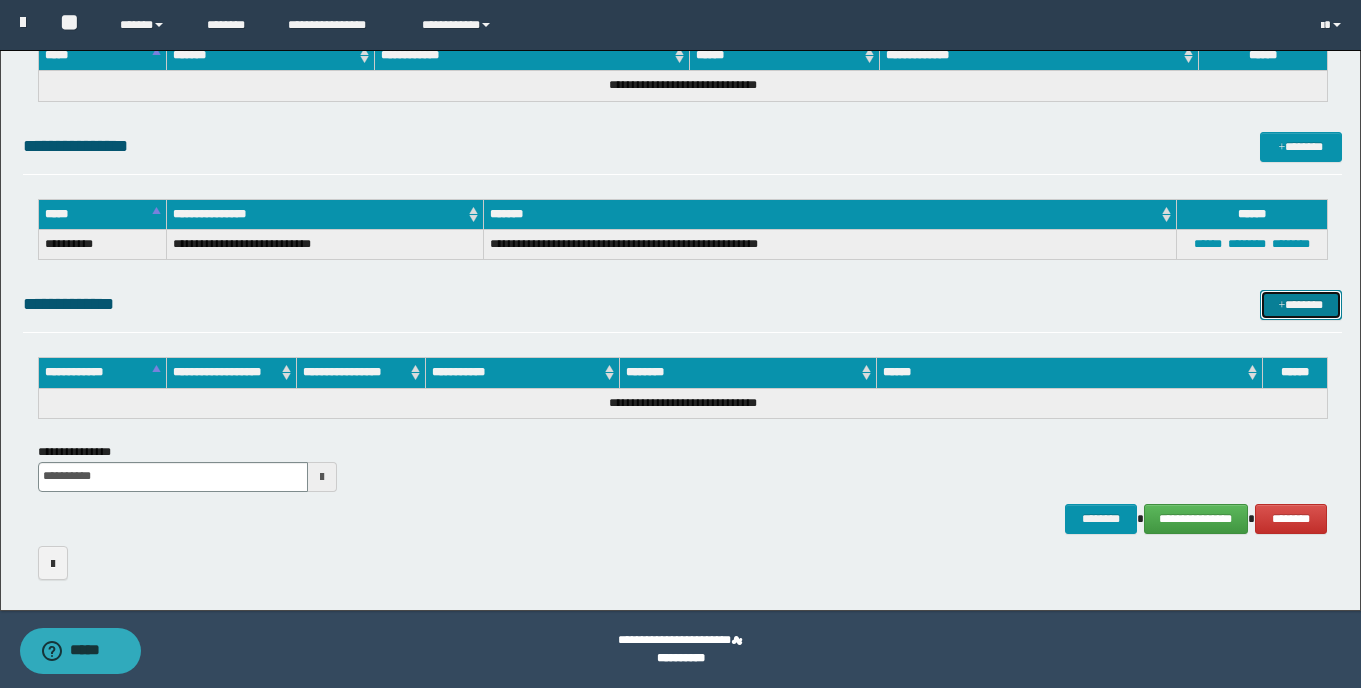 click on "*******" at bounding box center (1301, 305) 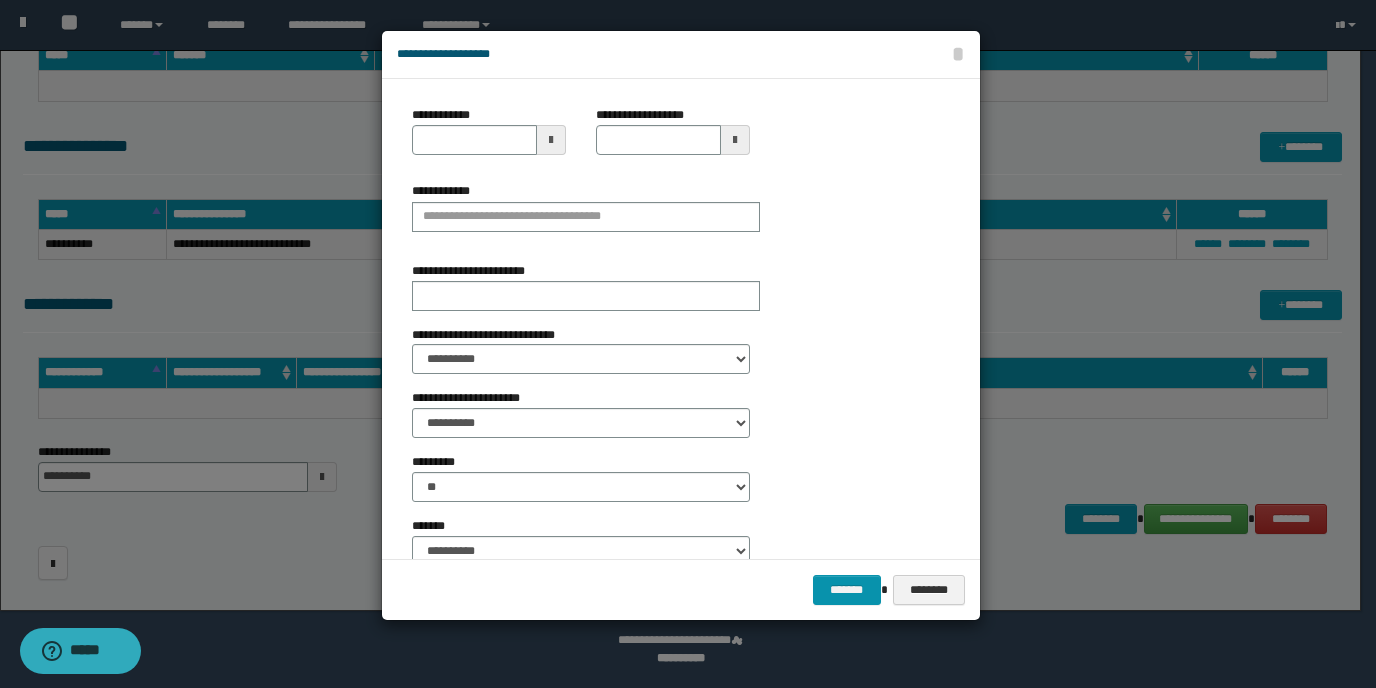 click at bounding box center [551, 140] 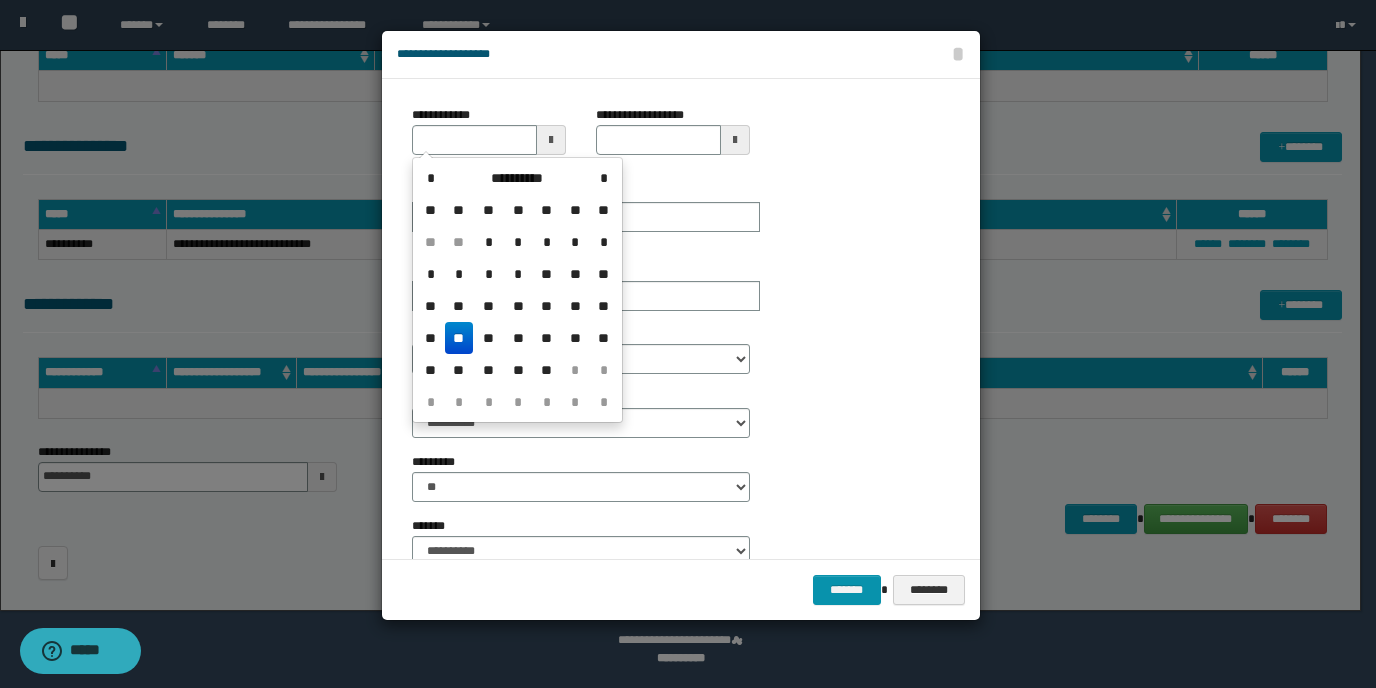 click on "**" at bounding box center [459, 338] 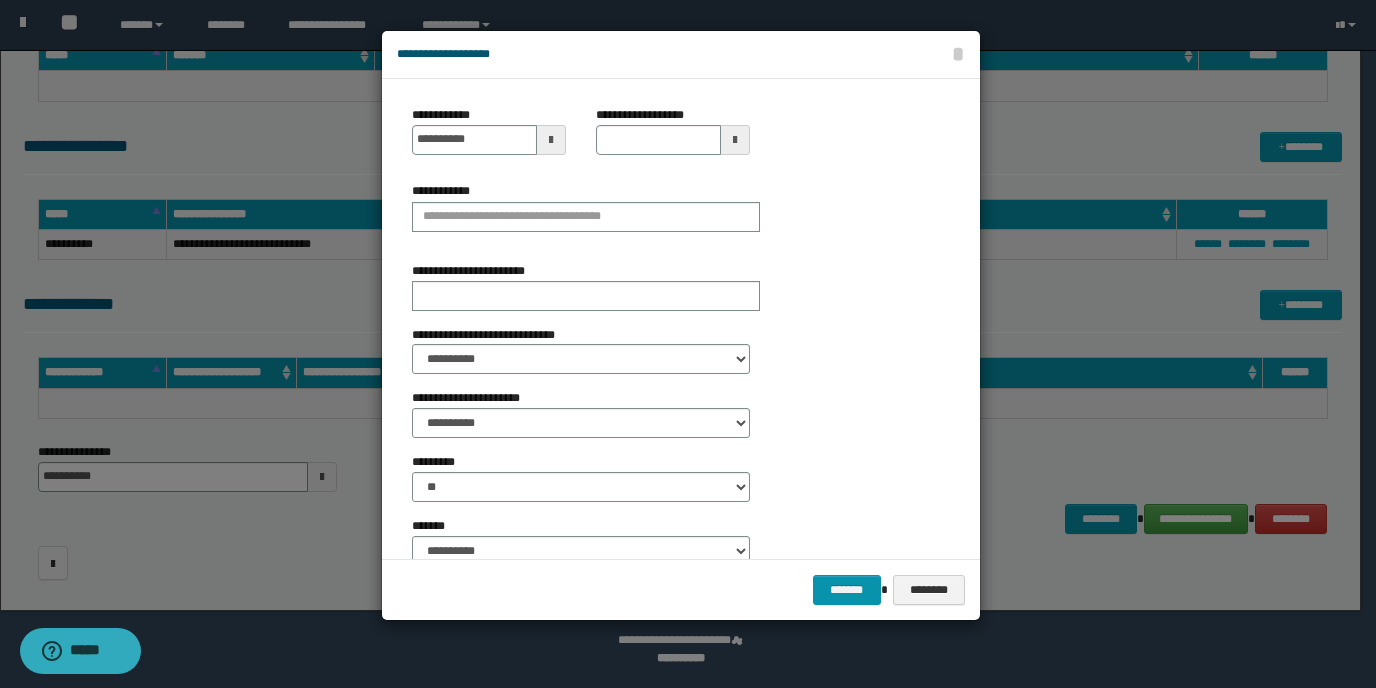click at bounding box center (735, 140) 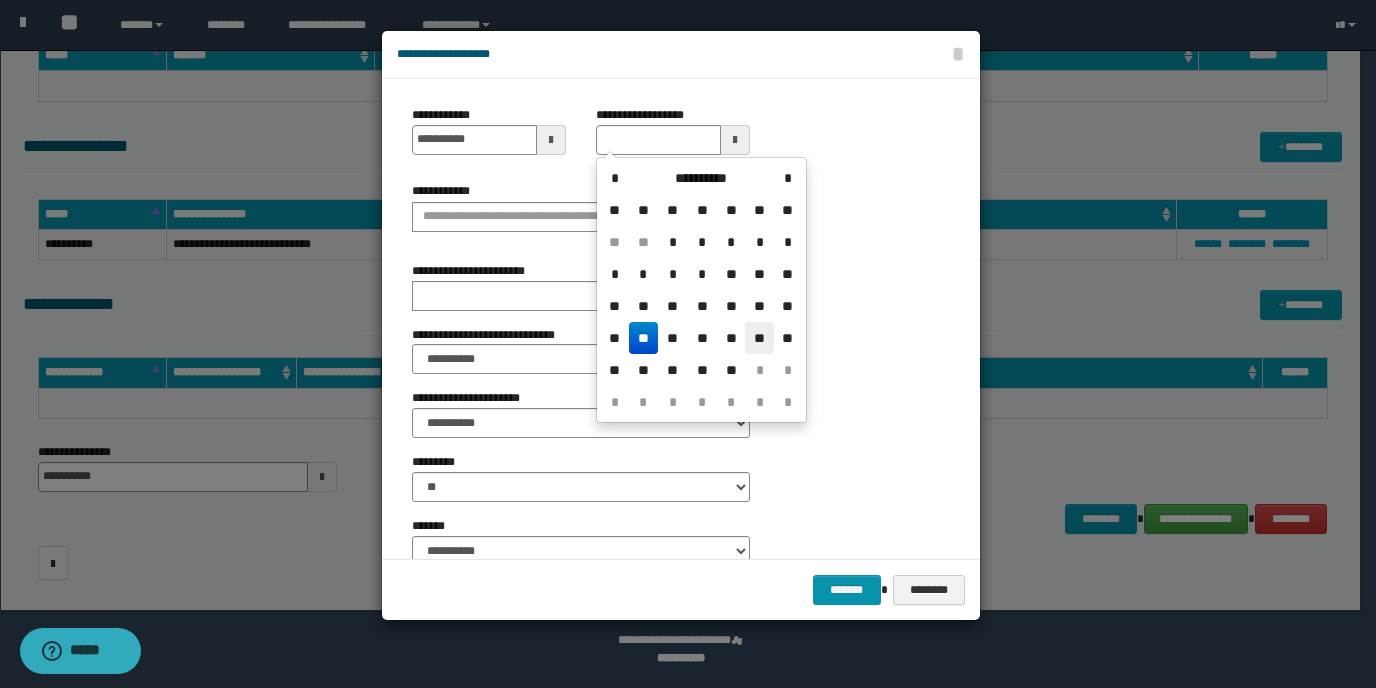 click on "**" at bounding box center [759, 338] 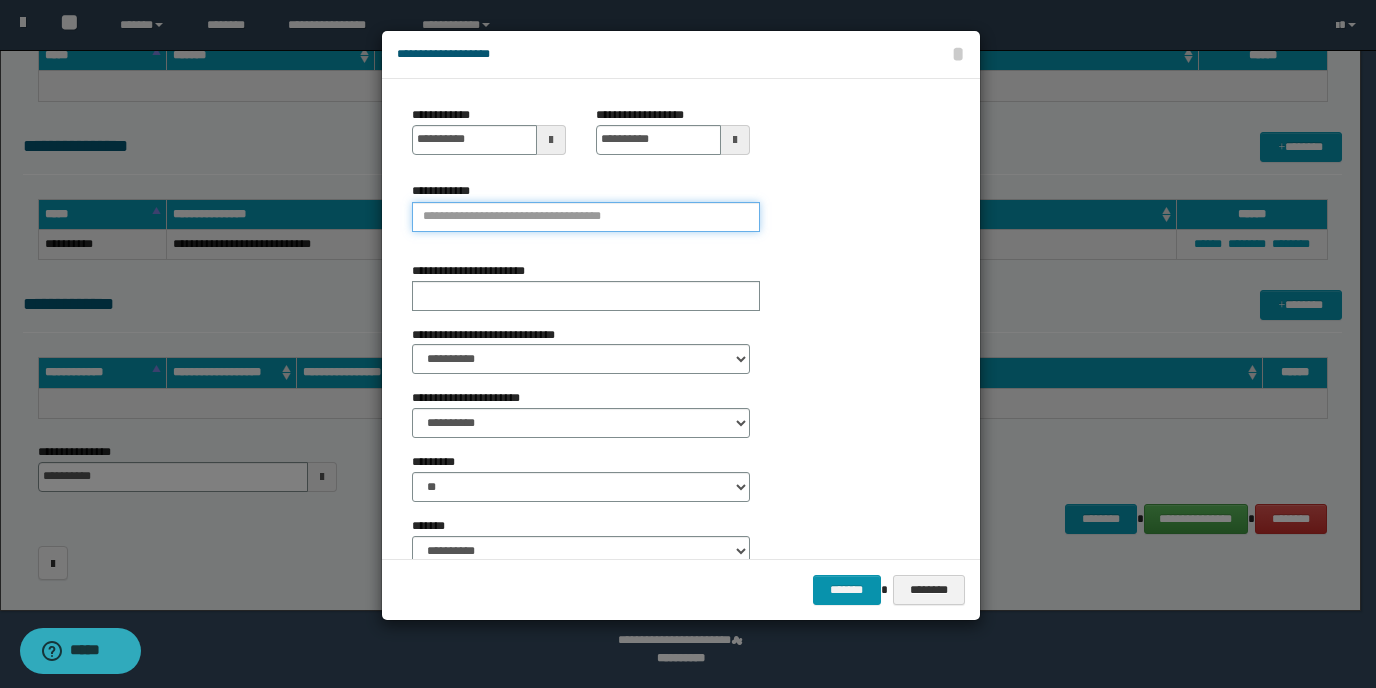 click on "**********" at bounding box center (586, 217) 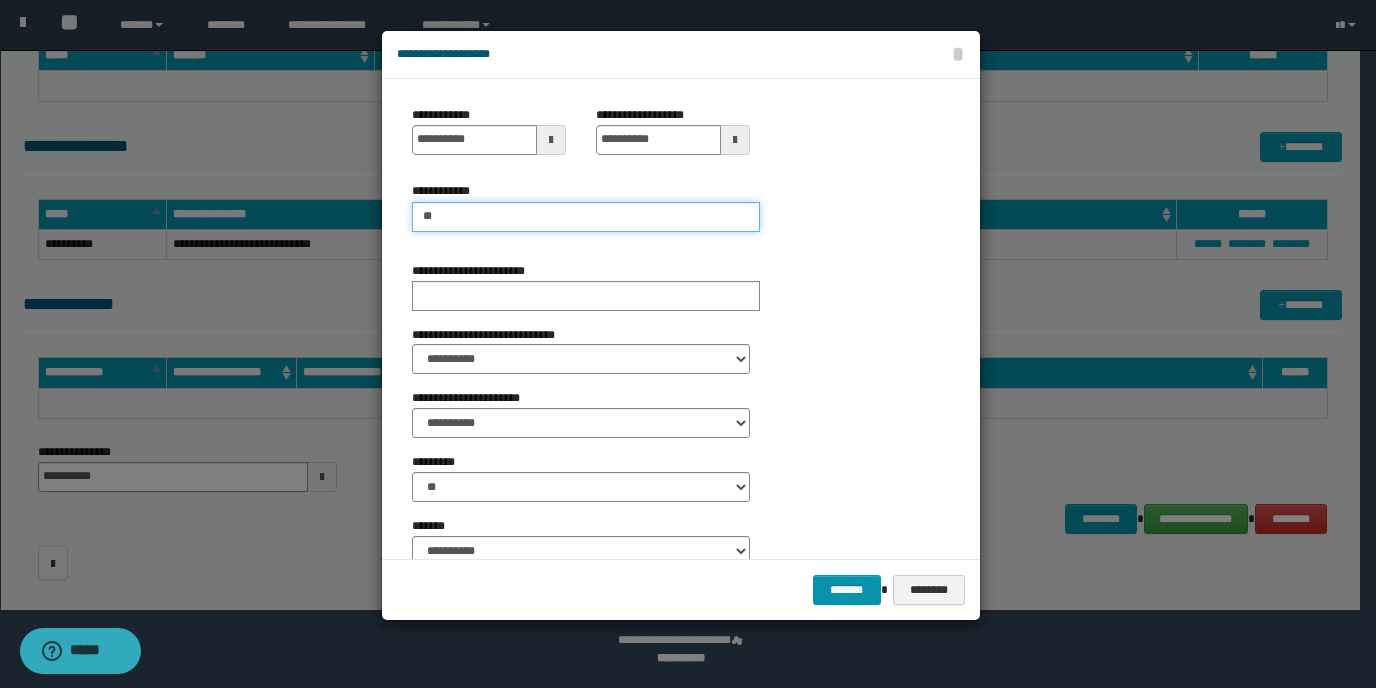 type on "***" 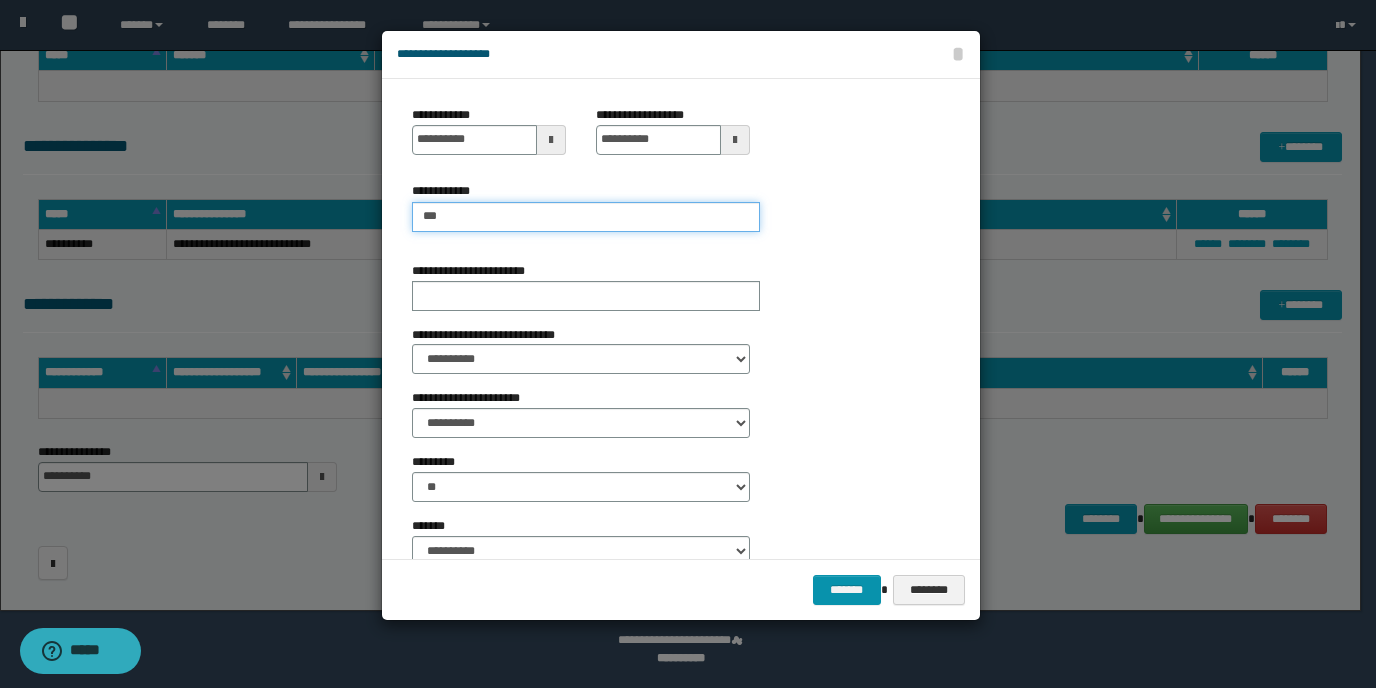 type on "***" 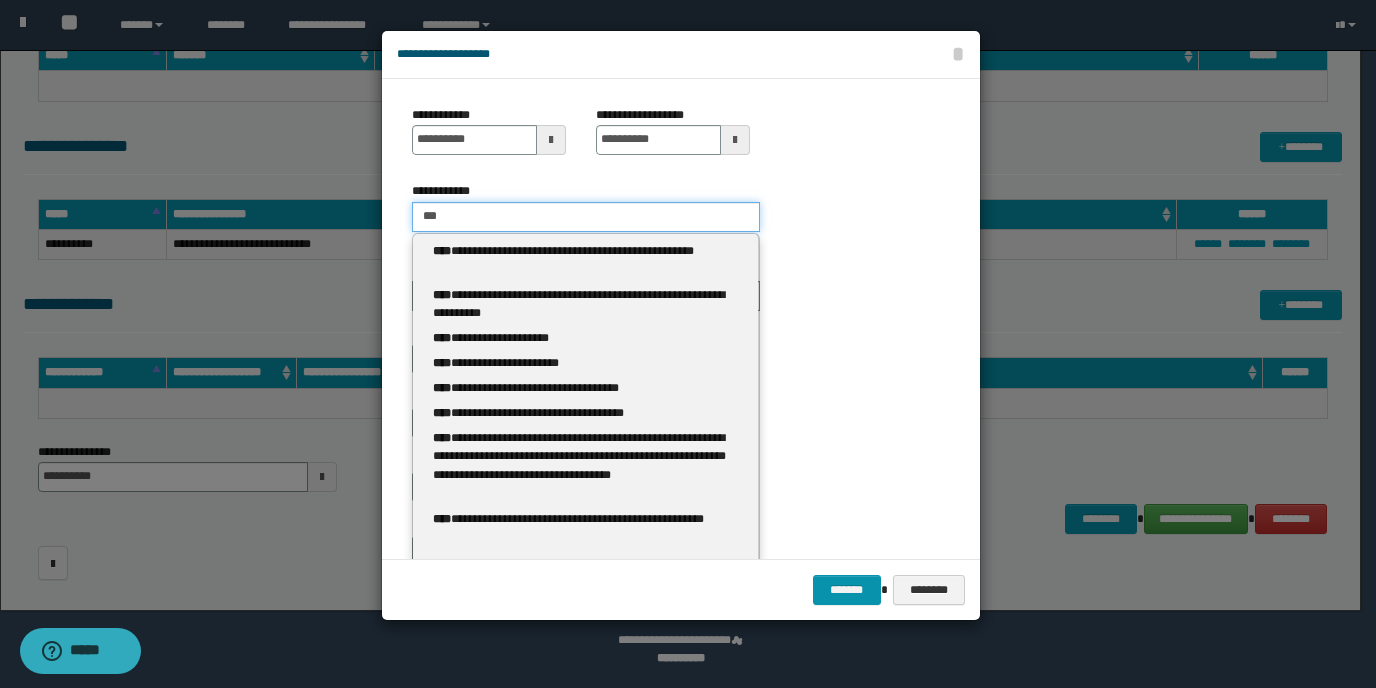 type 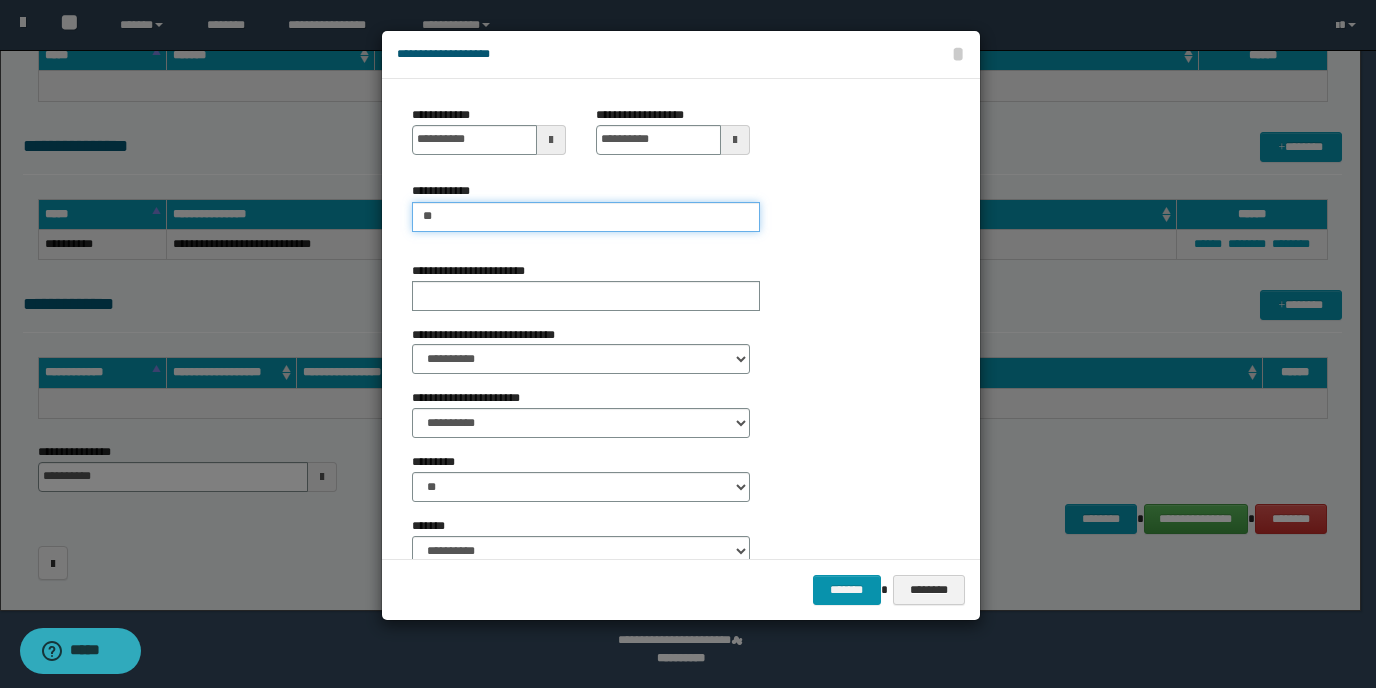 type on "*" 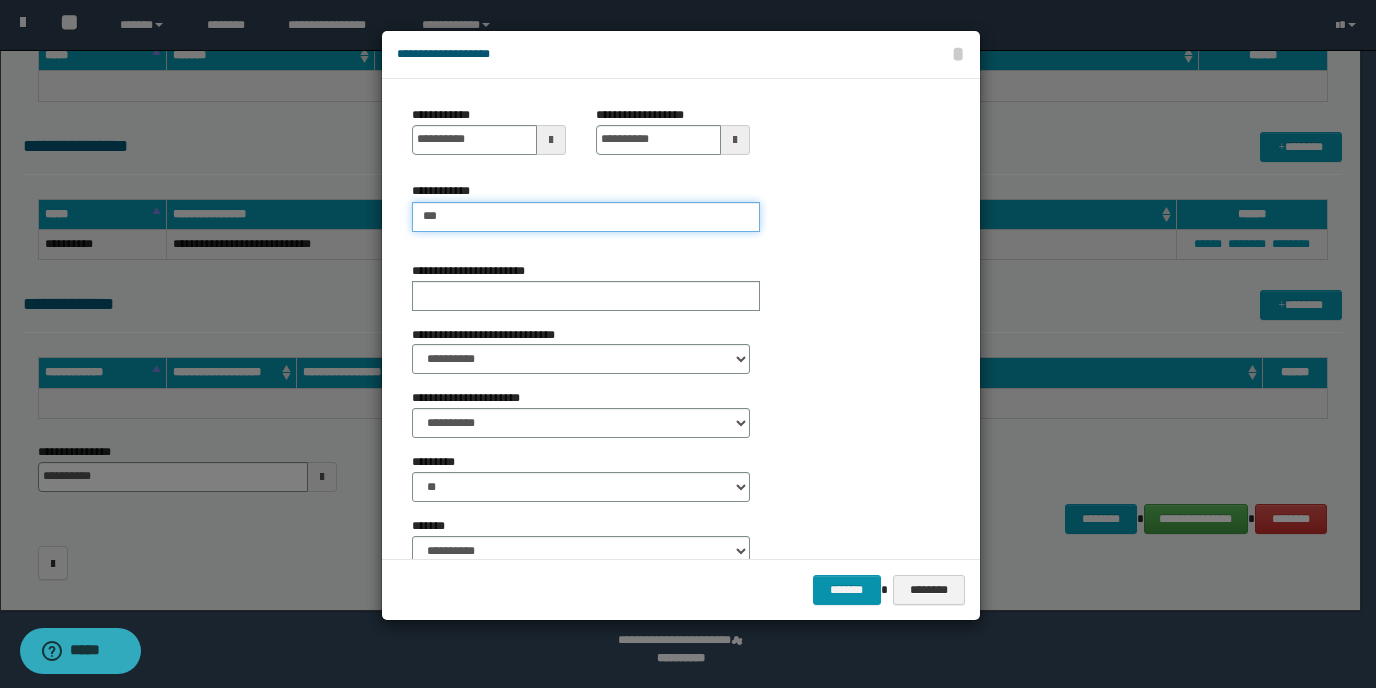 type on "****" 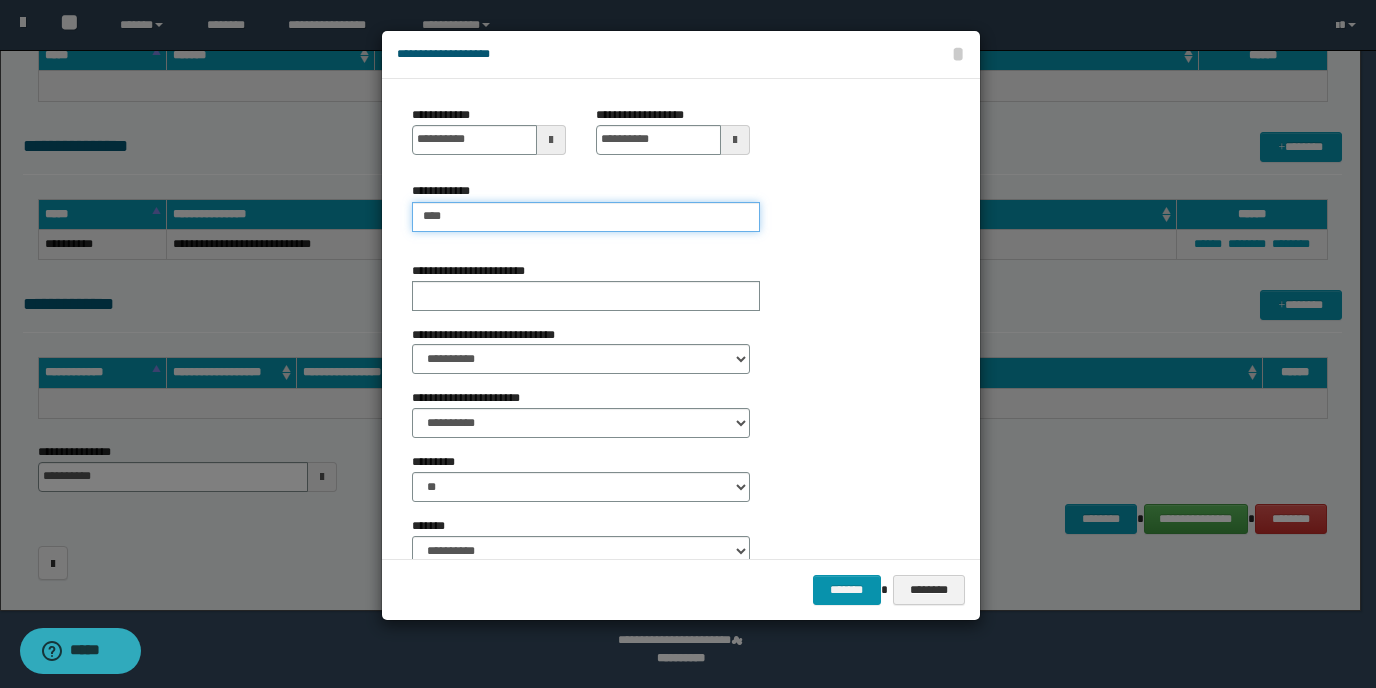 type on "****" 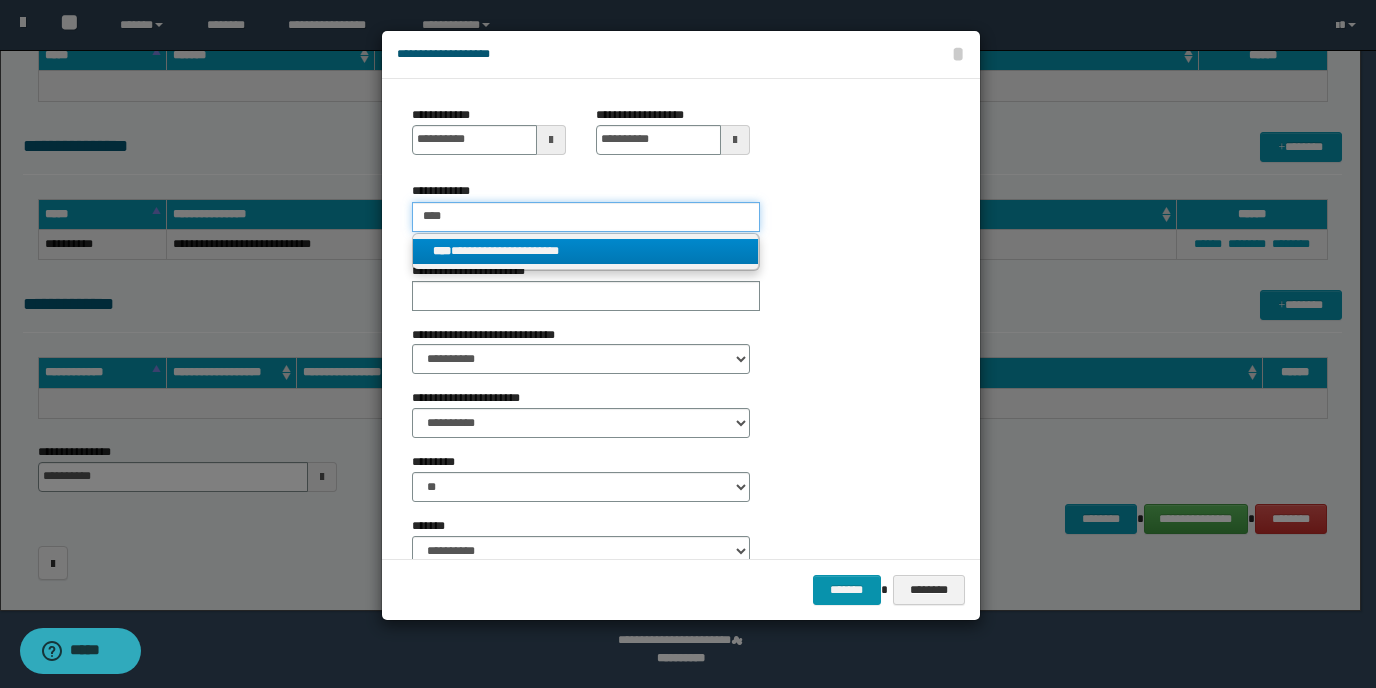 type on "****" 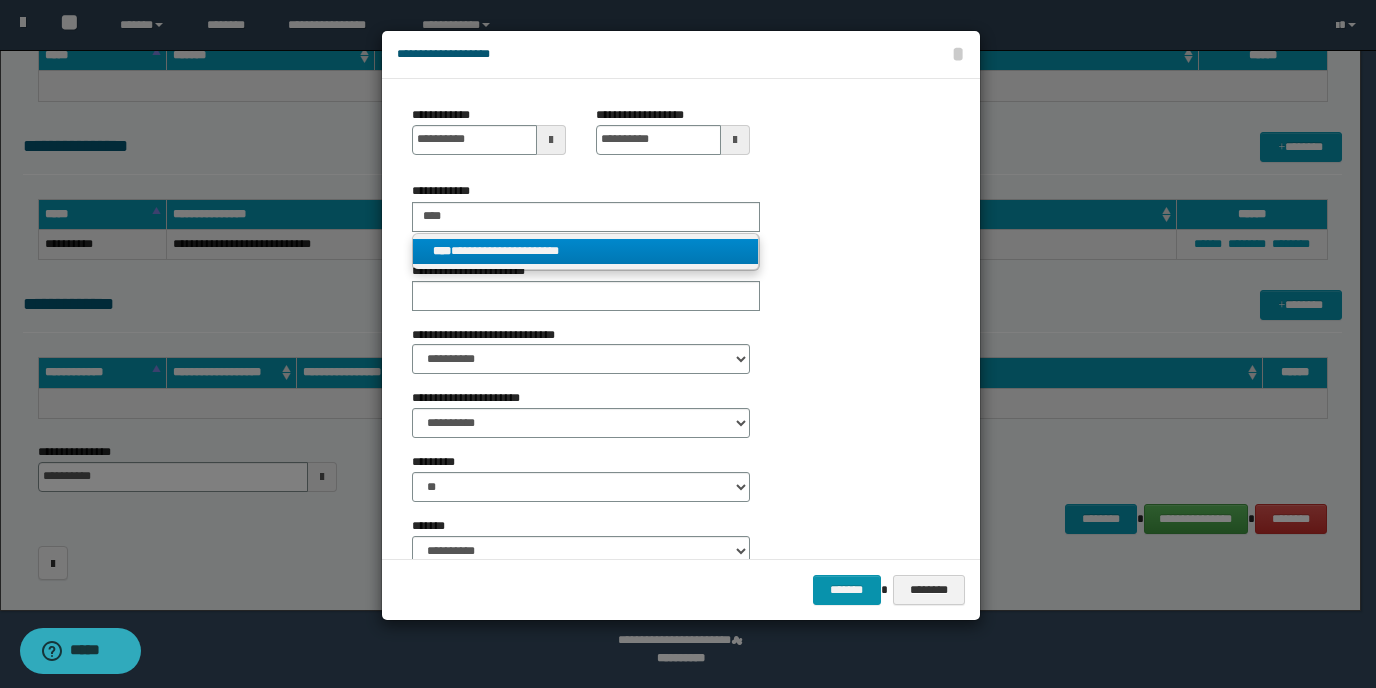 click on "**********" at bounding box center [586, 251] 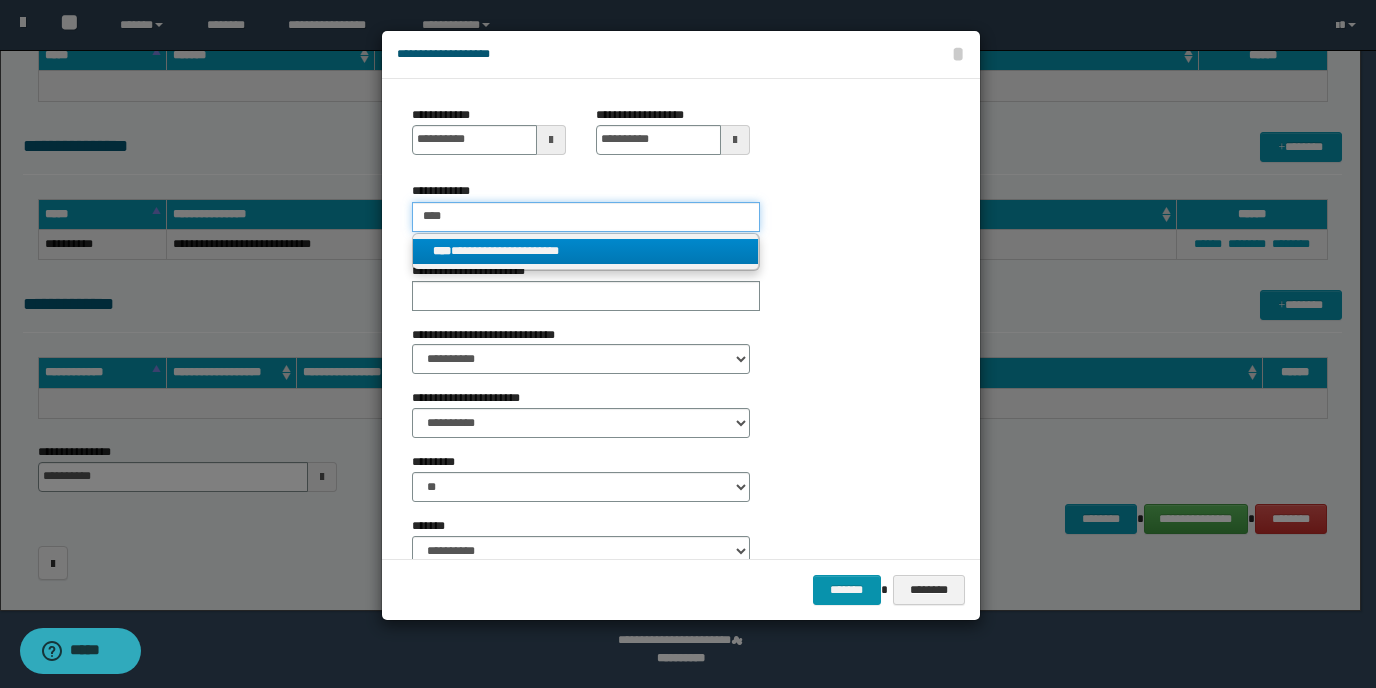 type 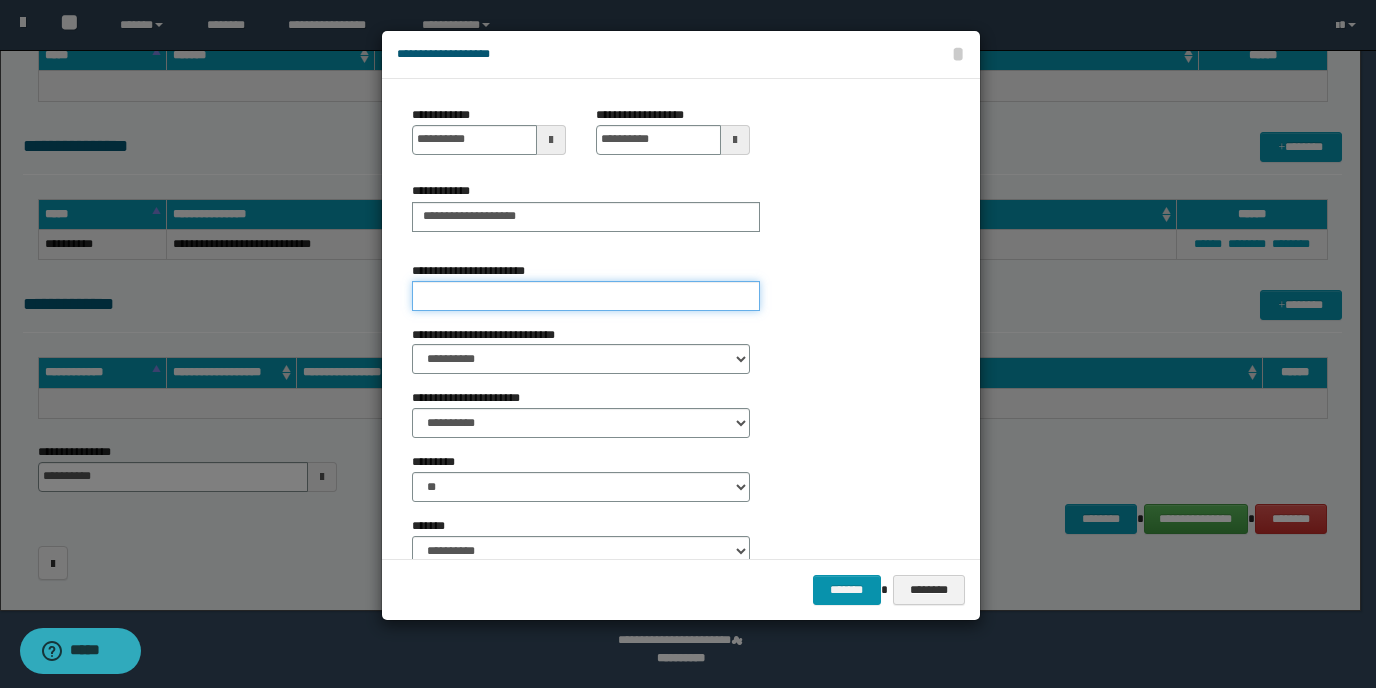 click on "**********" at bounding box center [586, 296] 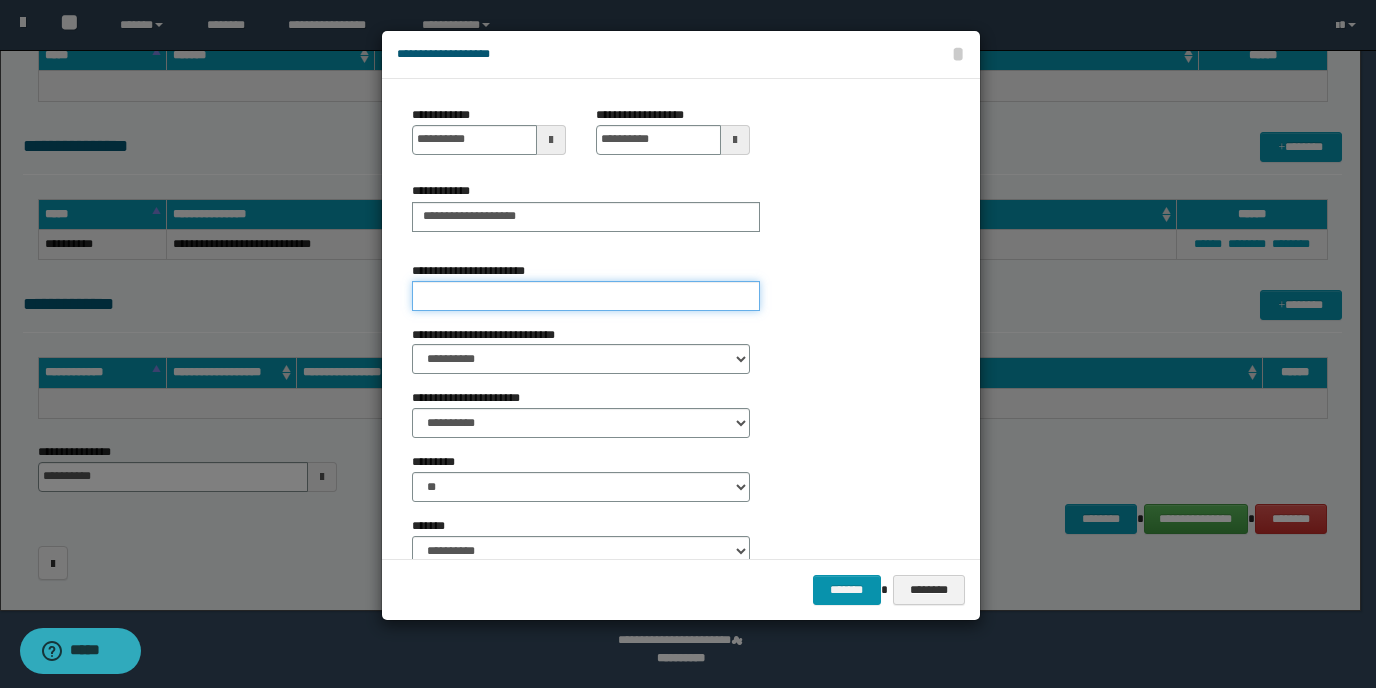 type on "***" 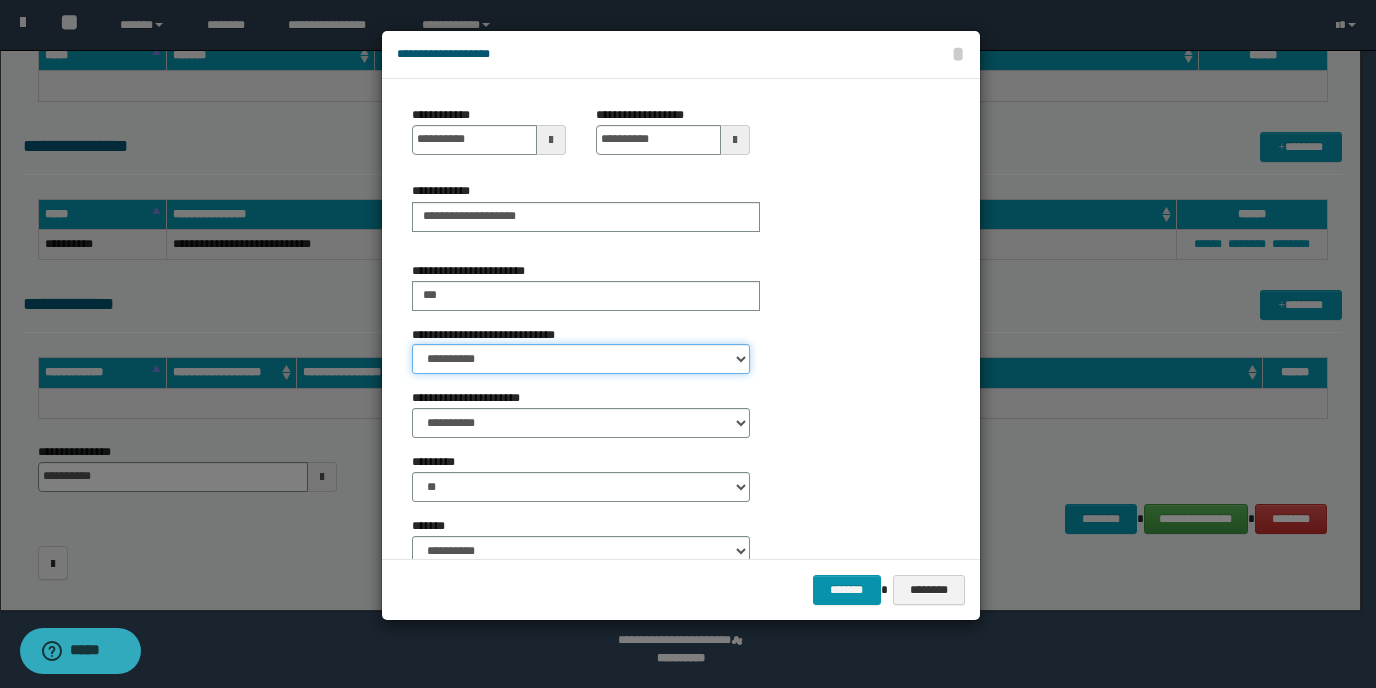click on "**********" at bounding box center (581, 359) 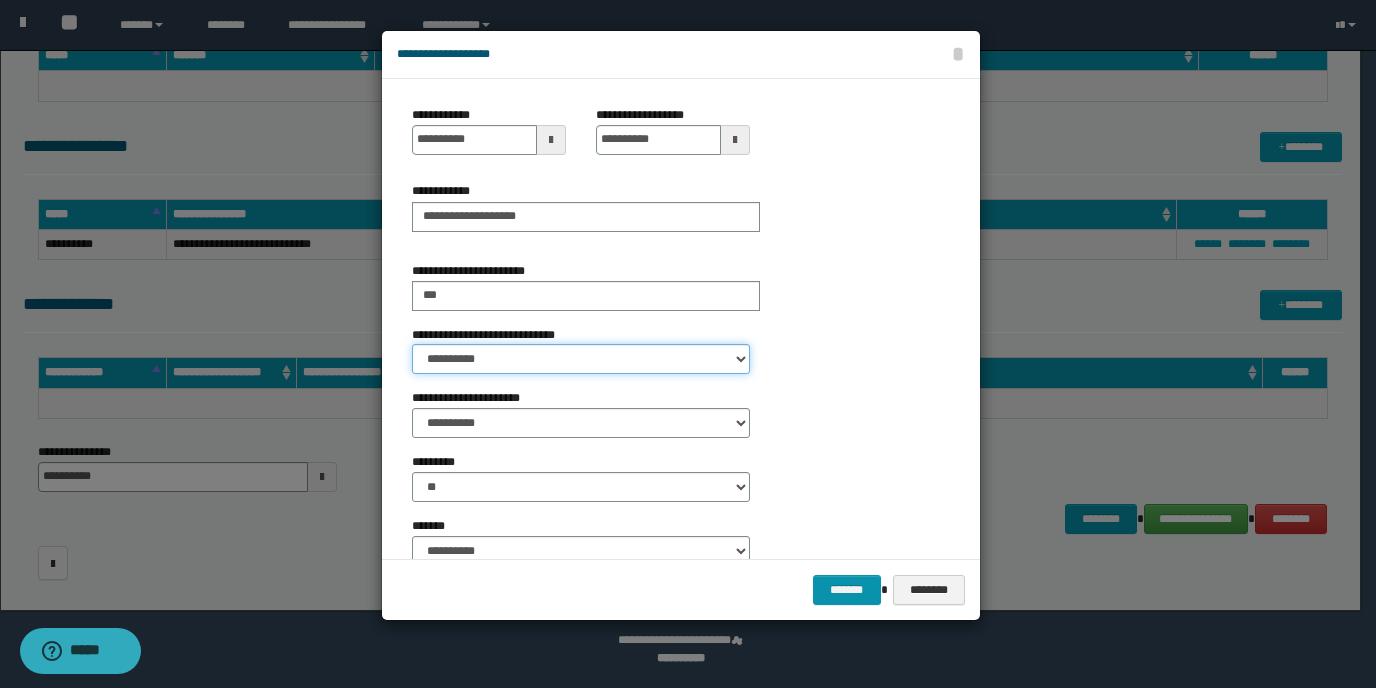 select on "*" 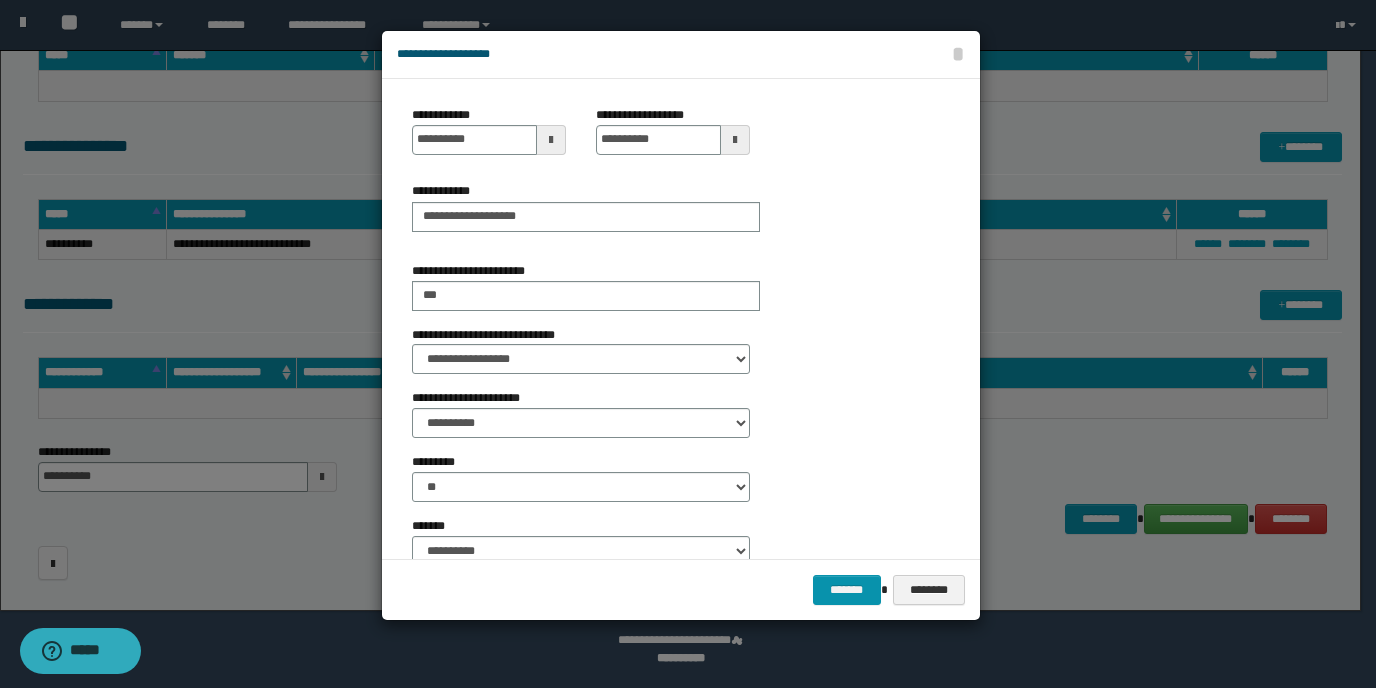 click on "**********" at bounding box center (673, 433) 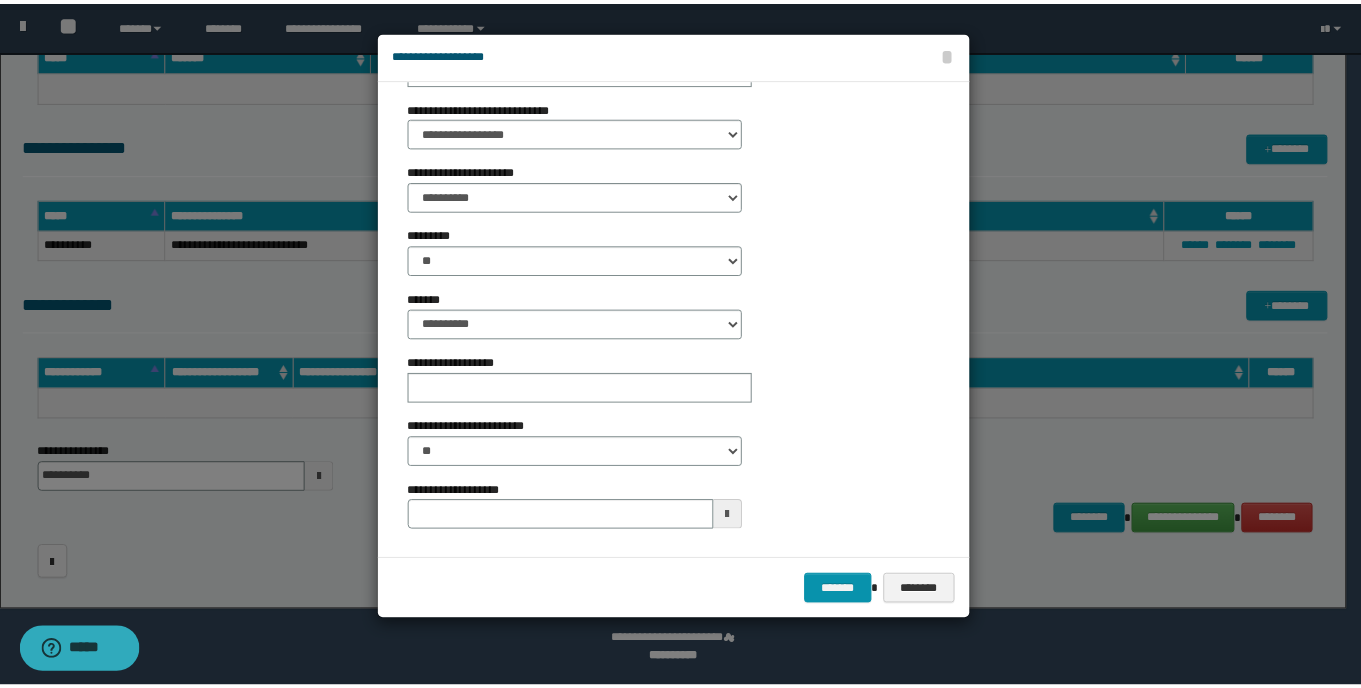 scroll, scrollTop: 228, scrollLeft: 0, axis: vertical 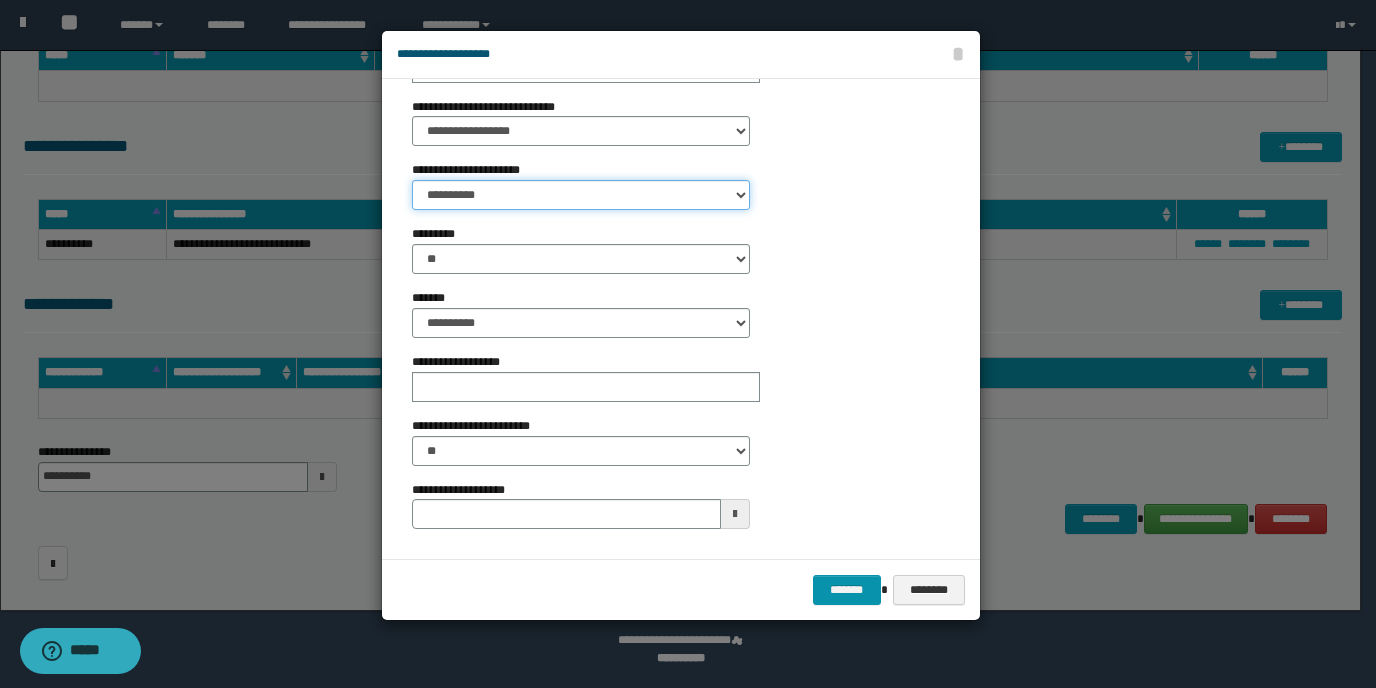click on "**********" at bounding box center (581, 195) 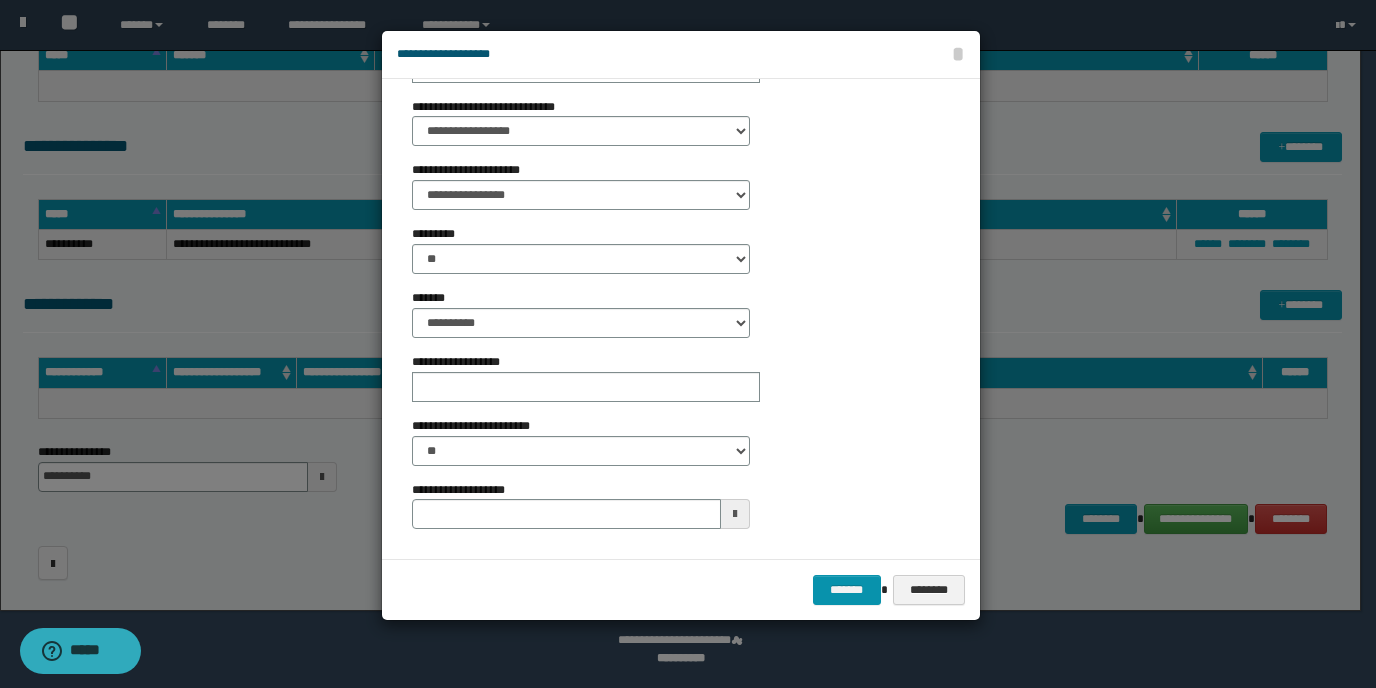 click on "**********" at bounding box center [673, 377] 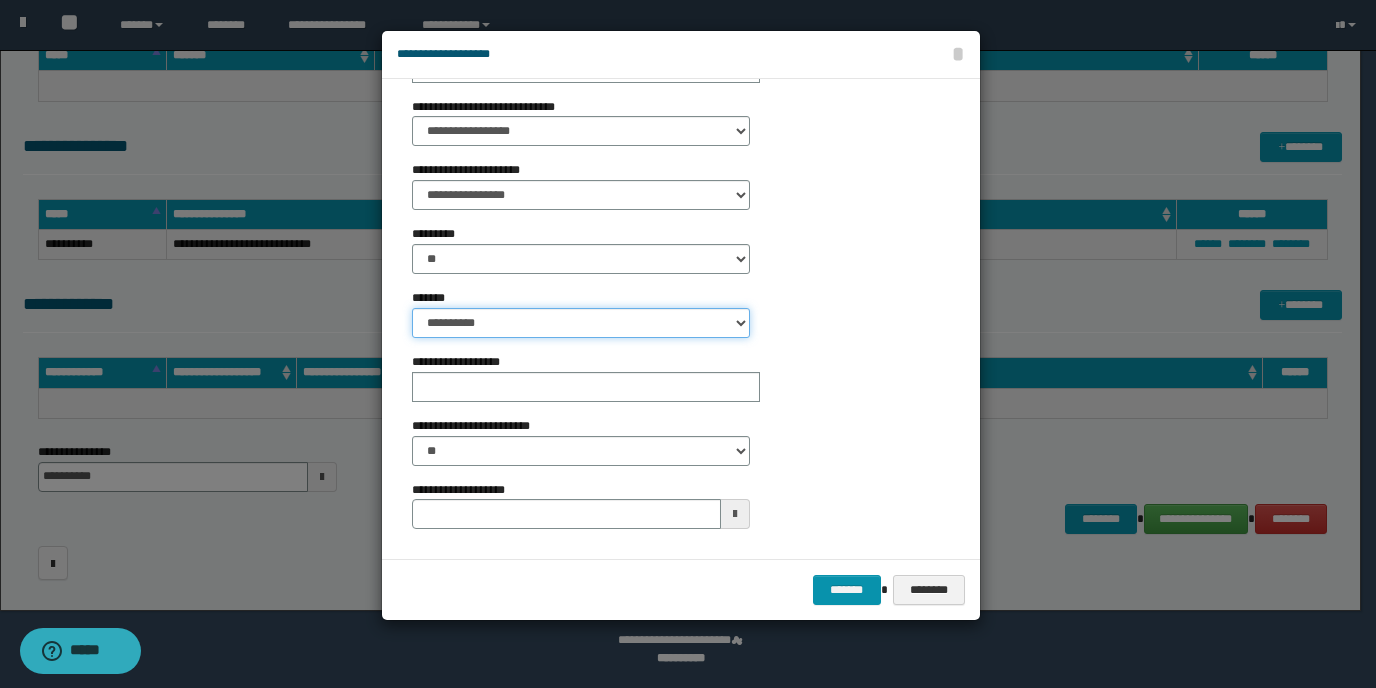 click on "**********" at bounding box center (581, 323) 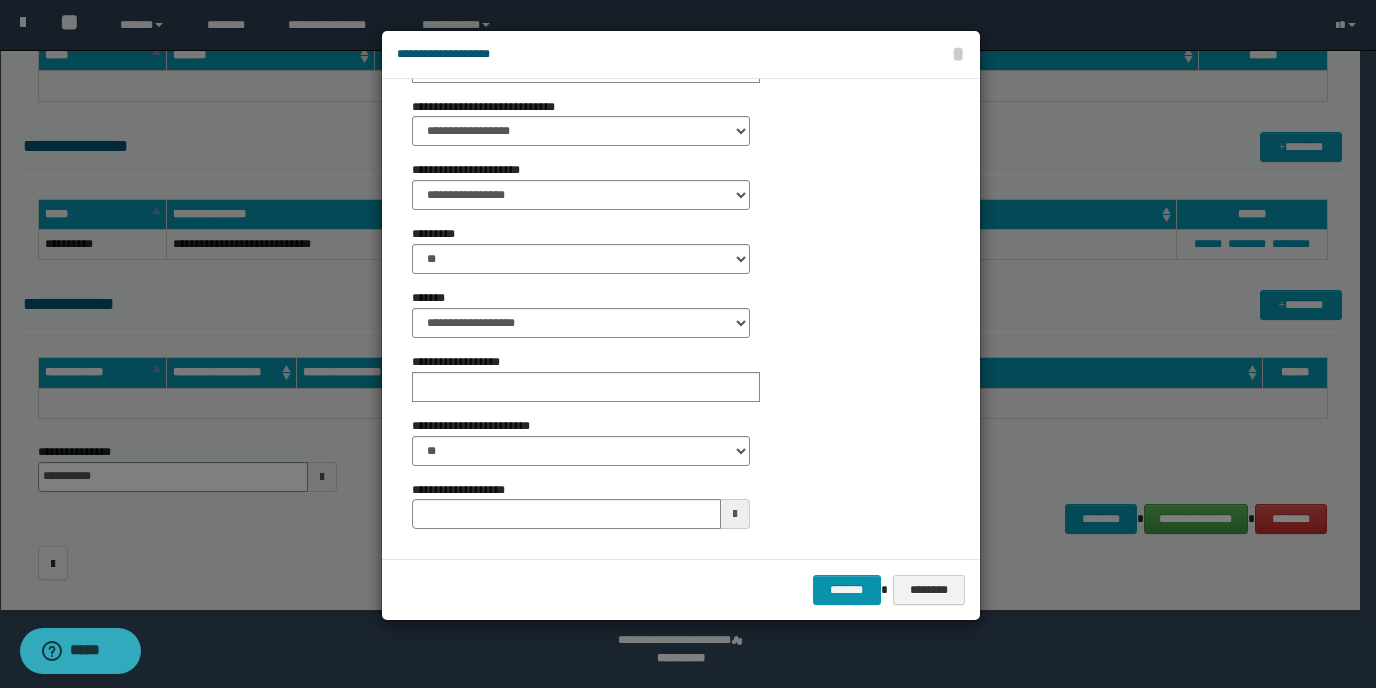 click on "**********" at bounding box center (673, 205) 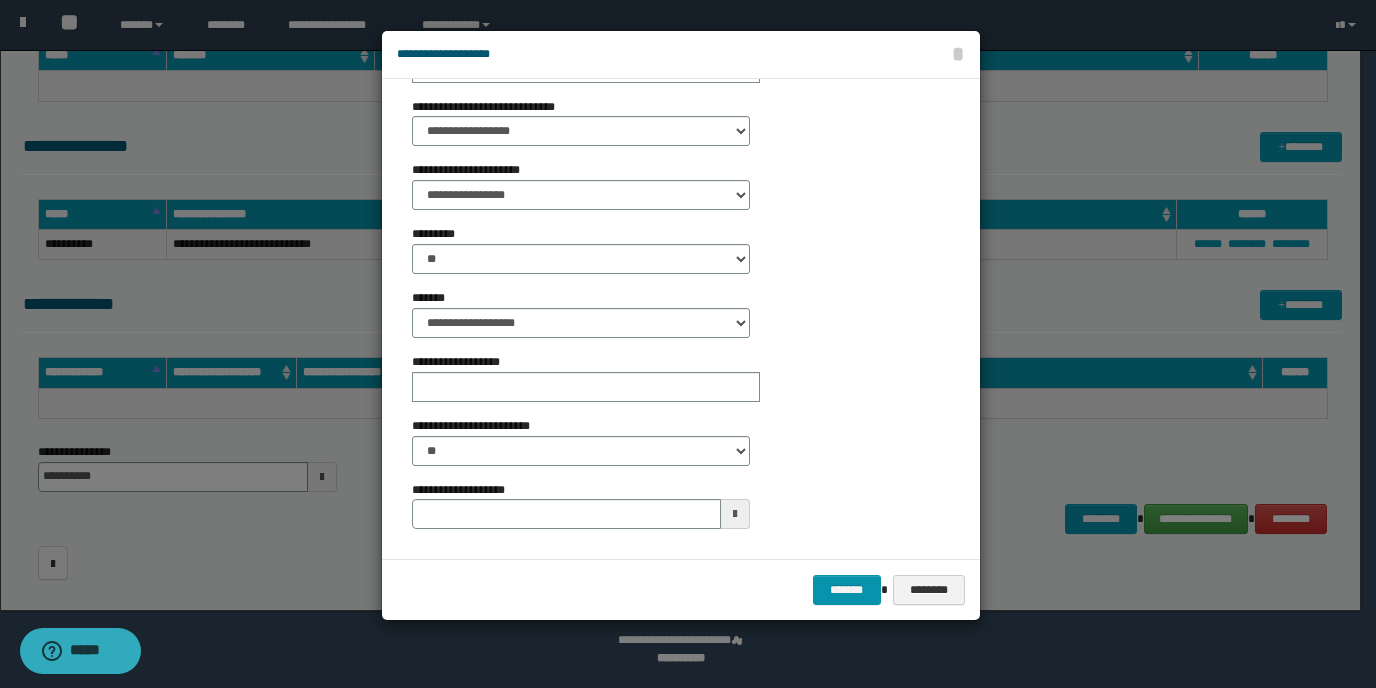 click at bounding box center [735, 514] 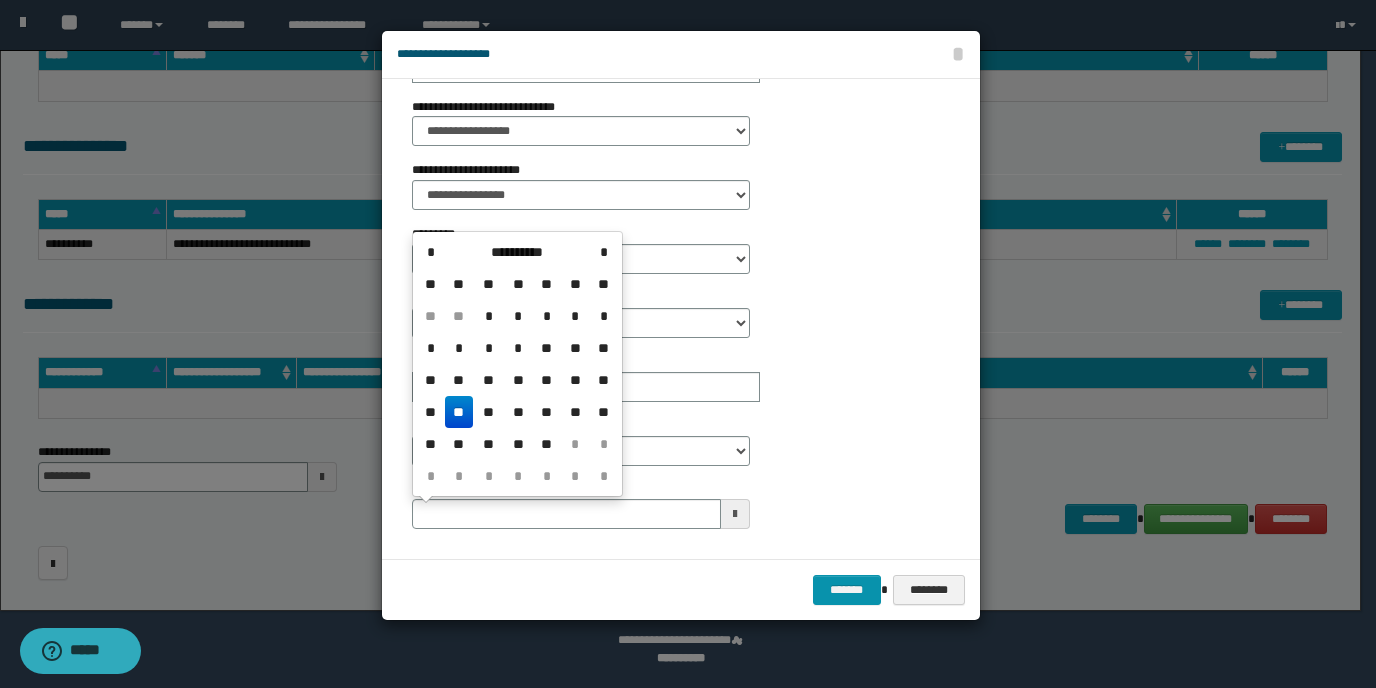 drag, startPoint x: 467, startPoint y: 406, endPoint x: 564, endPoint y: 425, distance: 98.84331 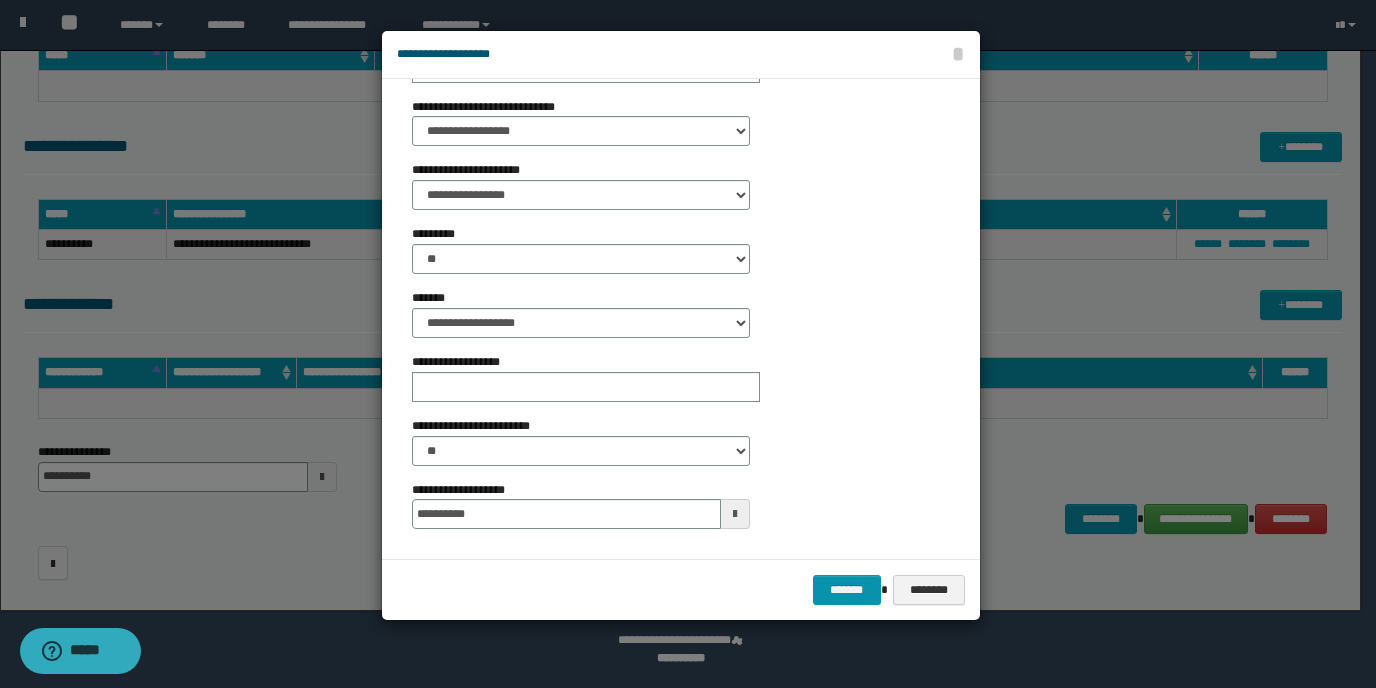 click on "**********" at bounding box center [673, 205] 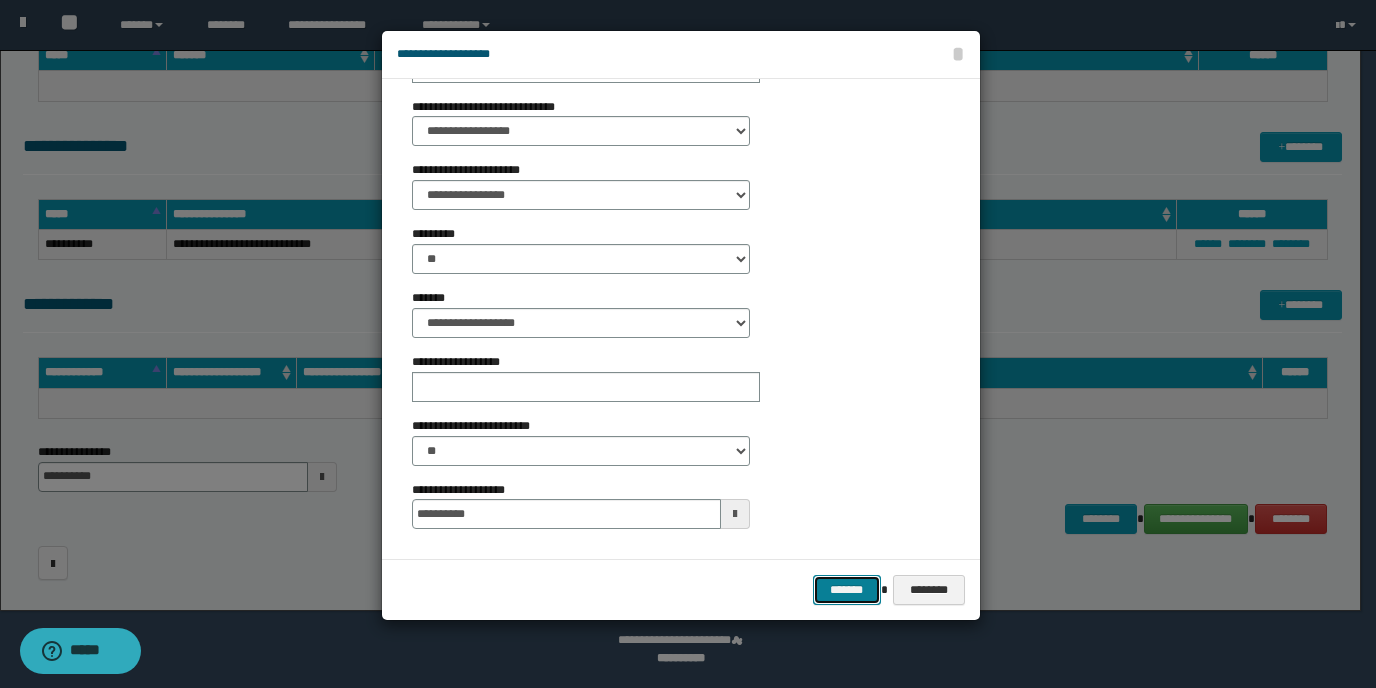 click on "*******" at bounding box center [847, 590] 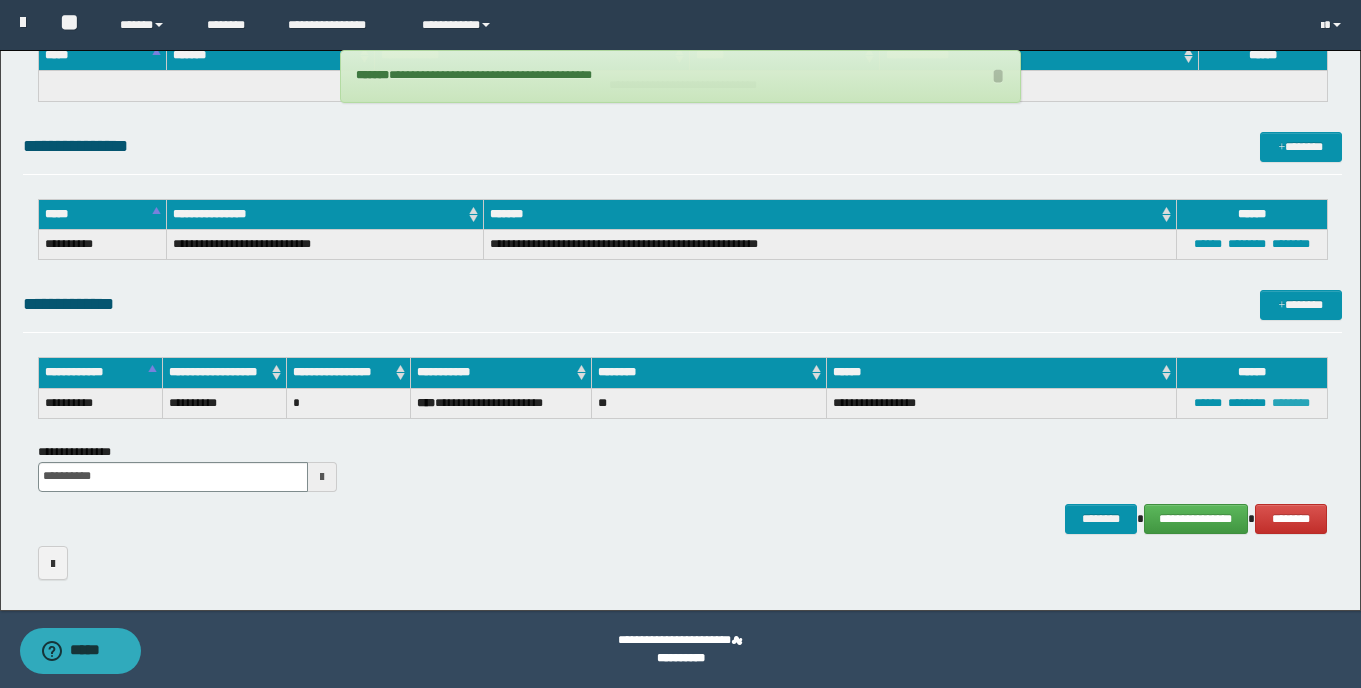 click on "********" at bounding box center (1291, 403) 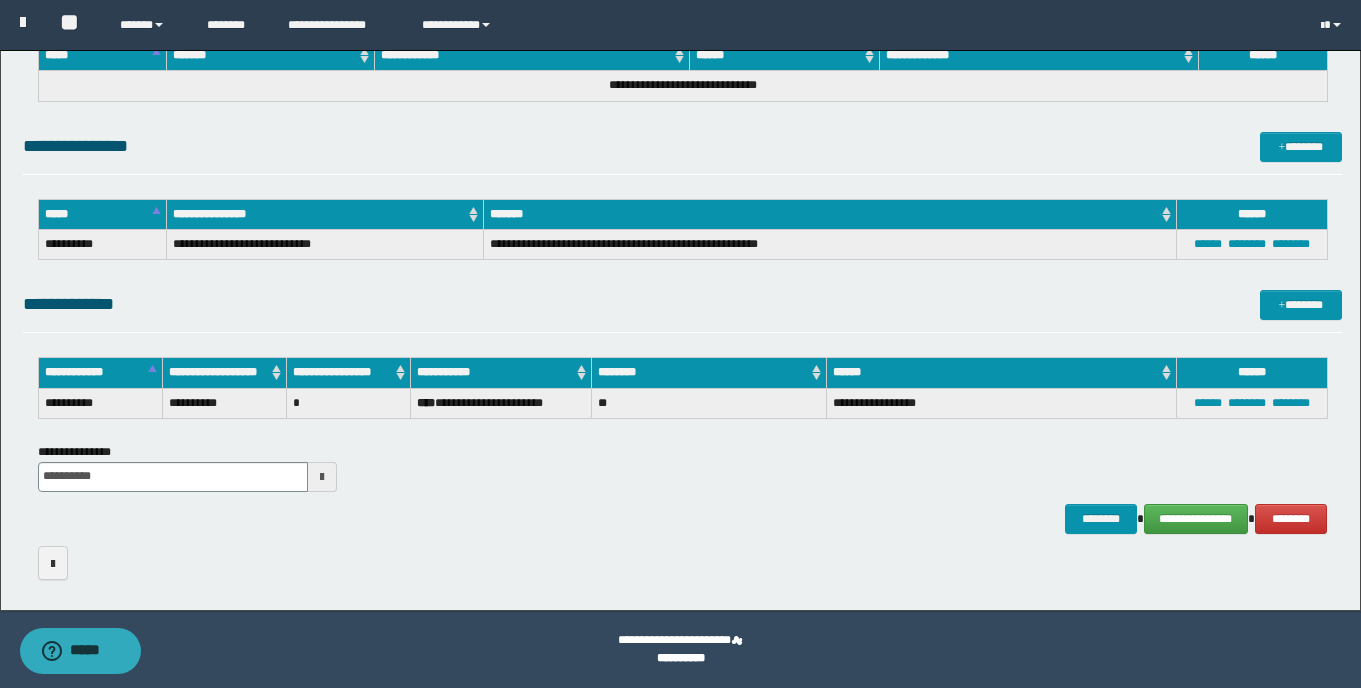 click at bounding box center [322, 477] 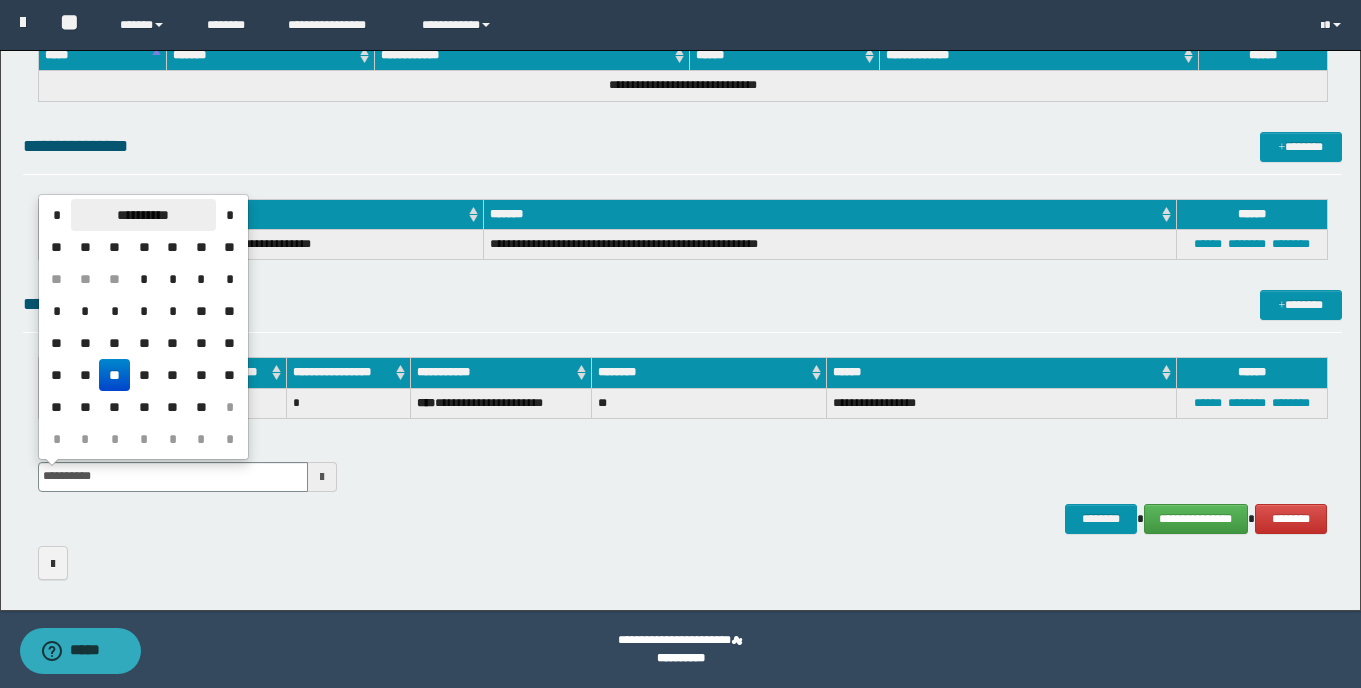 click on "**********" at bounding box center (143, 215) 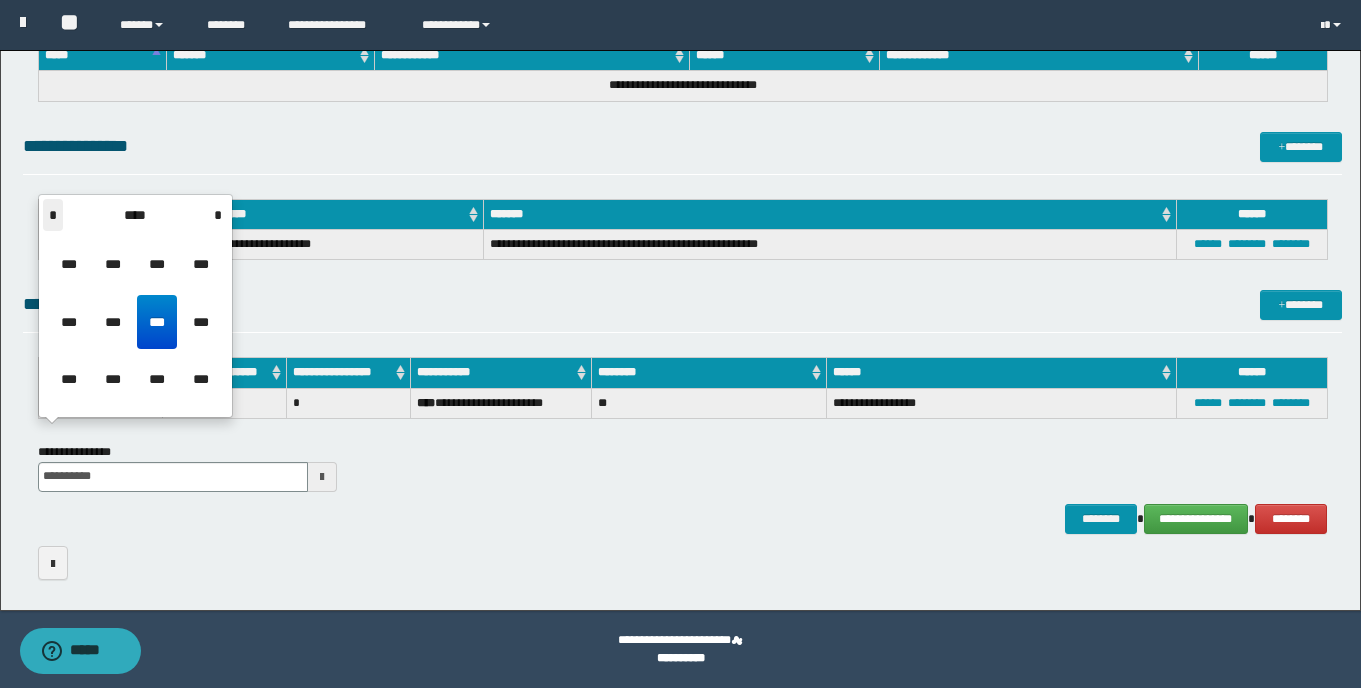 click on "*" at bounding box center (53, 215) 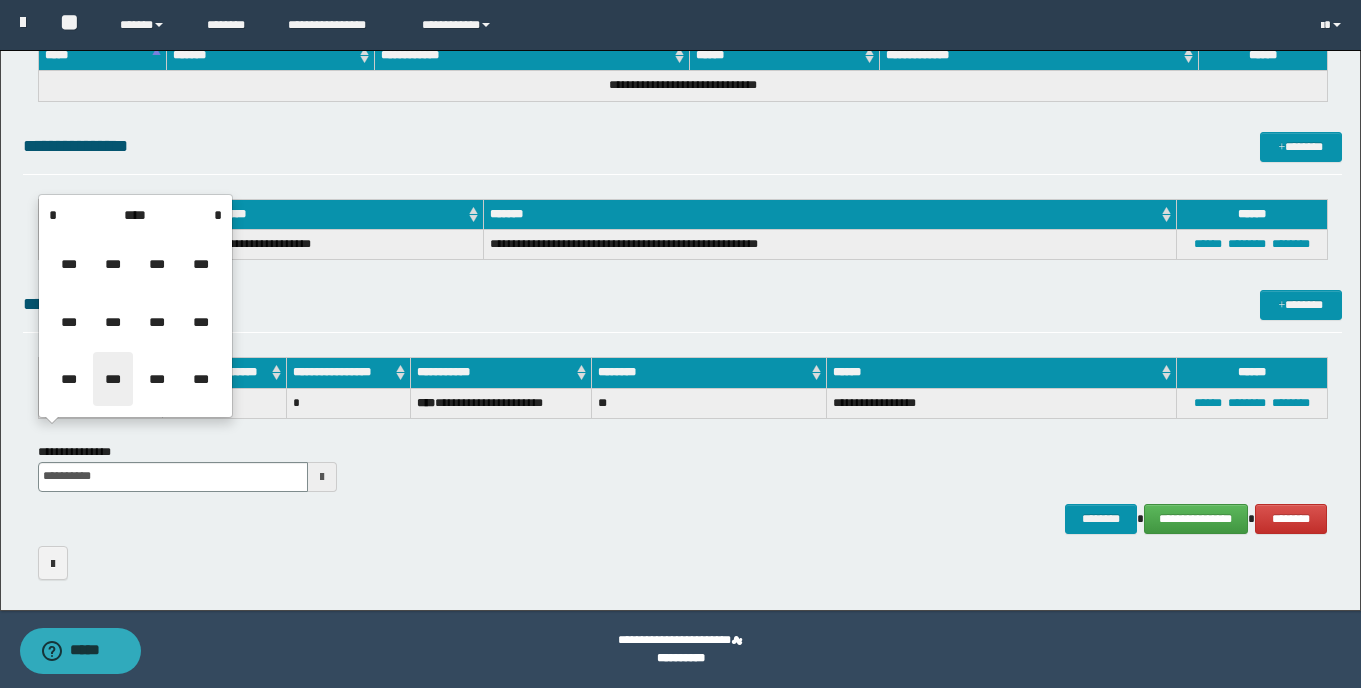 click on "***" at bounding box center (113, 379) 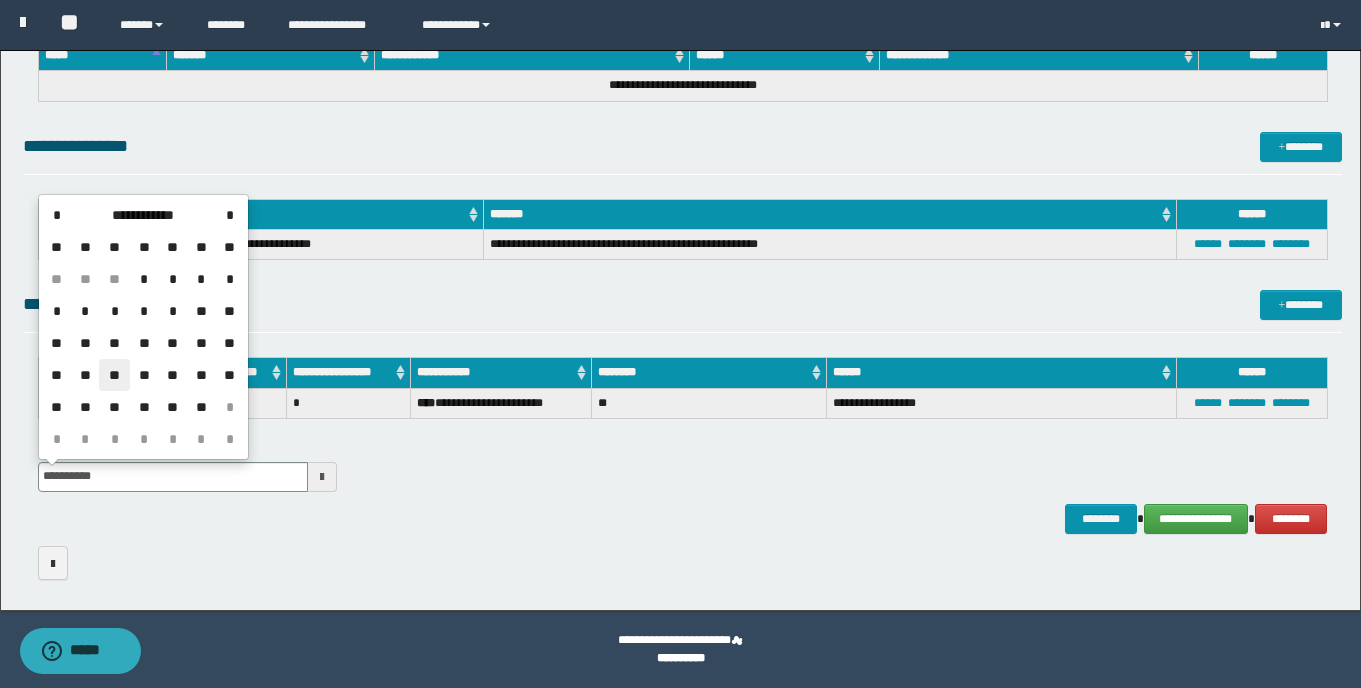 click on "**" at bounding box center (114, 375) 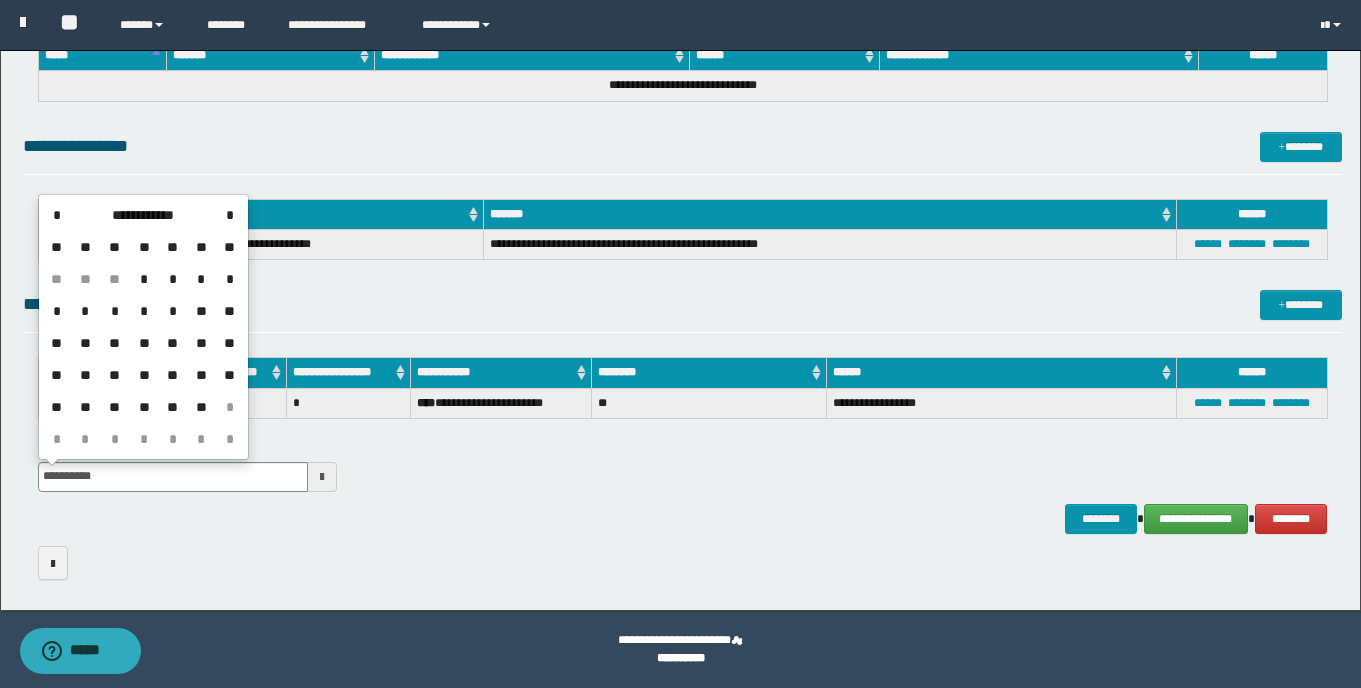 type on "**********" 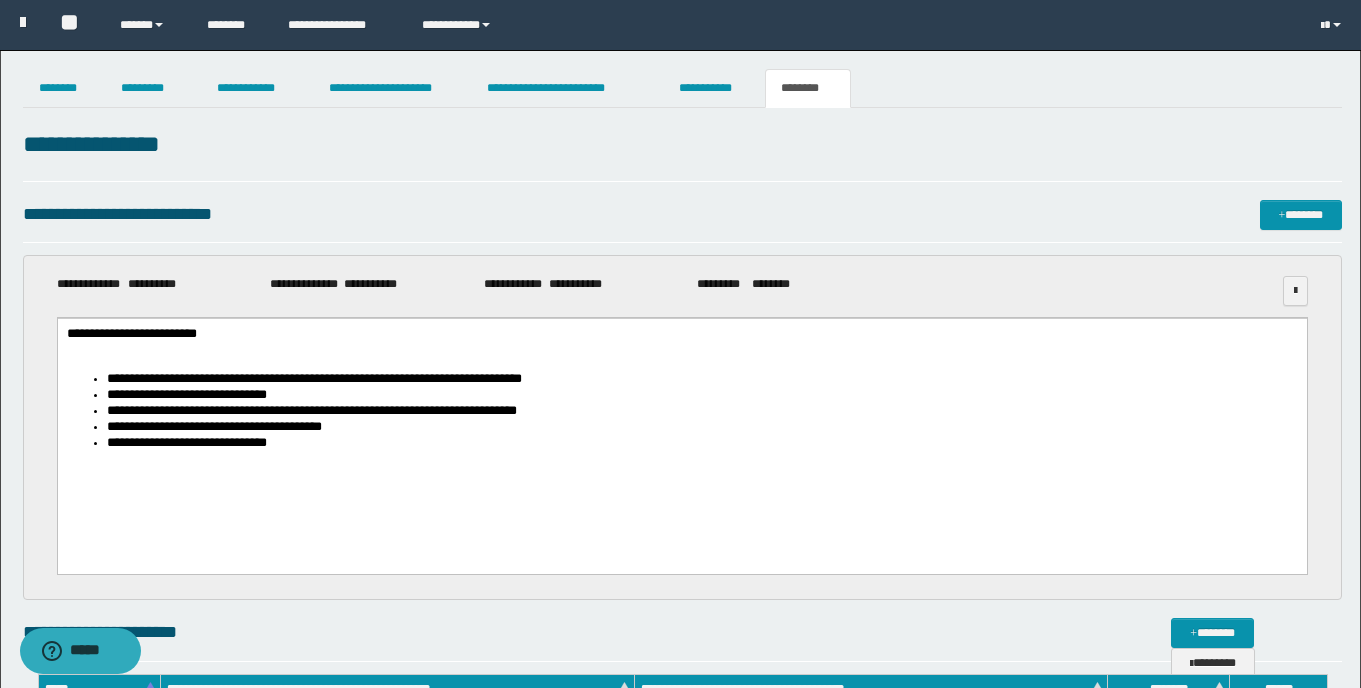 scroll, scrollTop: 810, scrollLeft: 0, axis: vertical 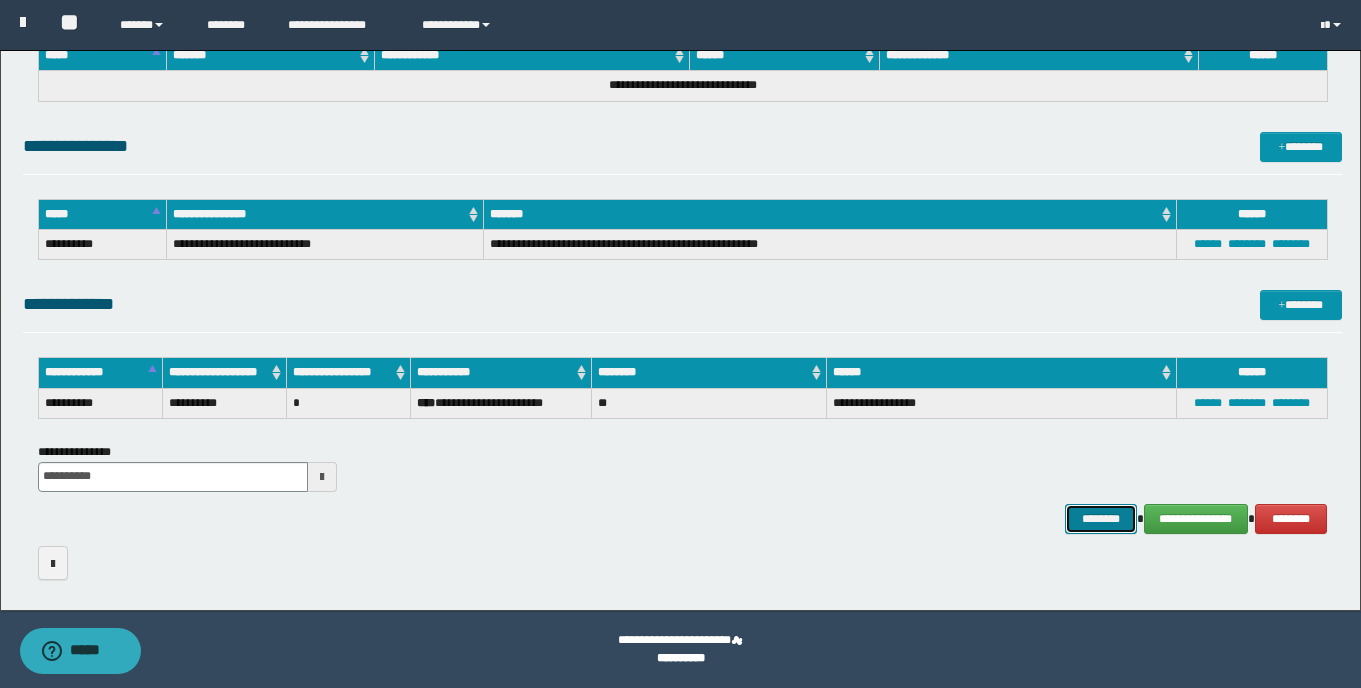 click on "********" at bounding box center [1101, 519] 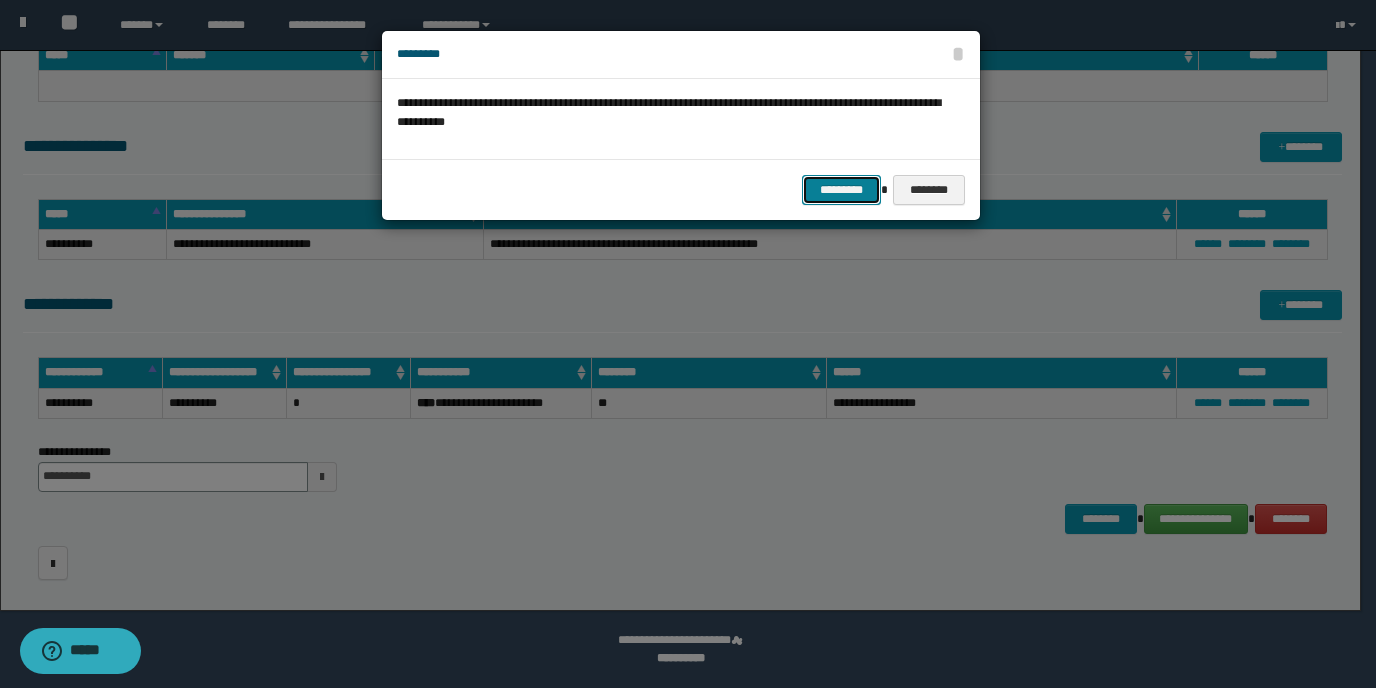 click on "*********" at bounding box center [841, 190] 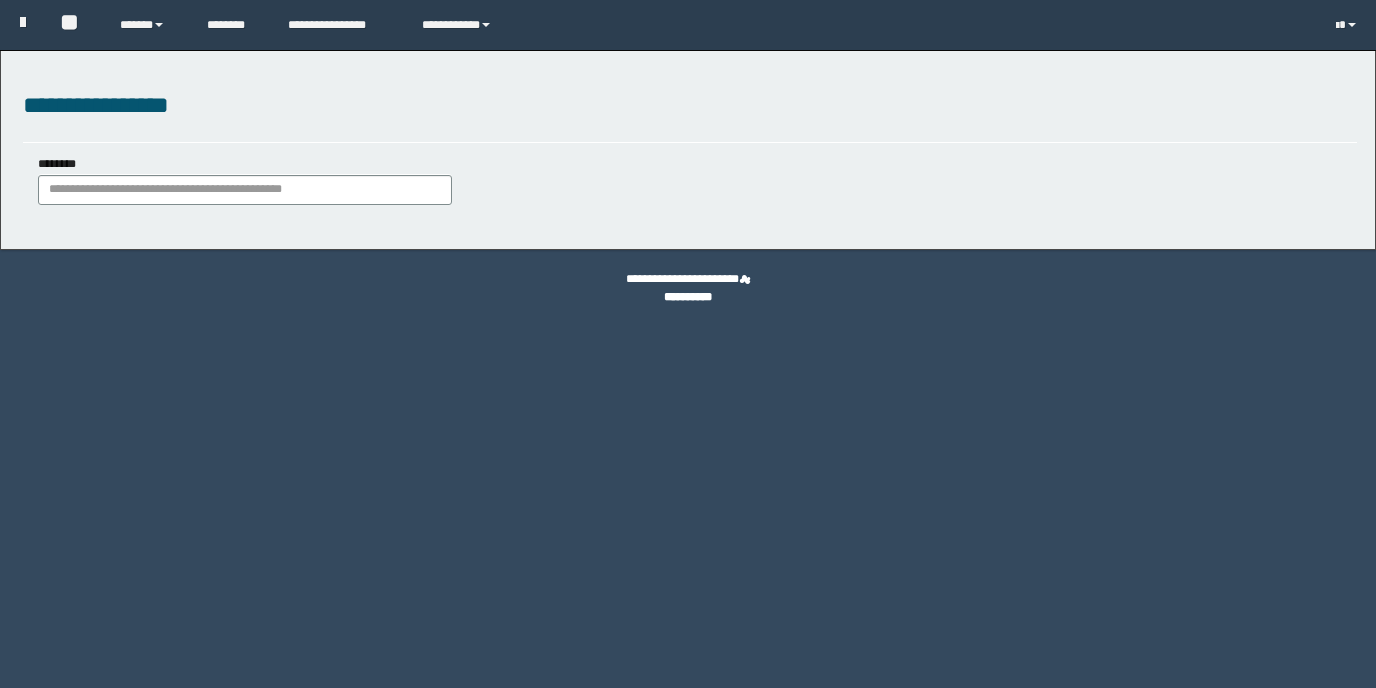 scroll, scrollTop: 0, scrollLeft: 0, axis: both 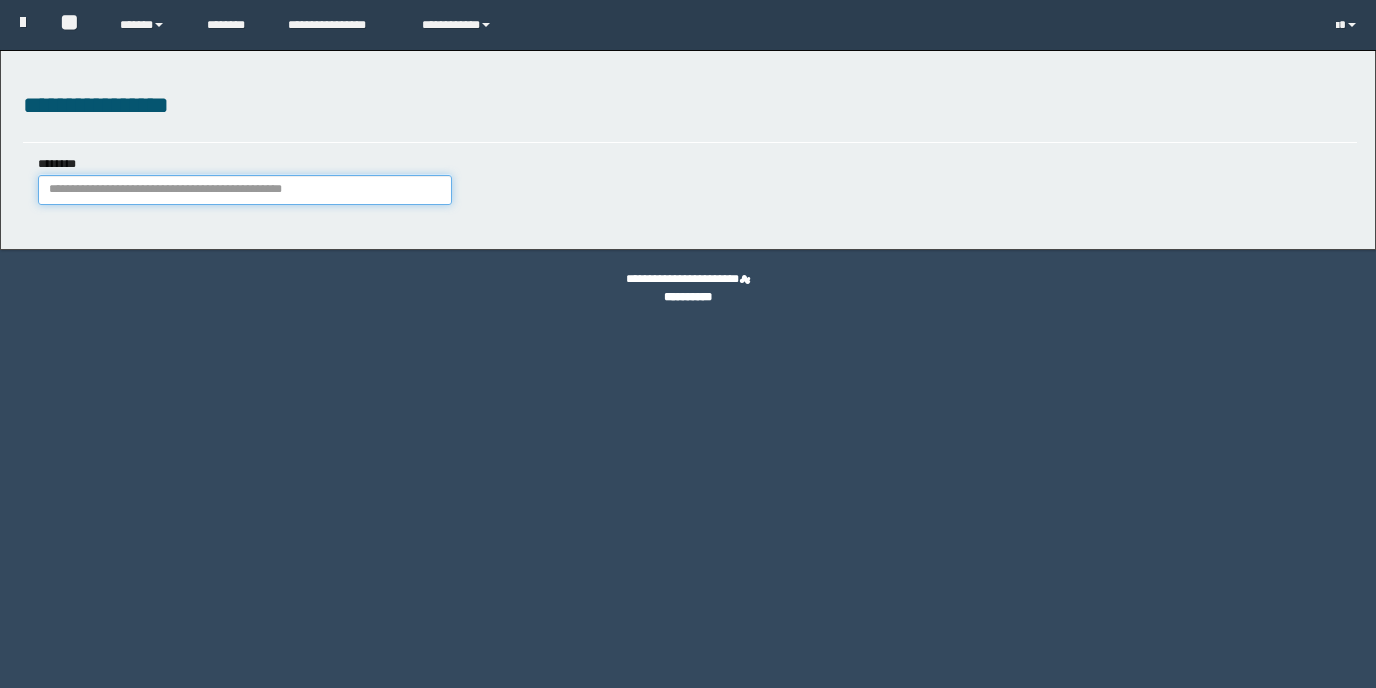 click on "********" at bounding box center (245, 190) 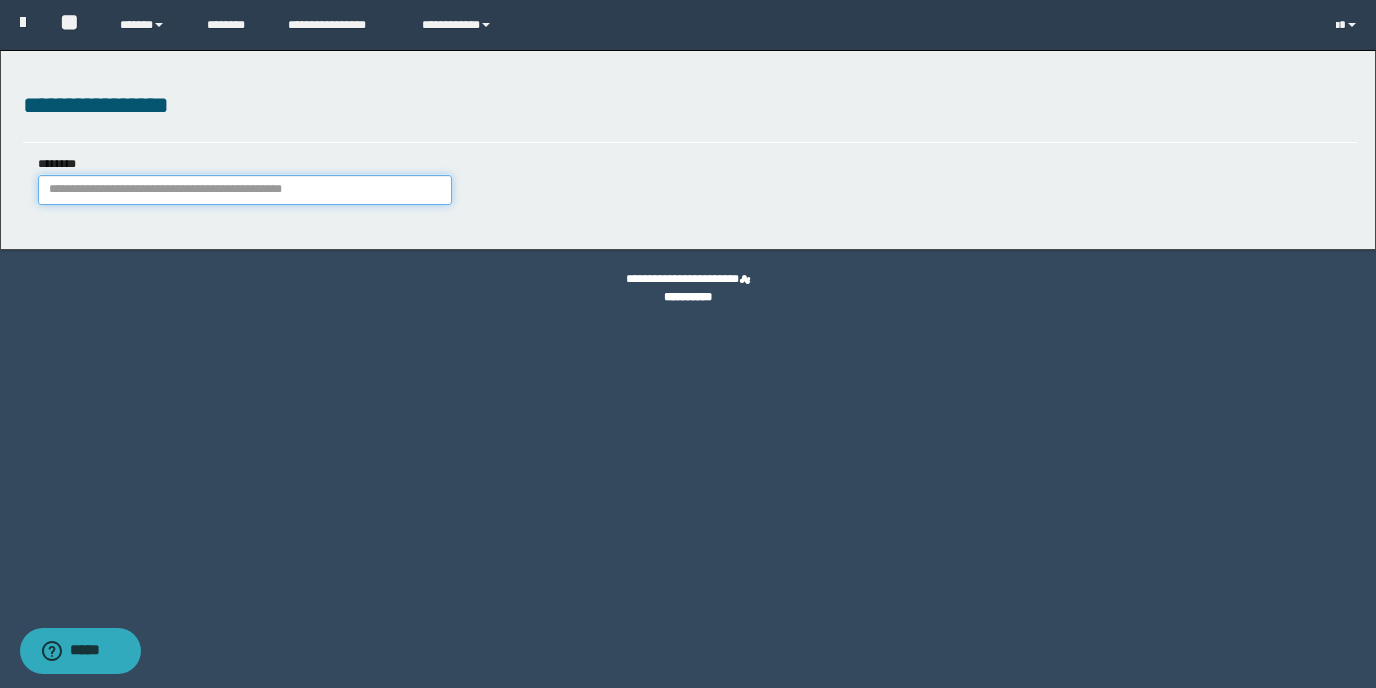 paste on "*******" 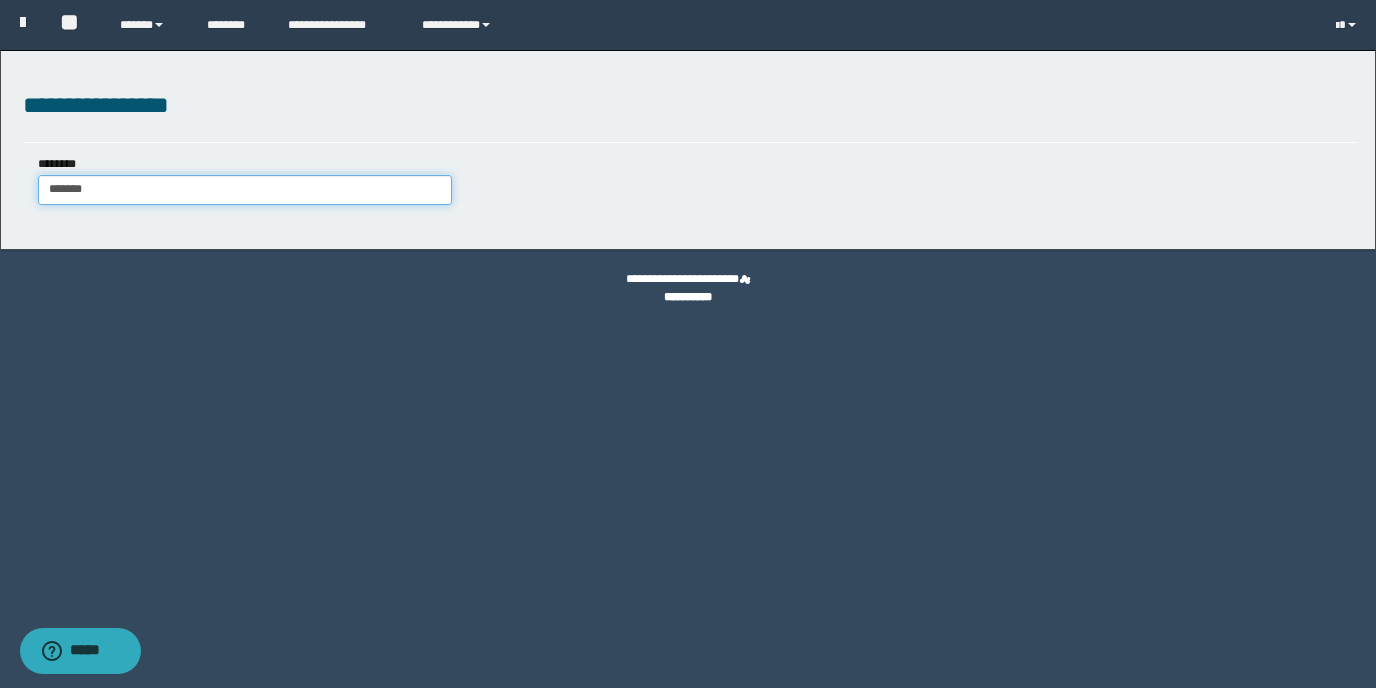 type on "*******" 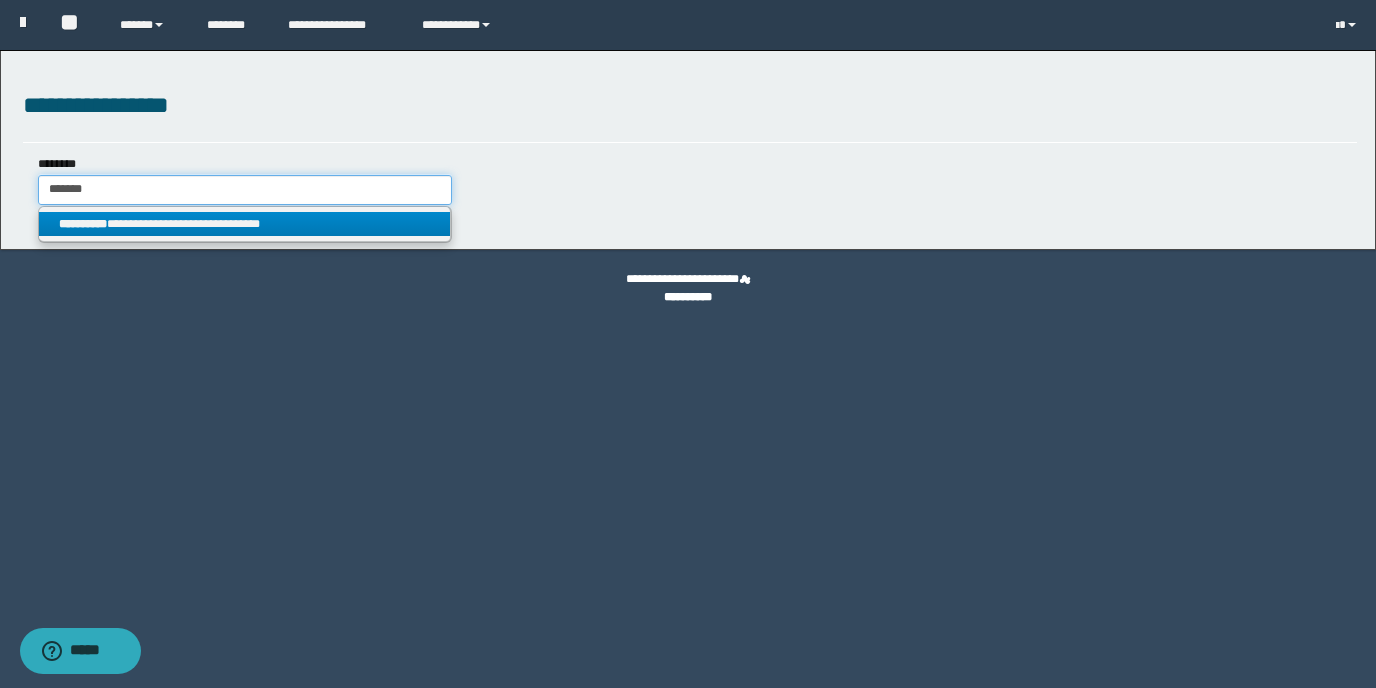 type on "*******" 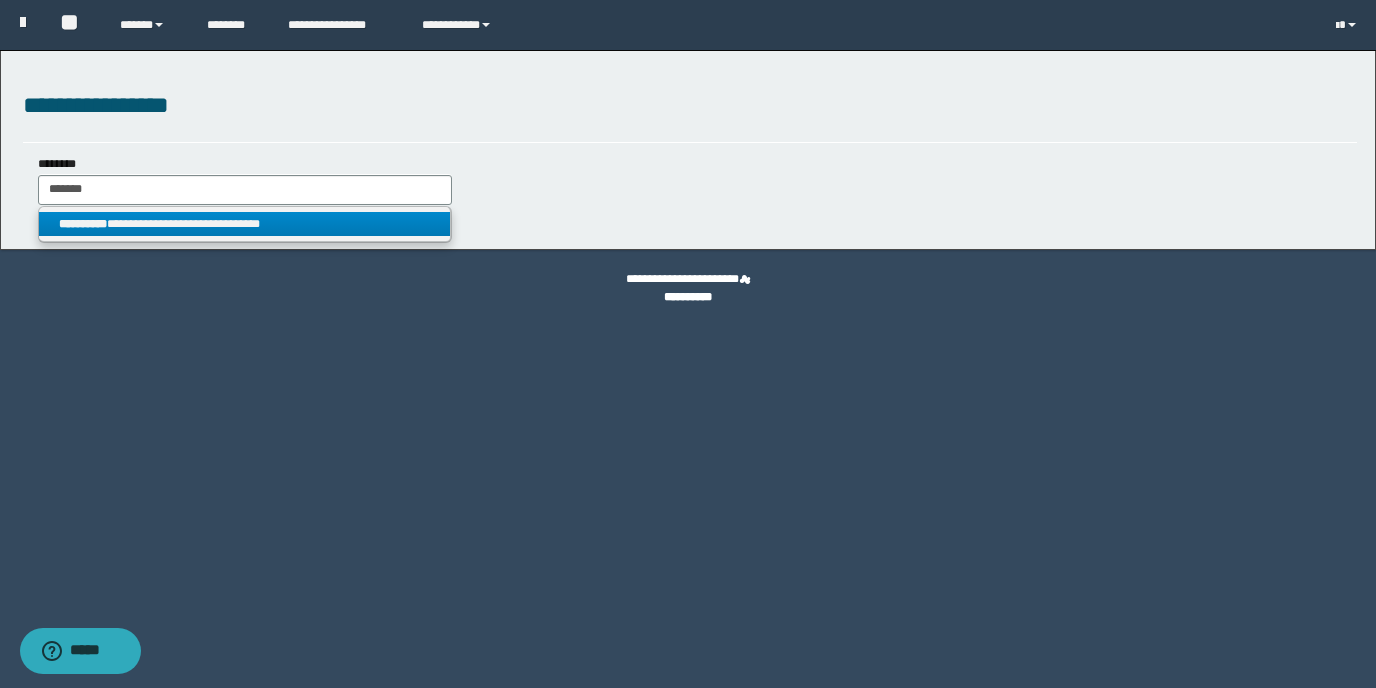 click on "**********" at bounding box center [245, 224] 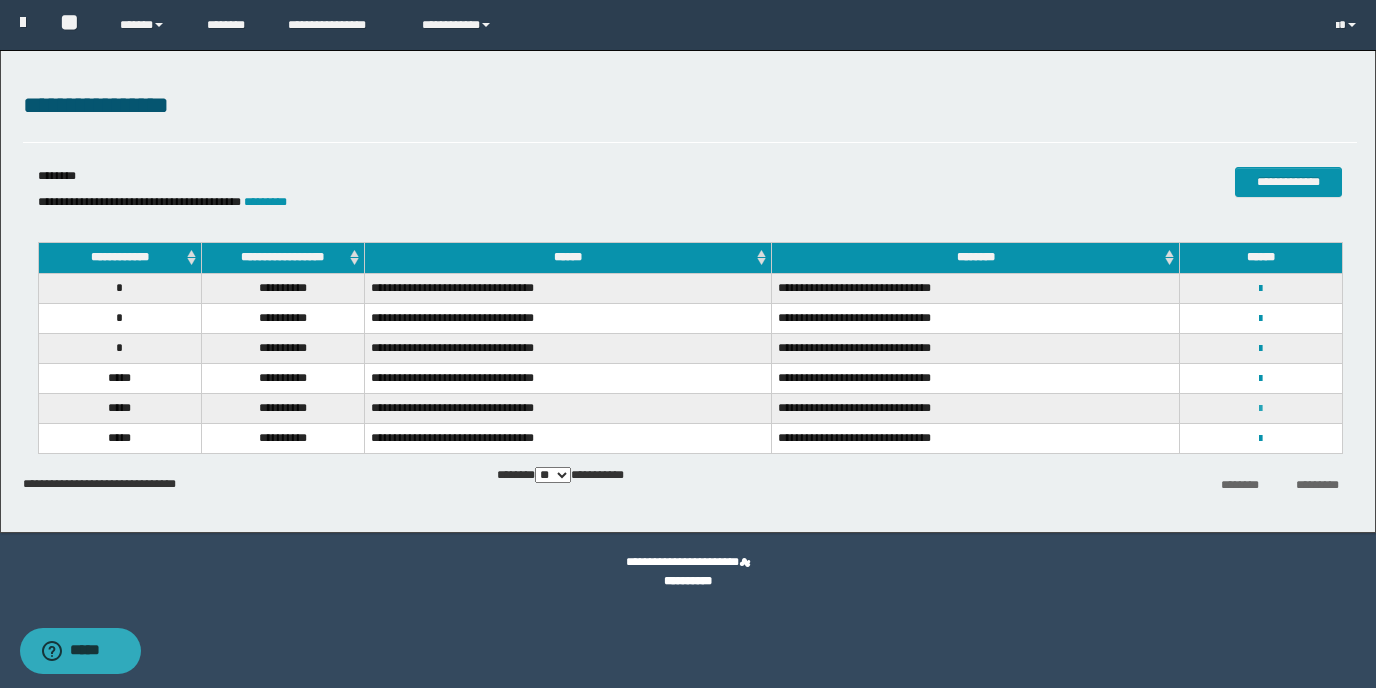 click at bounding box center (1260, 409) 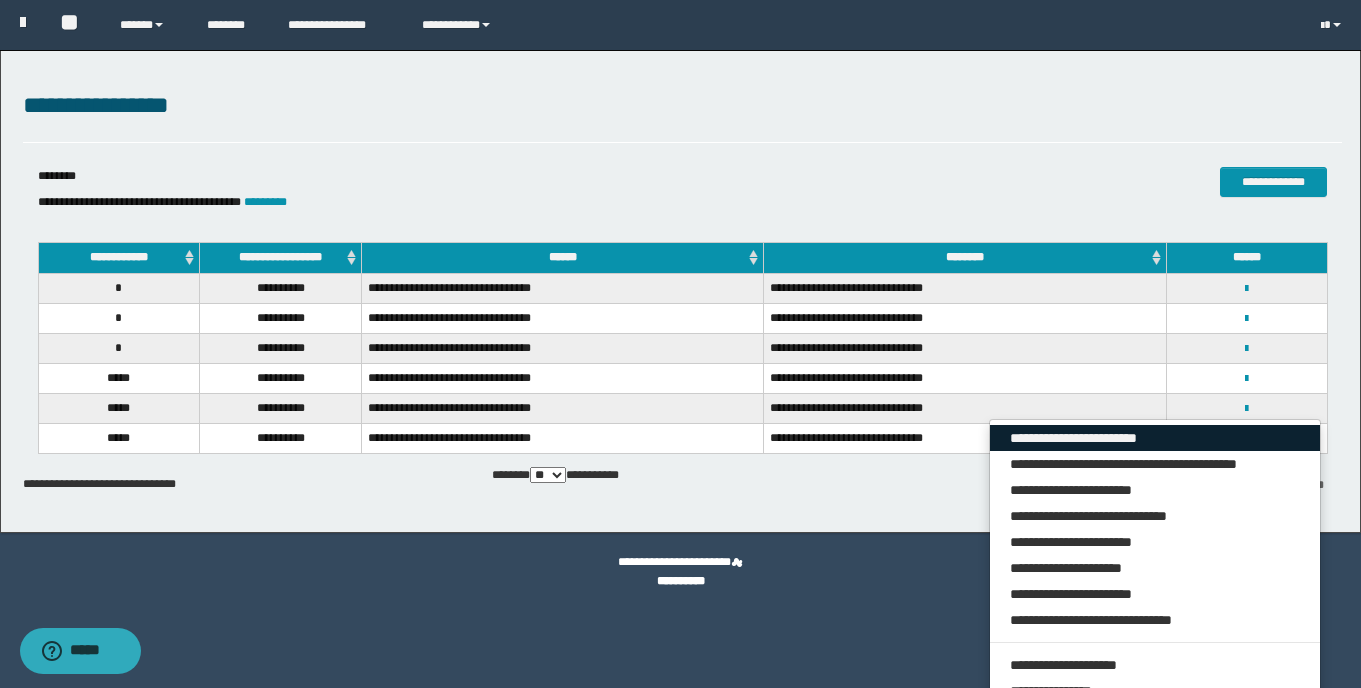 click on "**********" at bounding box center [1155, 438] 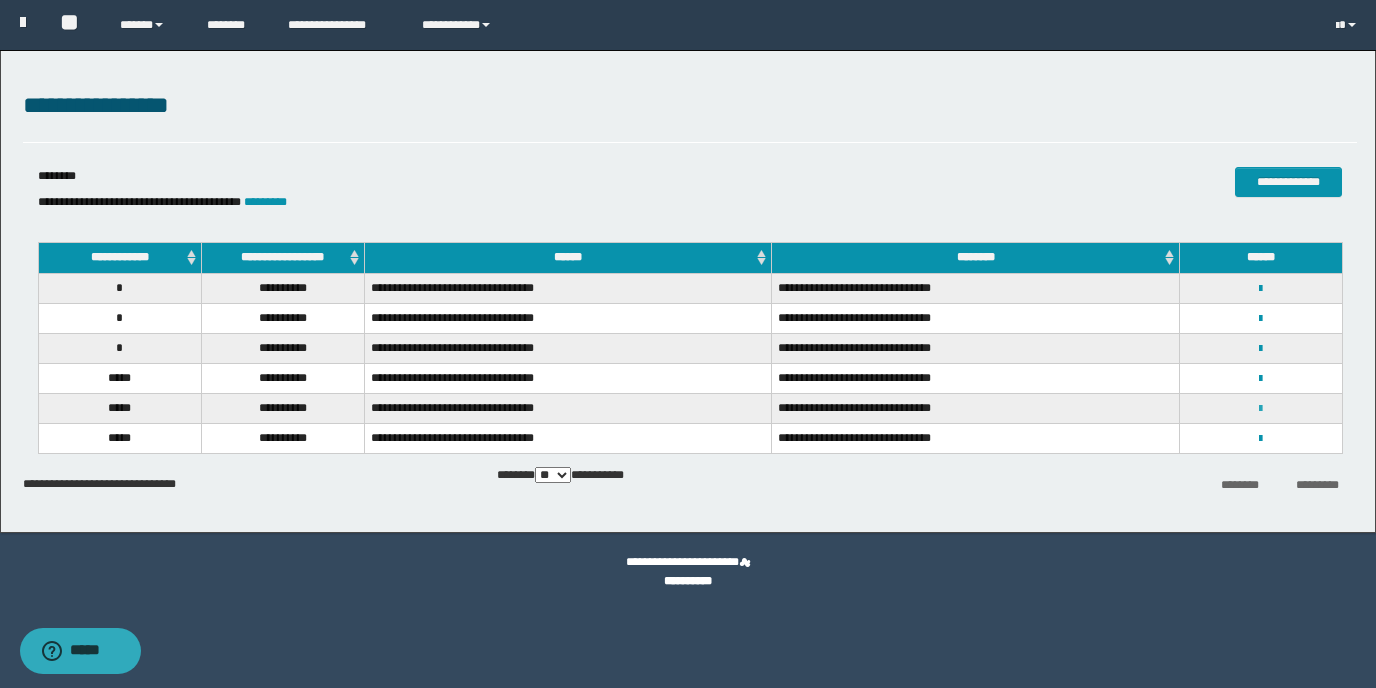 click at bounding box center (1260, 409) 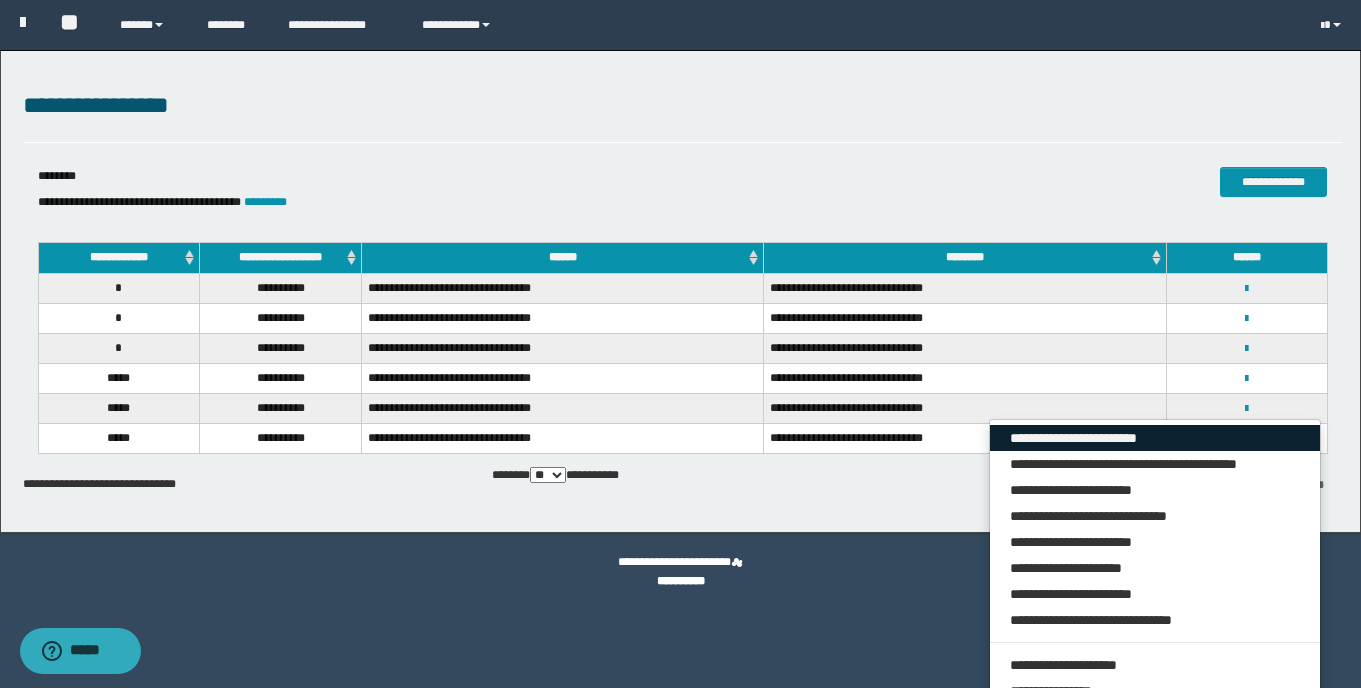 click on "**********" at bounding box center (1155, 438) 